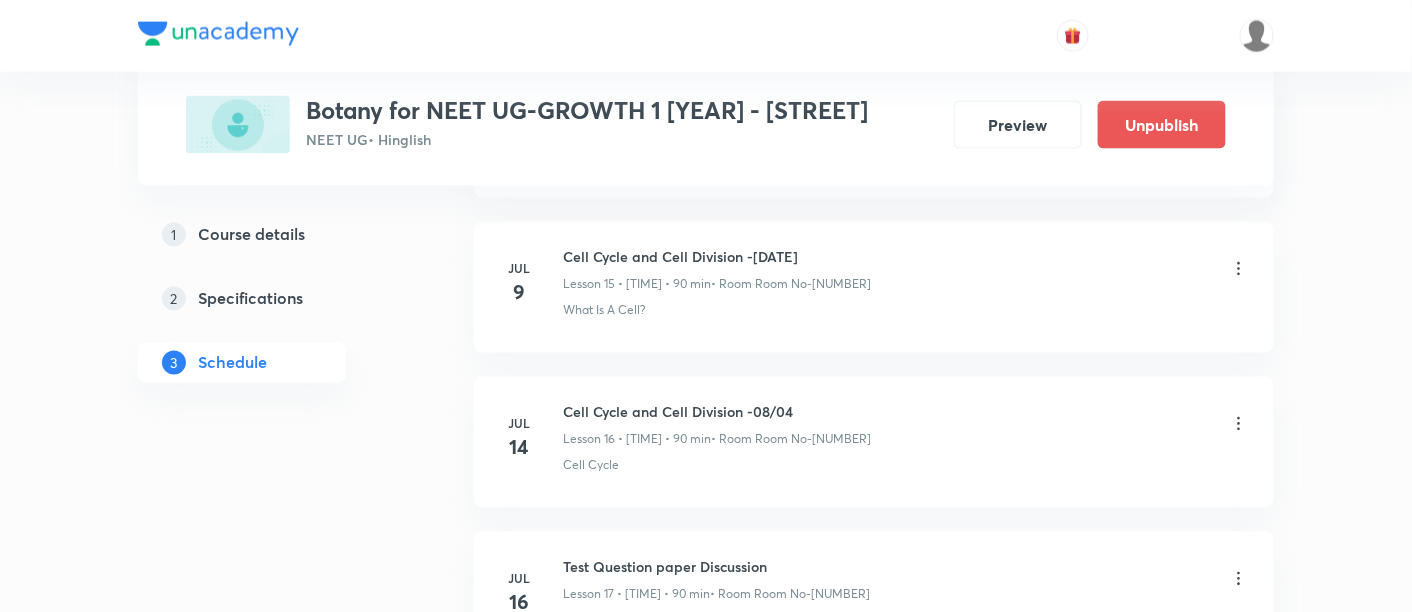 scroll, scrollTop: 3387, scrollLeft: 0, axis: vertical 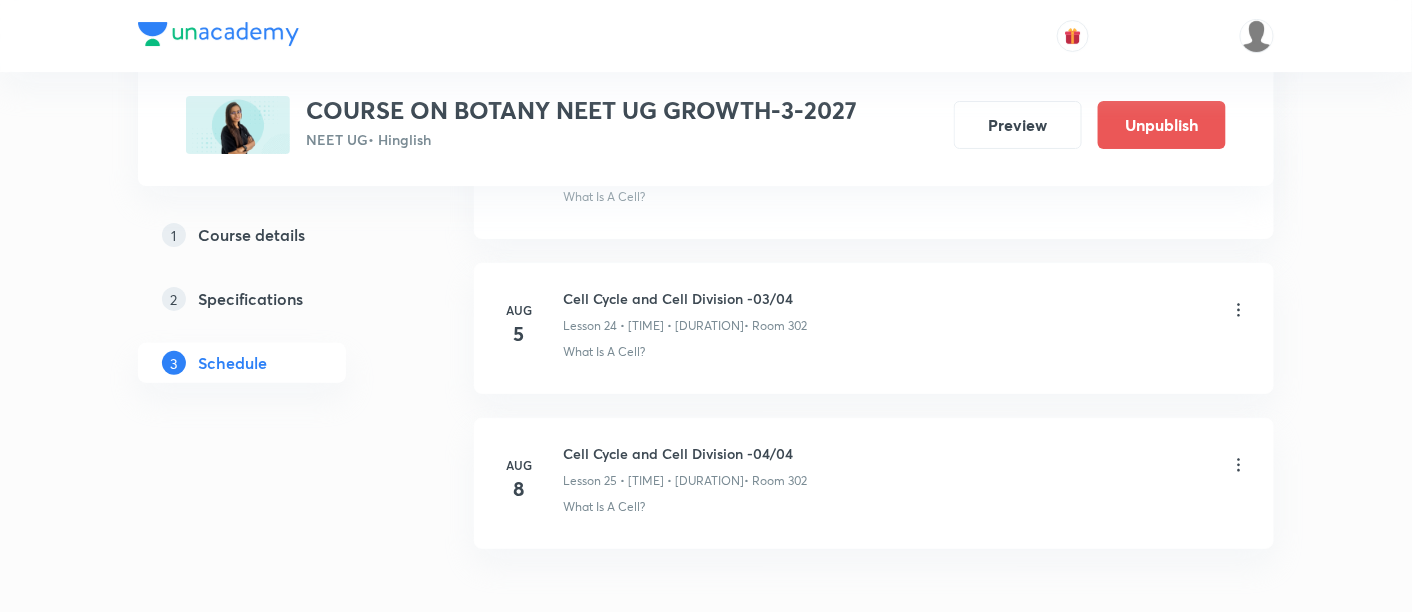 click 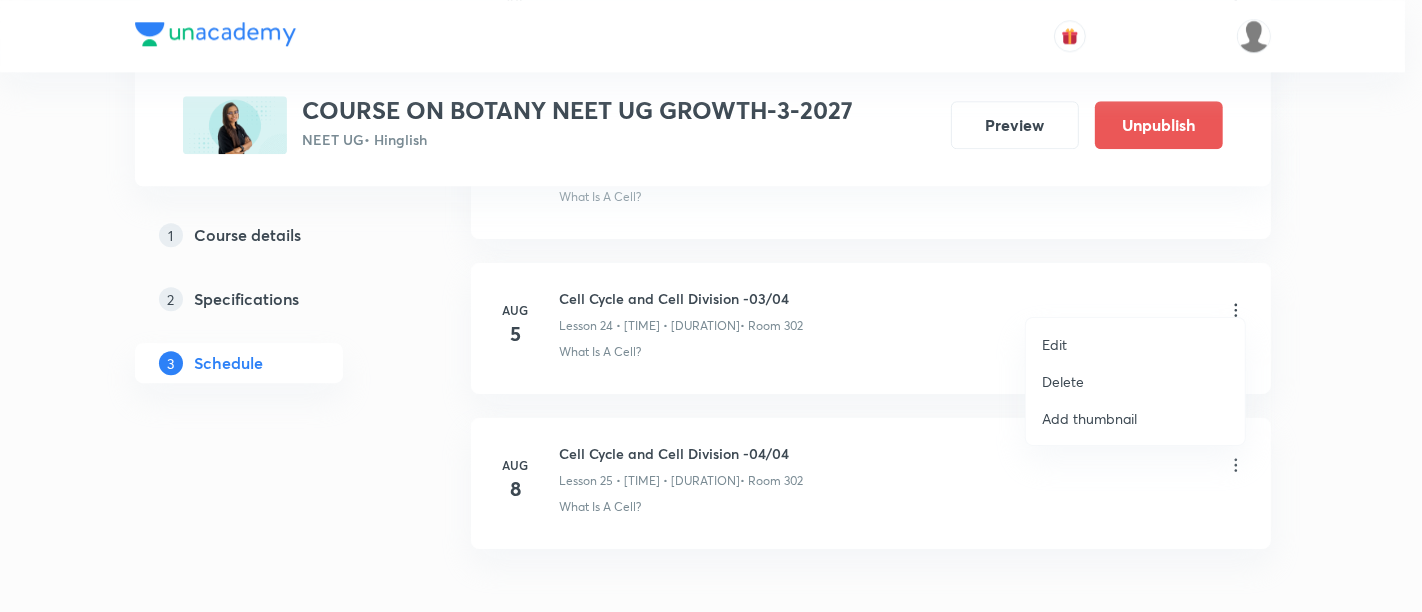 click on "Delete" at bounding box center [1063, 381] 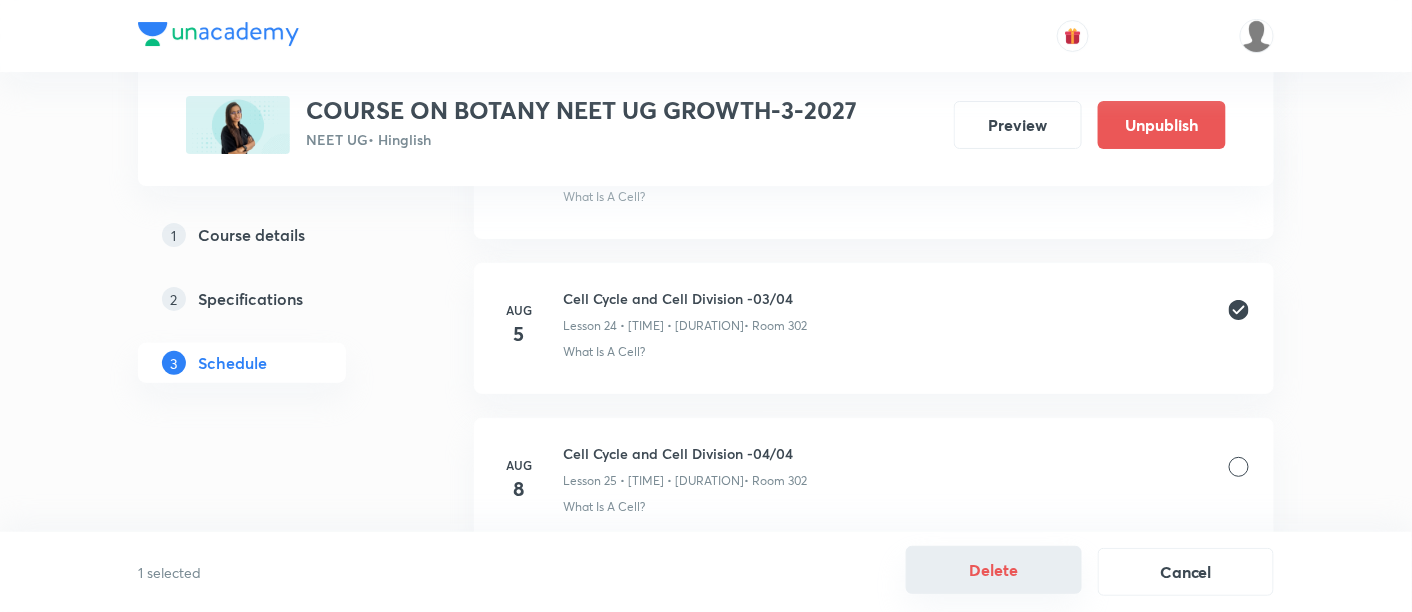 click on "Delete" at bounding box center (994, 570) 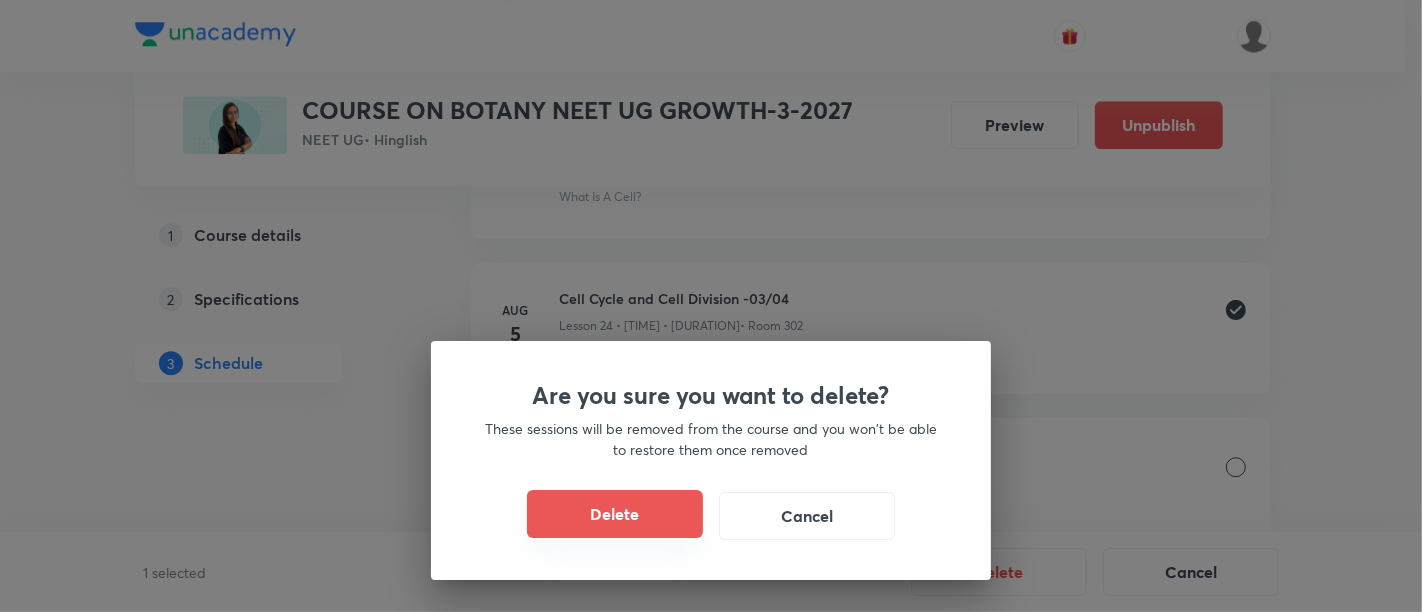 click on "Delete" at bounding box center [615, 514] 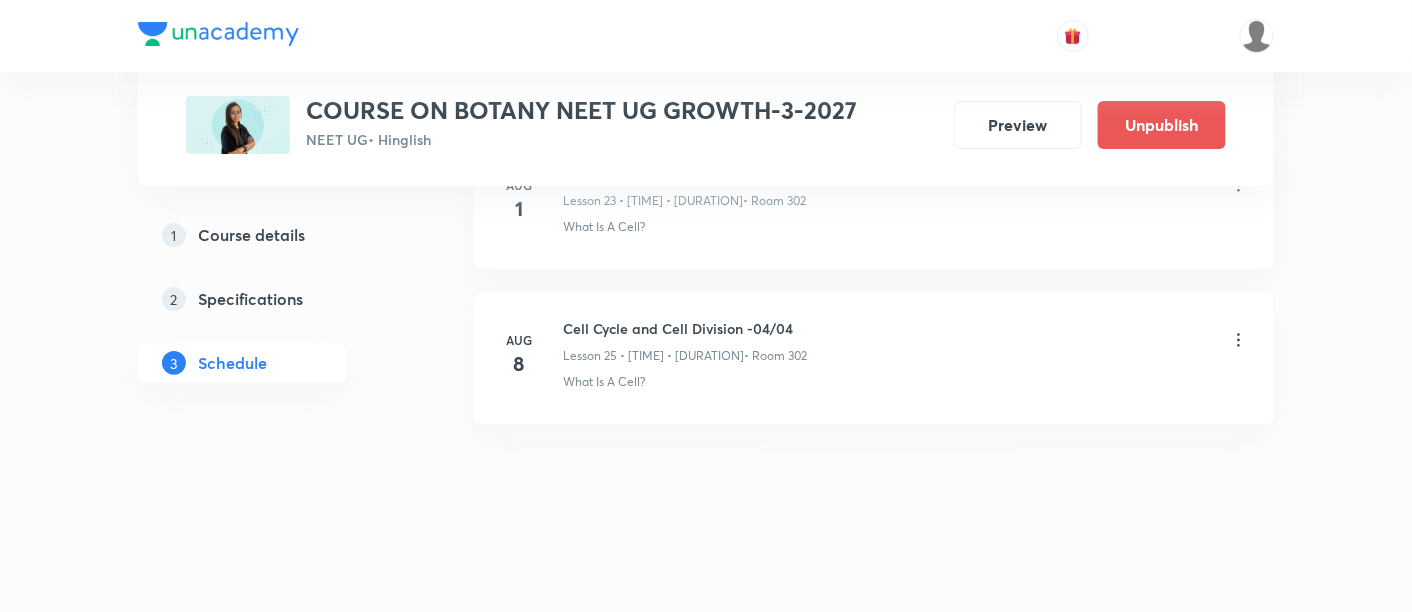 scroll, scrollTop: 4694, scrollLeft: 0, axis: vertical 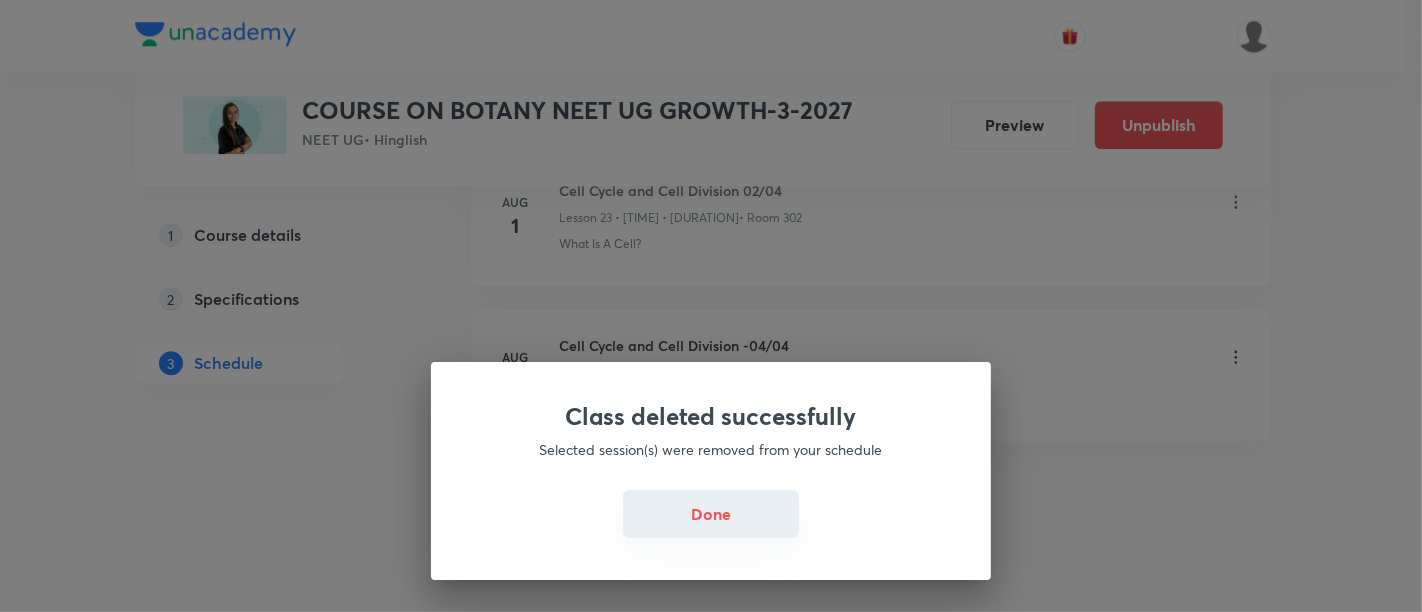 click on "Done" at bounding box center (711, 514) 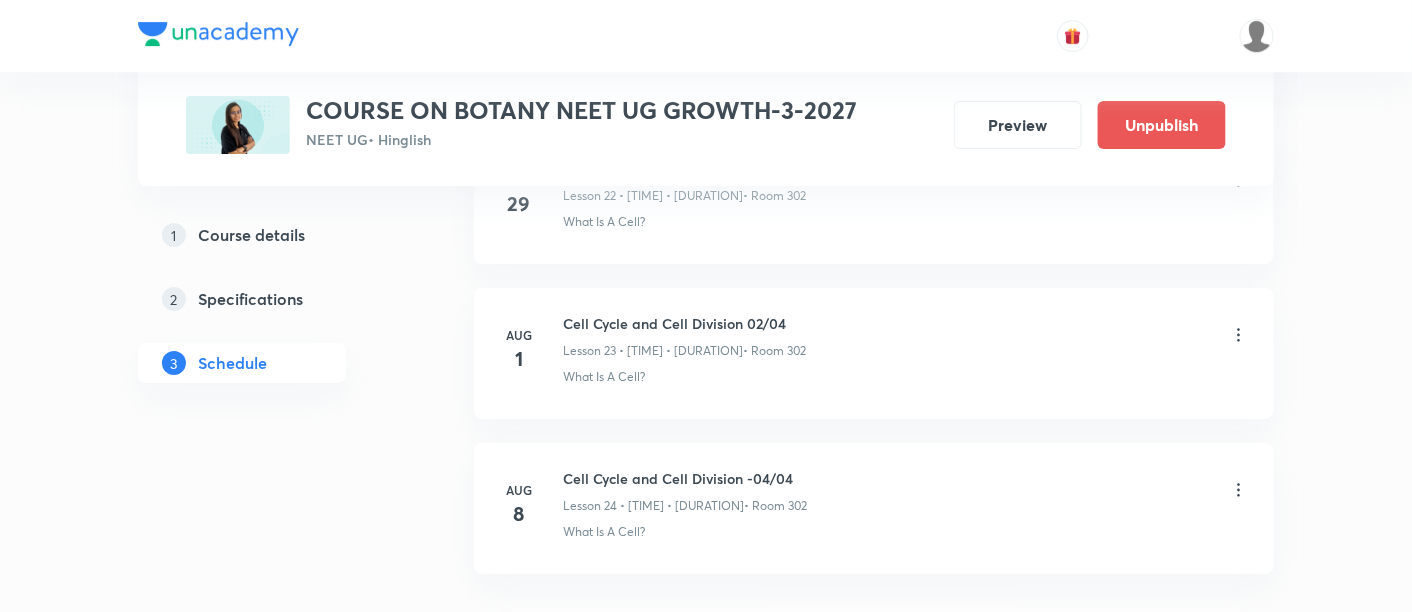 scroll, scrollTop: 4564, scrollLeft: 0, axis: vertical 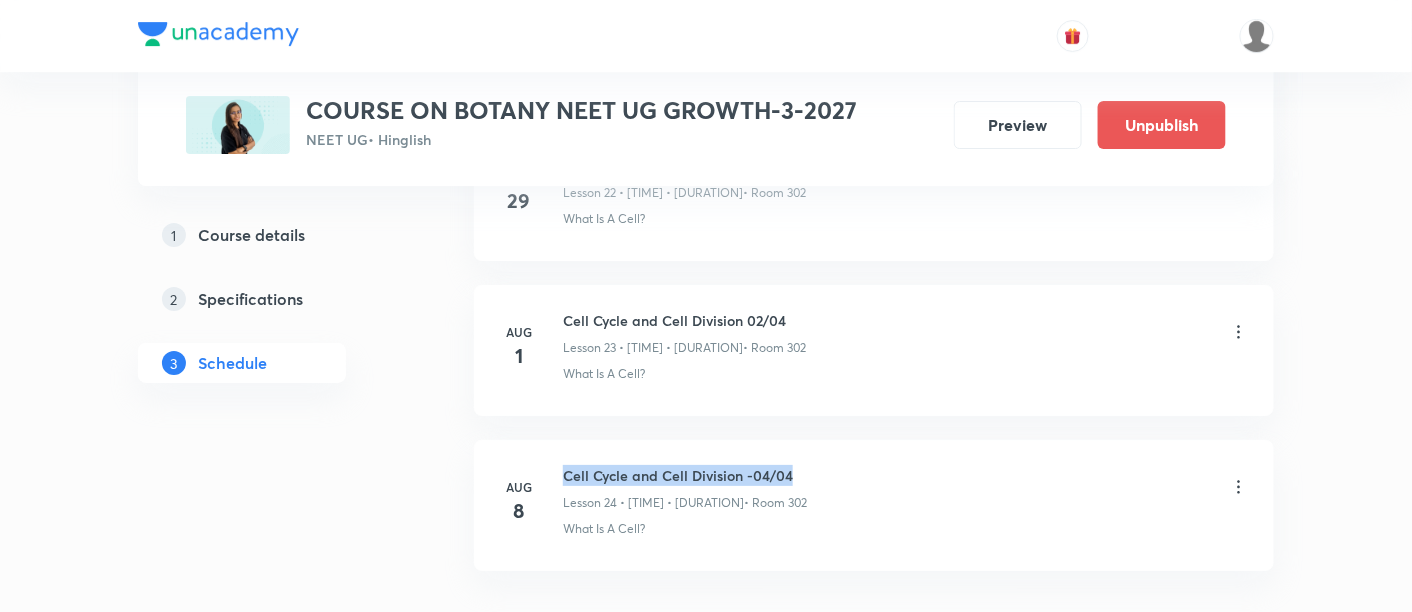 drag, startPoint x: 562, startPoint y: 458, endPoint x: 859, endPoint y: 456, distance: 297.00674 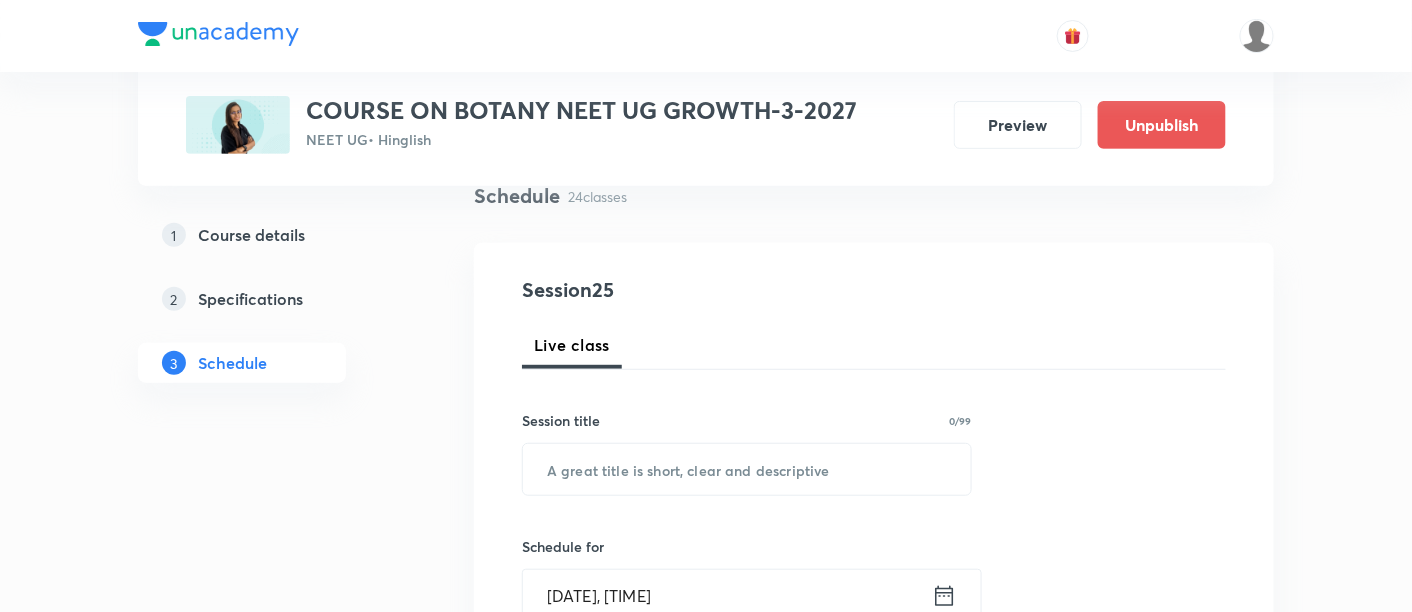 scroll, scrollTop: 181, scrollLeft: 0, axis: vertical 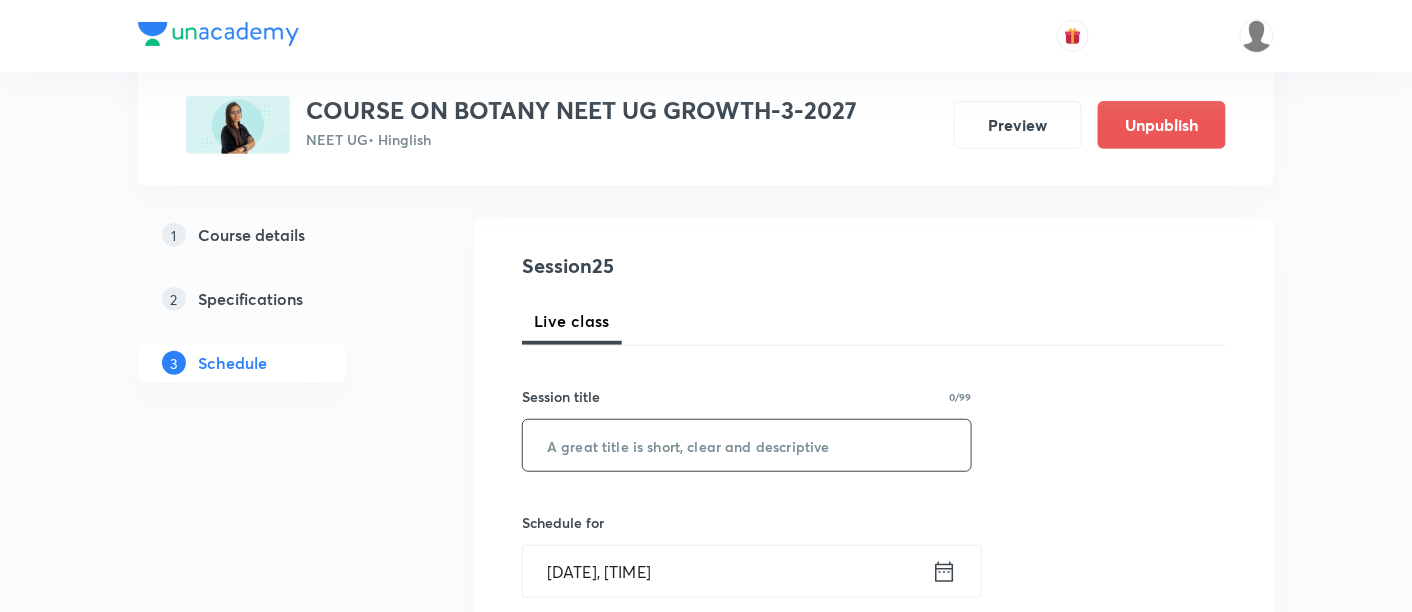 click at bounding box center (747, 445) 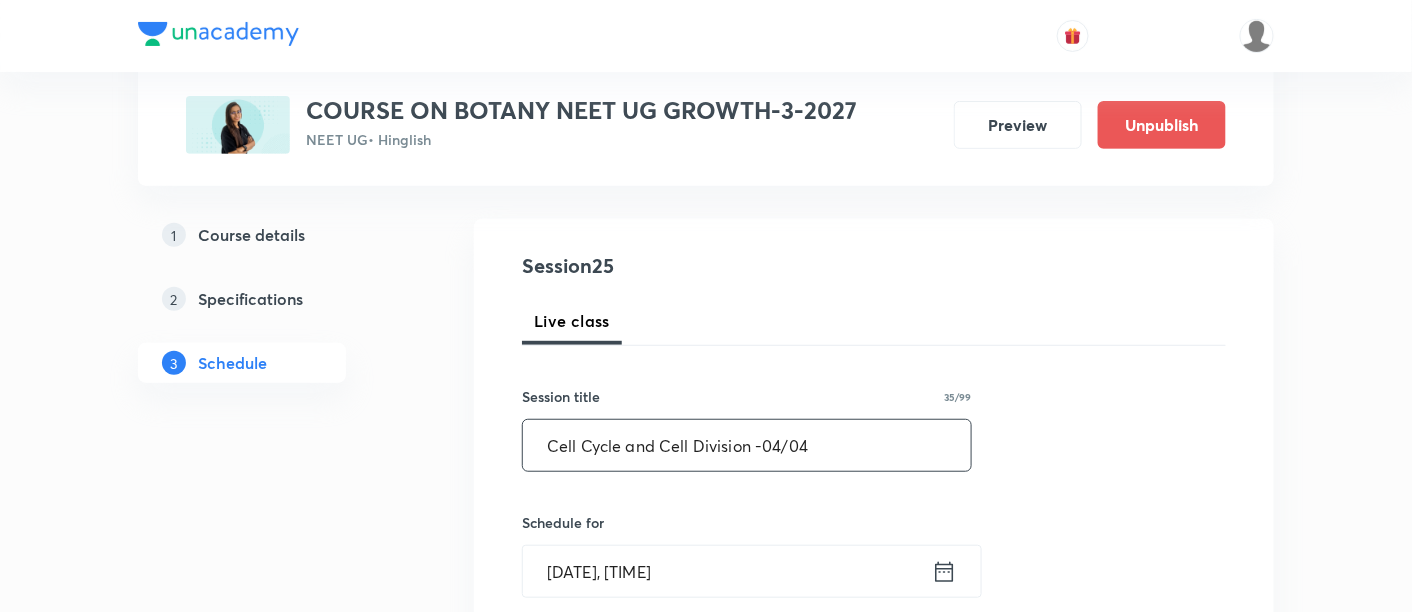 click on "Cell Cycle and Cell Division -04/04" at bounding box center [747, 445] 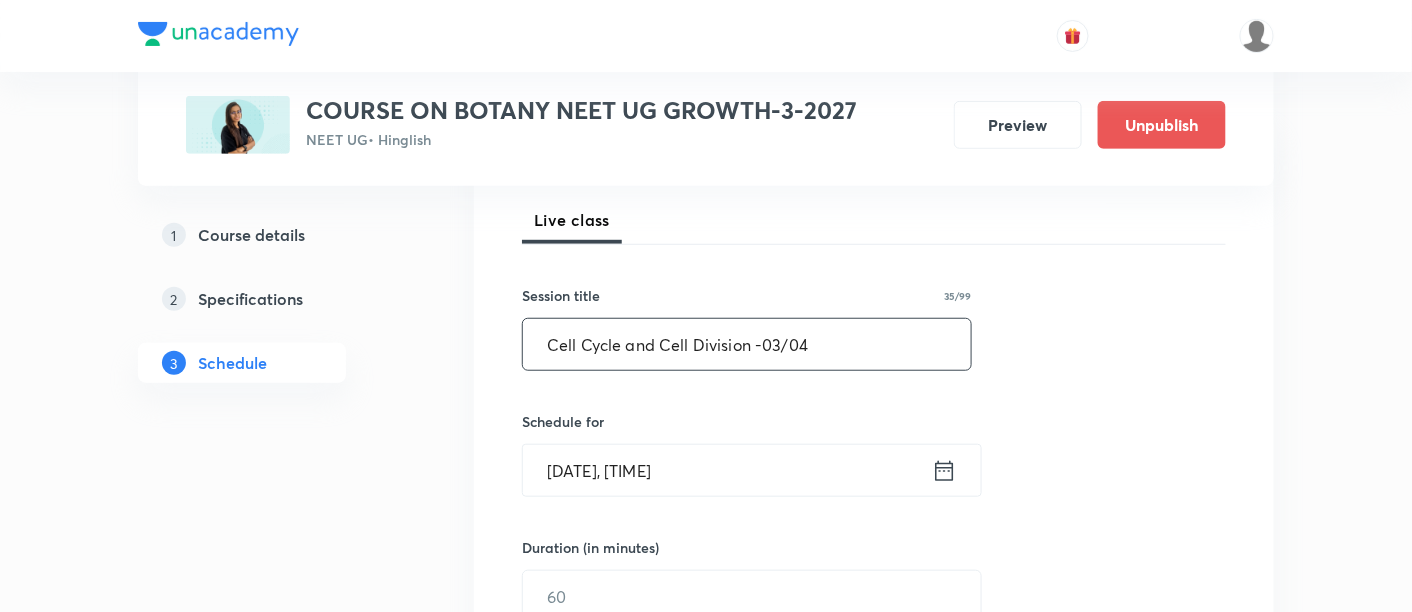 scroll, scrollTop: 332, scrollLeft: 0, axis: vertical 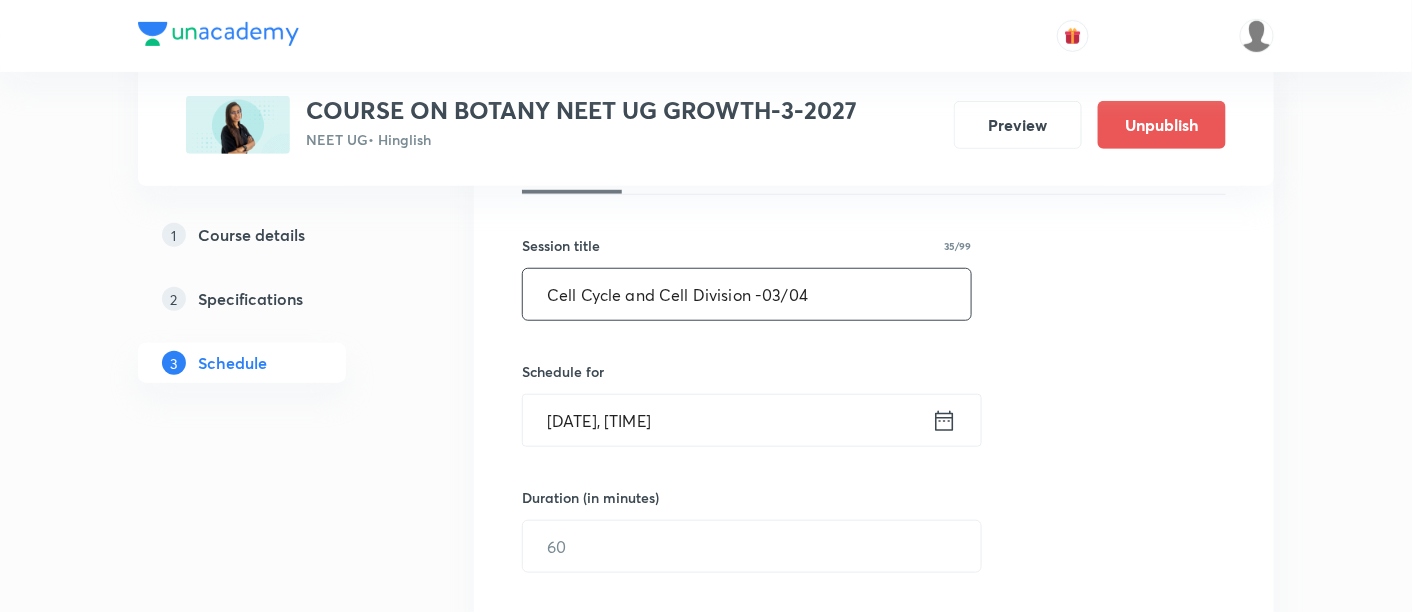 type on "Cell Cycle and Cell Division -03/04" 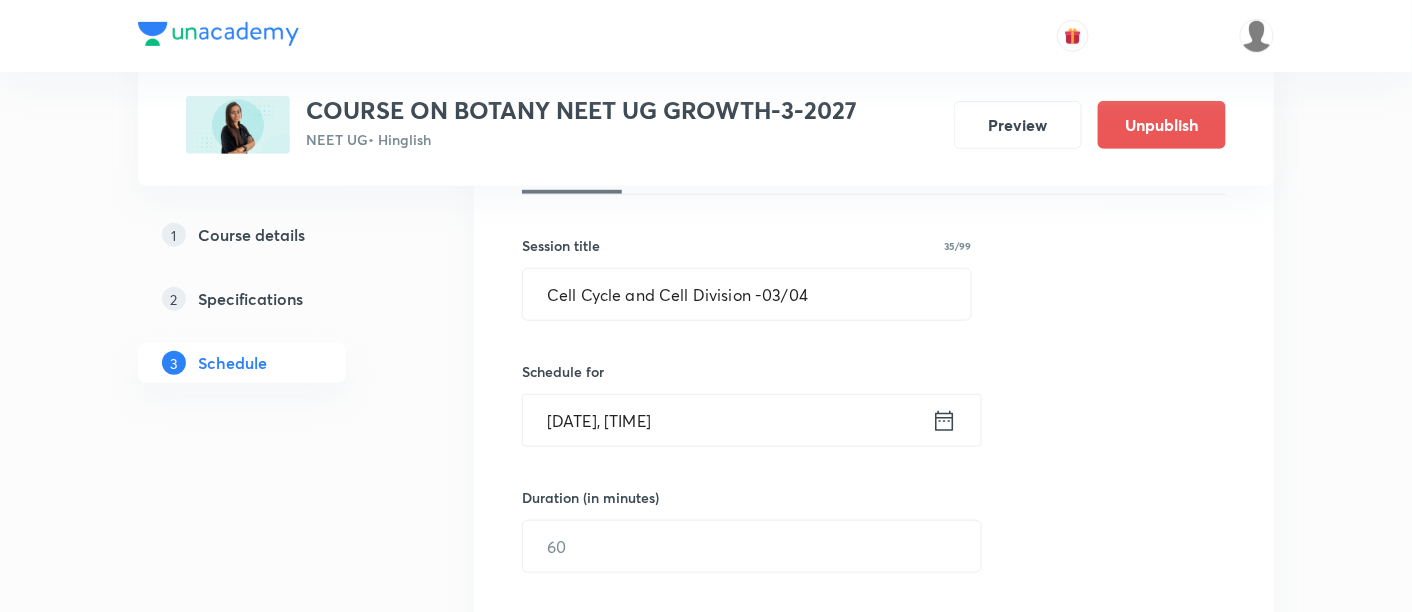 click 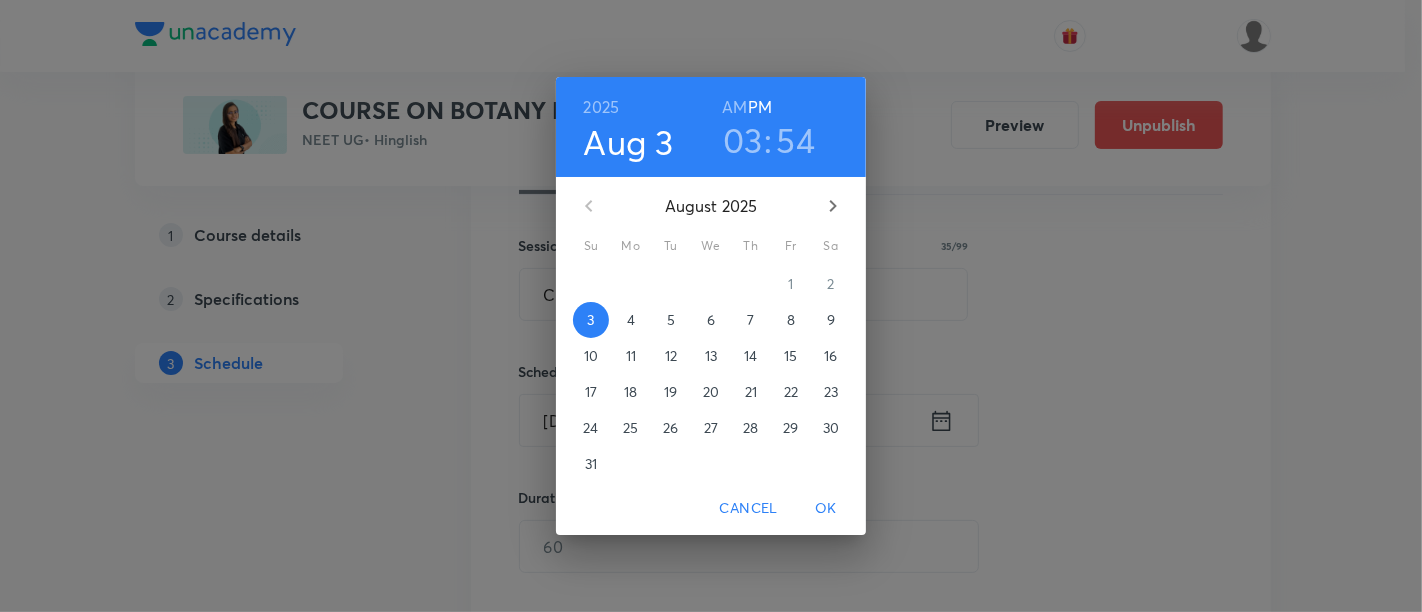 click on "7" at bounding box center (750, 320) 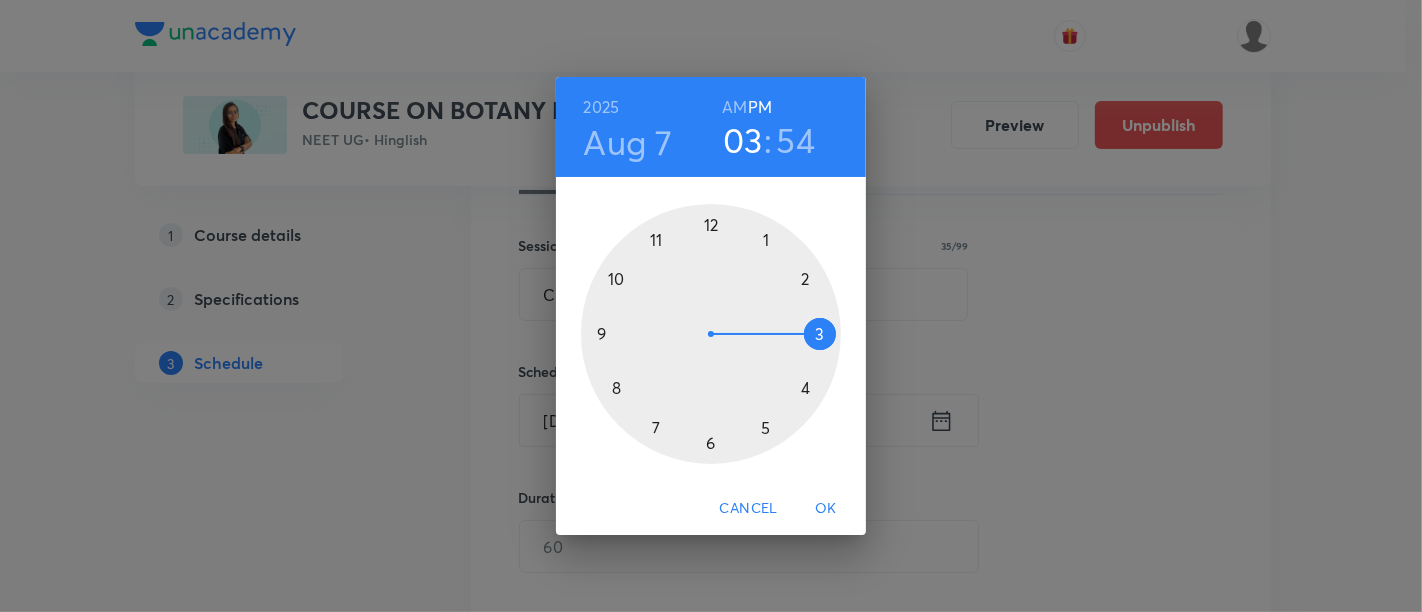 click at bounding box center (711, 334) 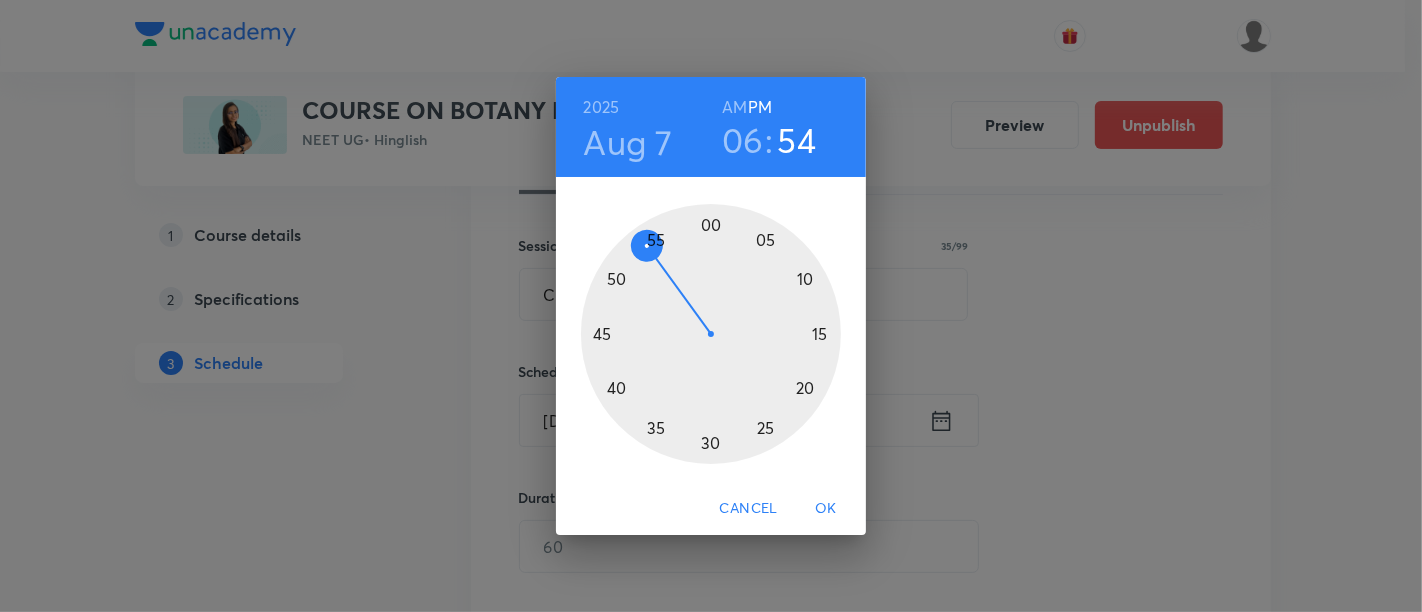 click at bounding box center (711, 334) 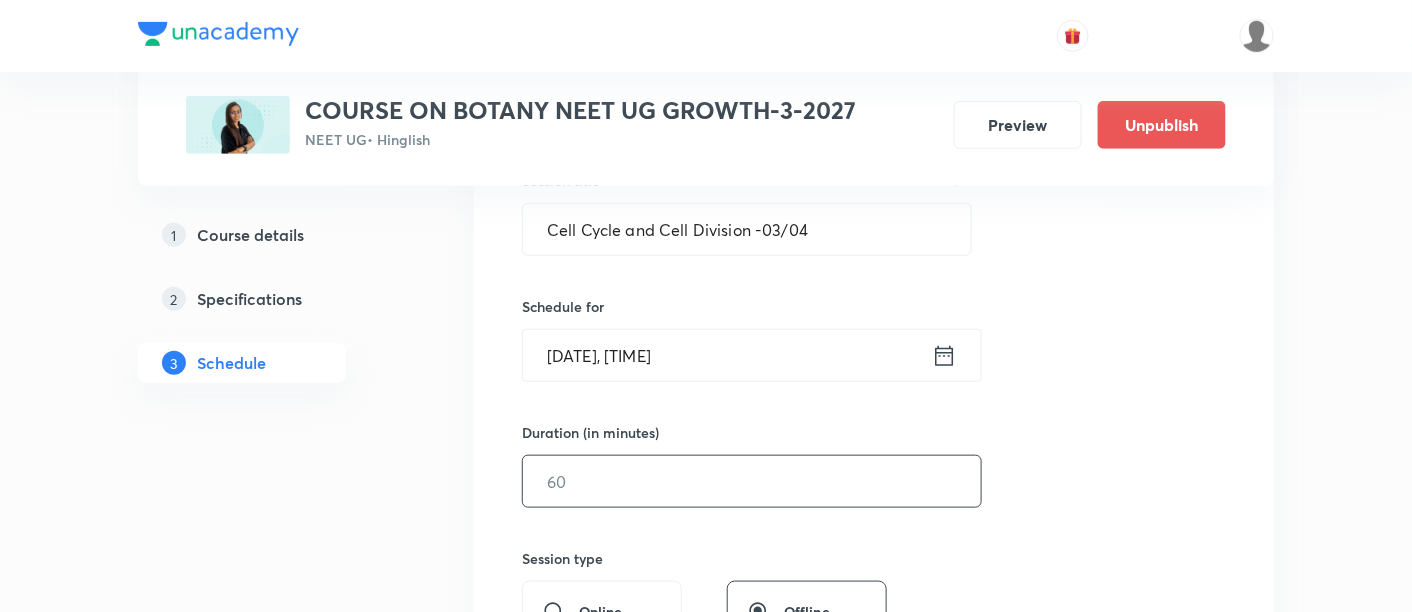 scroll, scrollTop: 399, scrollLeft: 0, axis: vertical 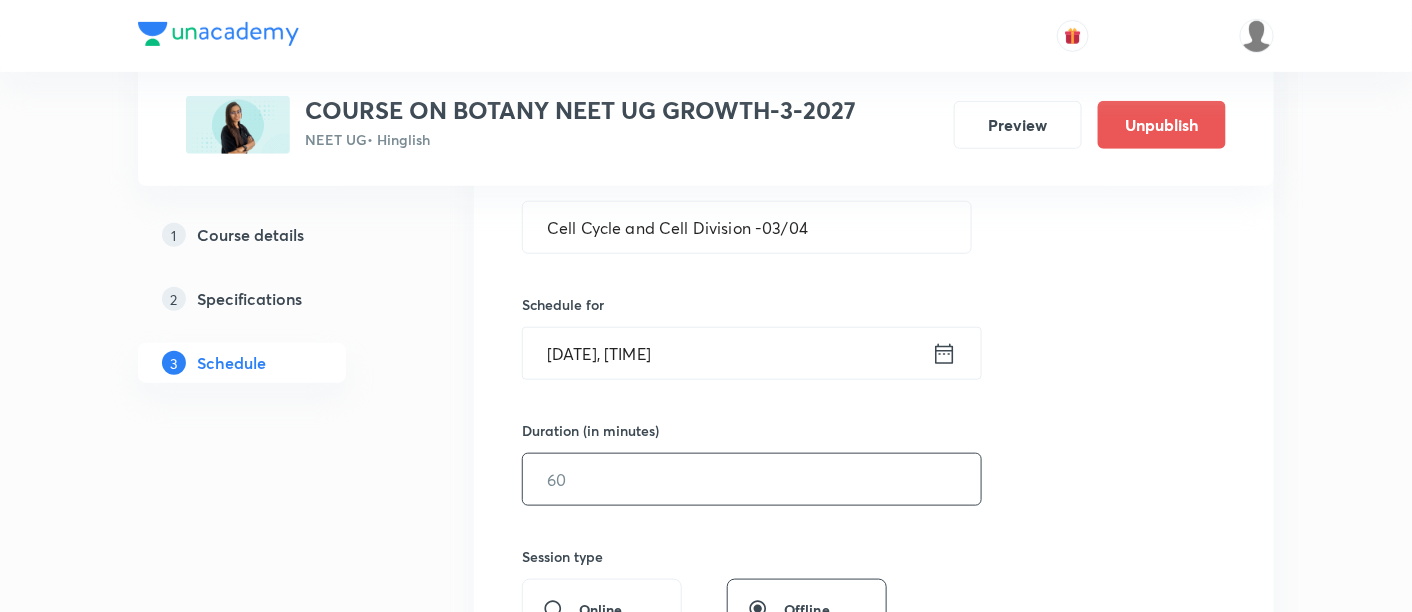 click at bounding box center [752, 479] 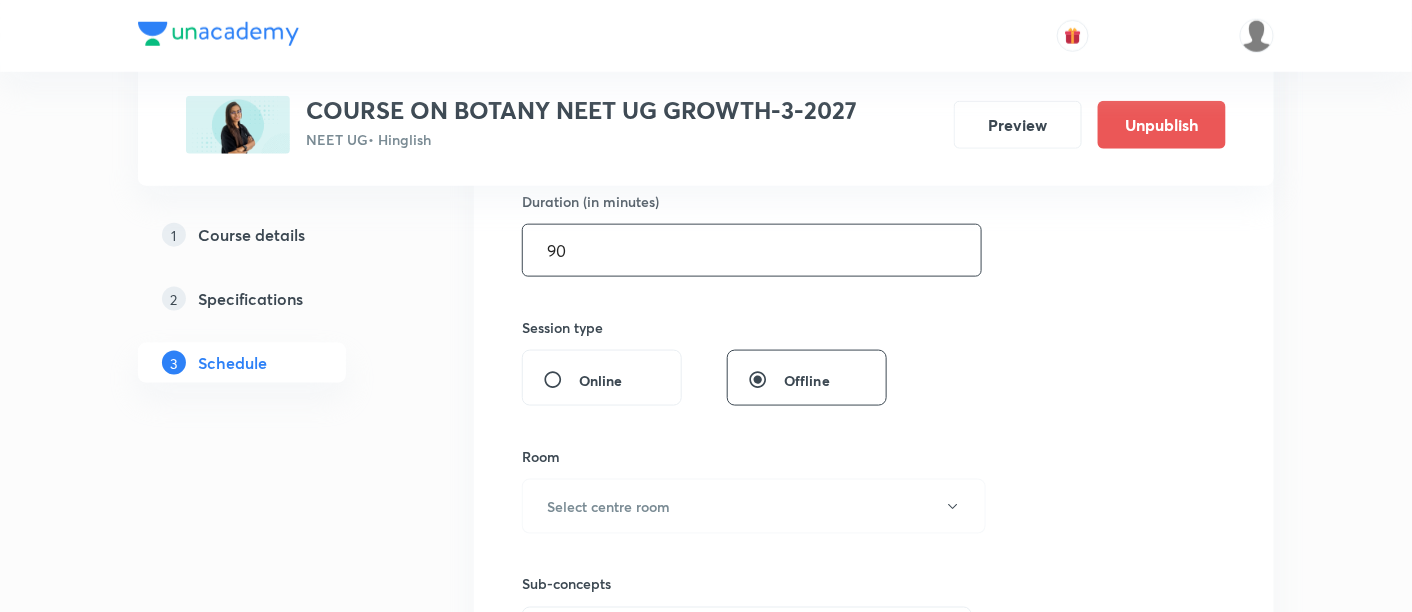scroll, scrollTop: 732, scrollLeft: 0, axis: vertical 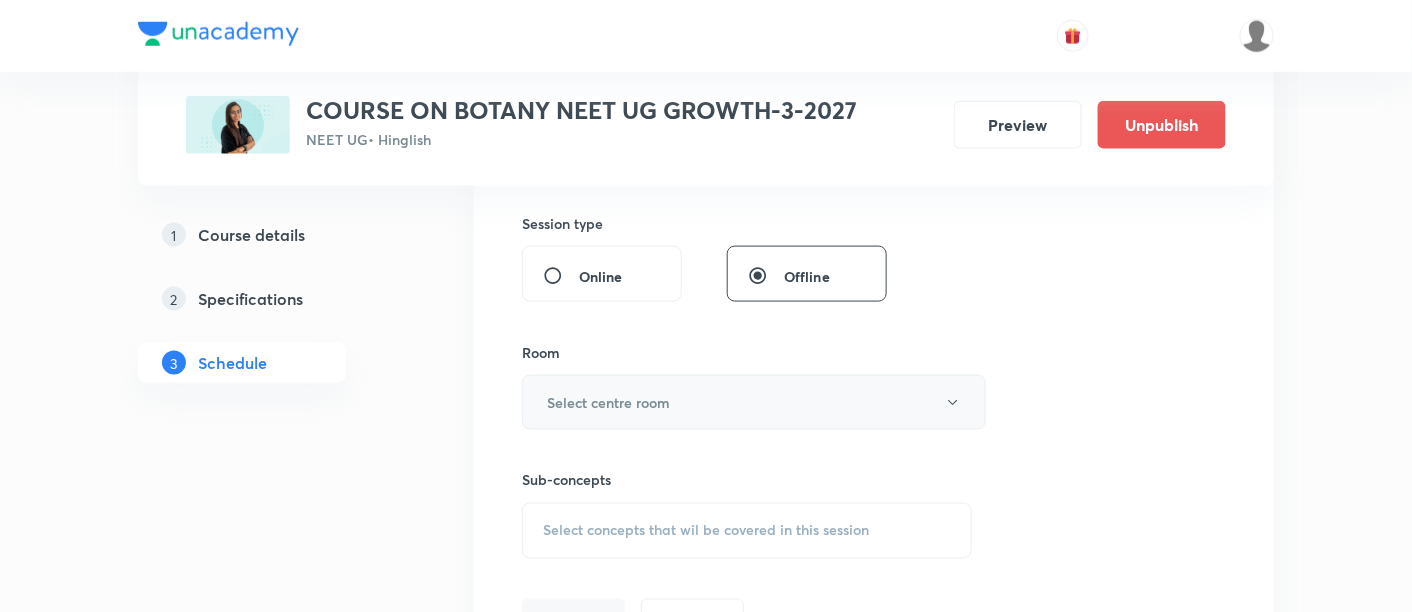 type on "90" 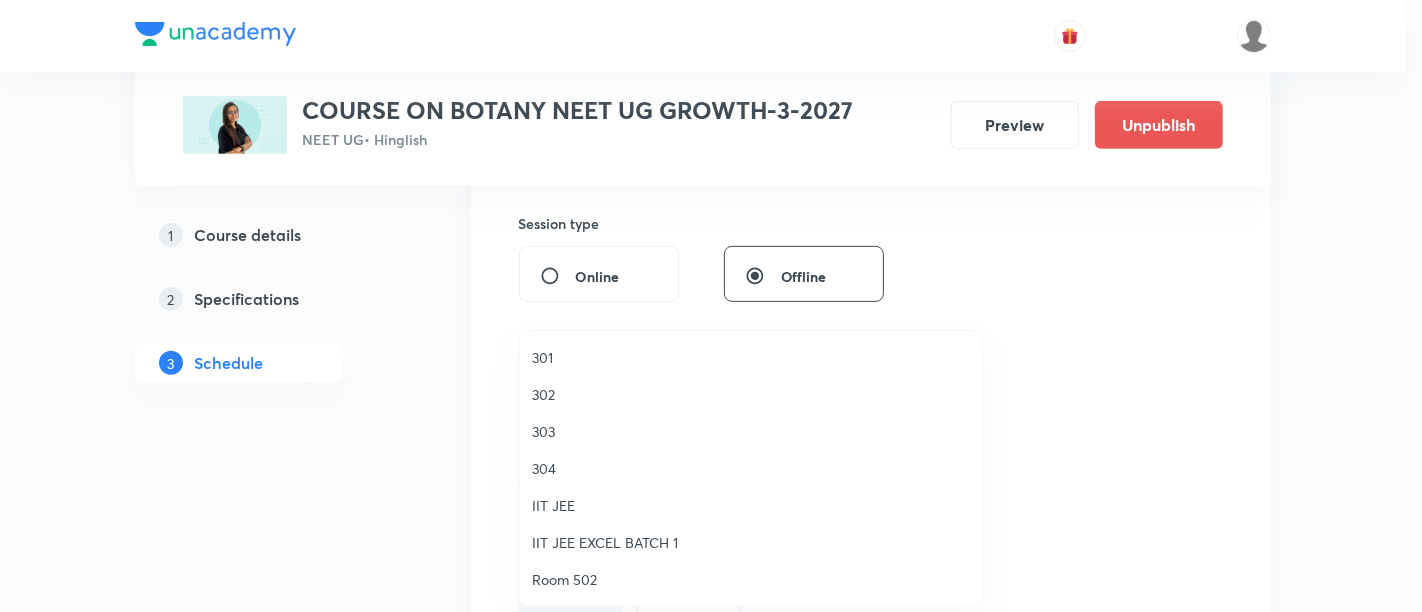 click on "302" at bounding box center [751, 394] 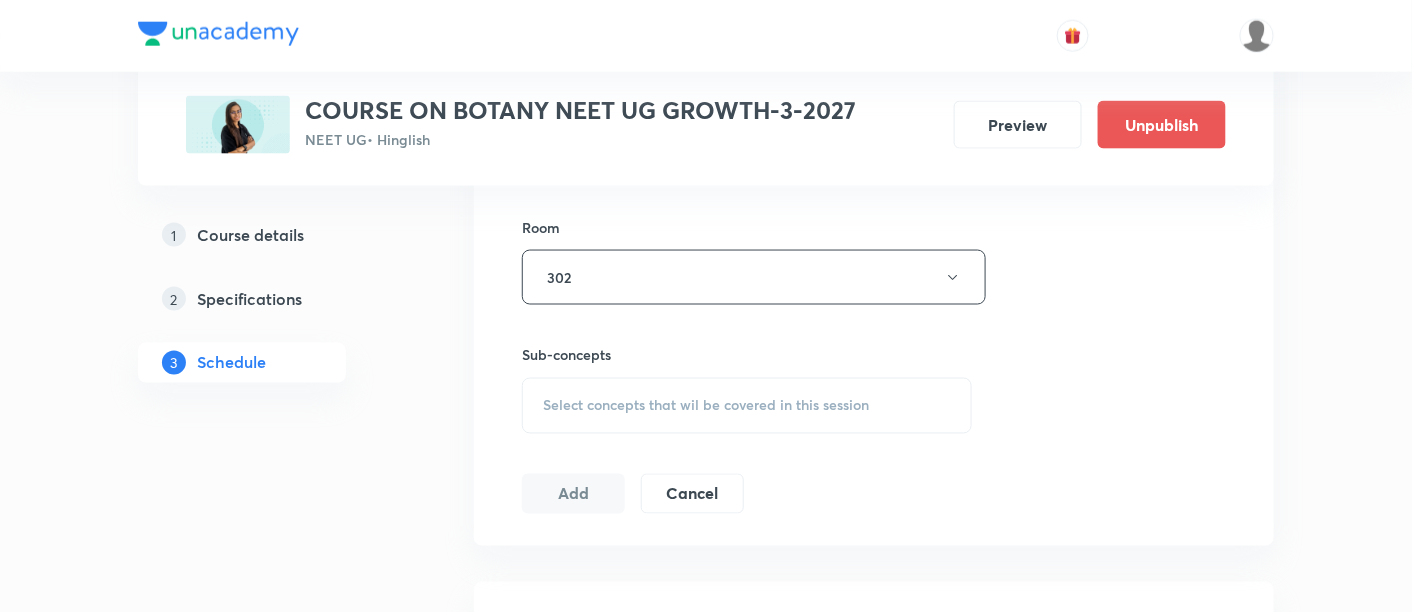 scroll, scrollTop: 865, scrollLeft: 0, axis: vertical 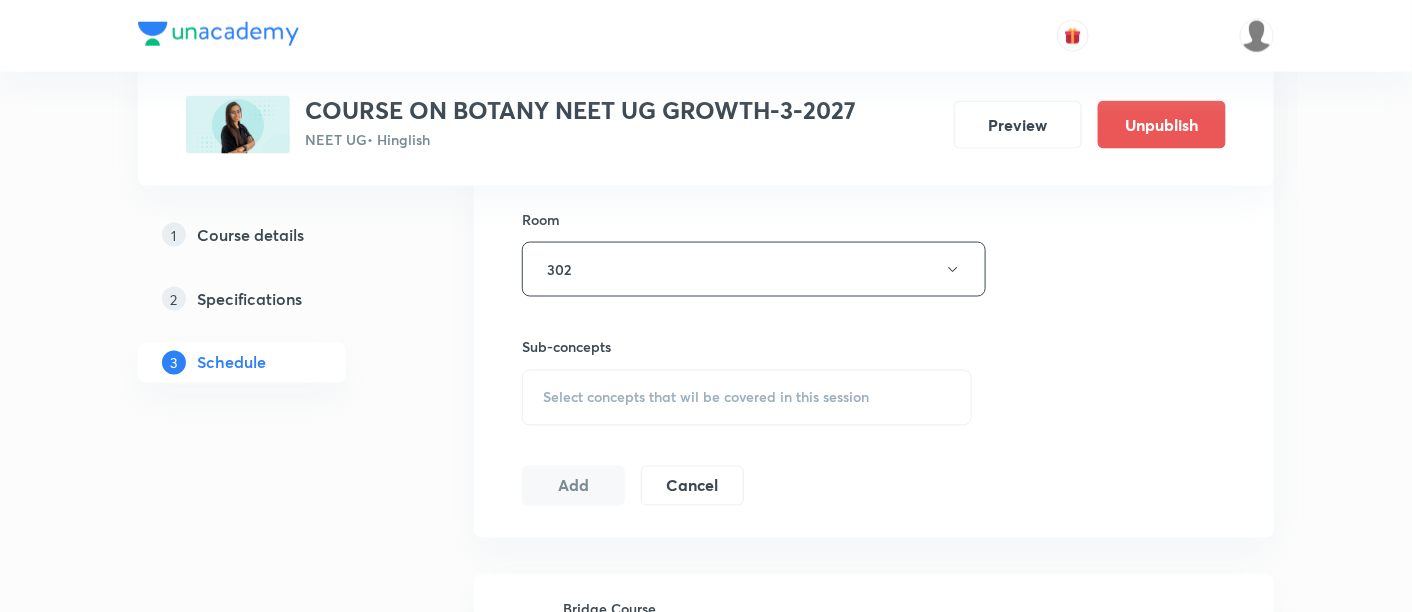click on "Select concepts that wil be covered in this session" at bounding box center (706, 398) 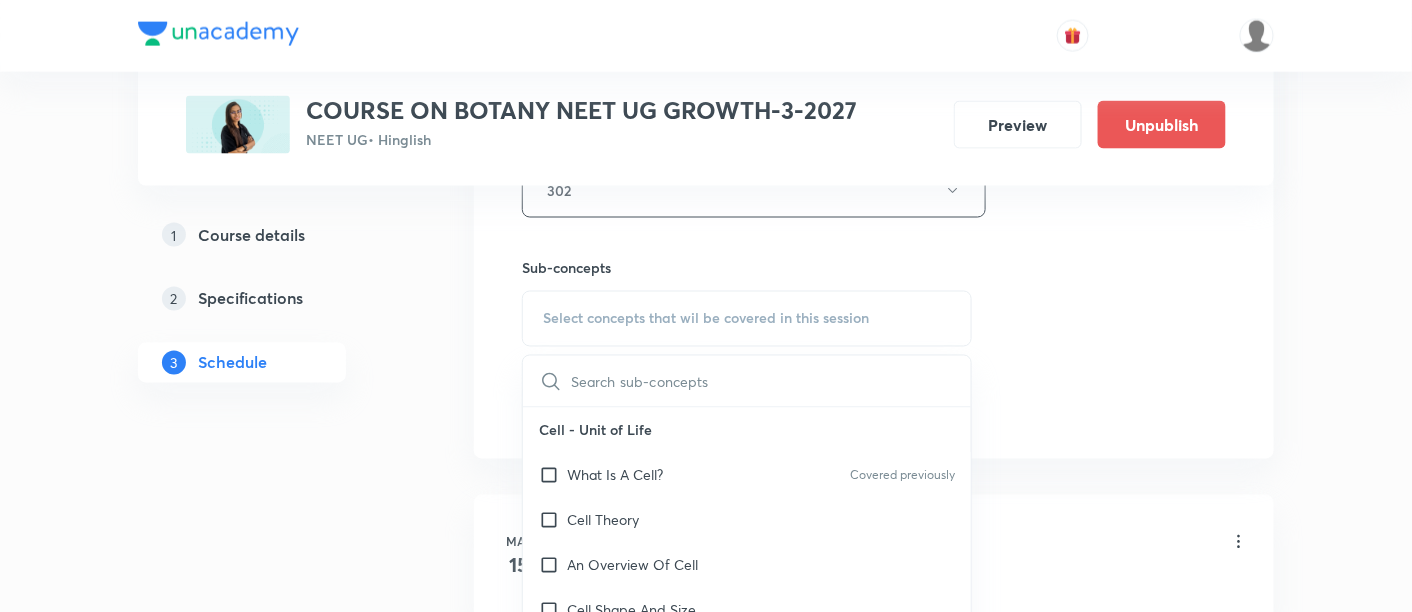 scroll, scrollTop: 947, scrollLeft: 0, axis: vertical 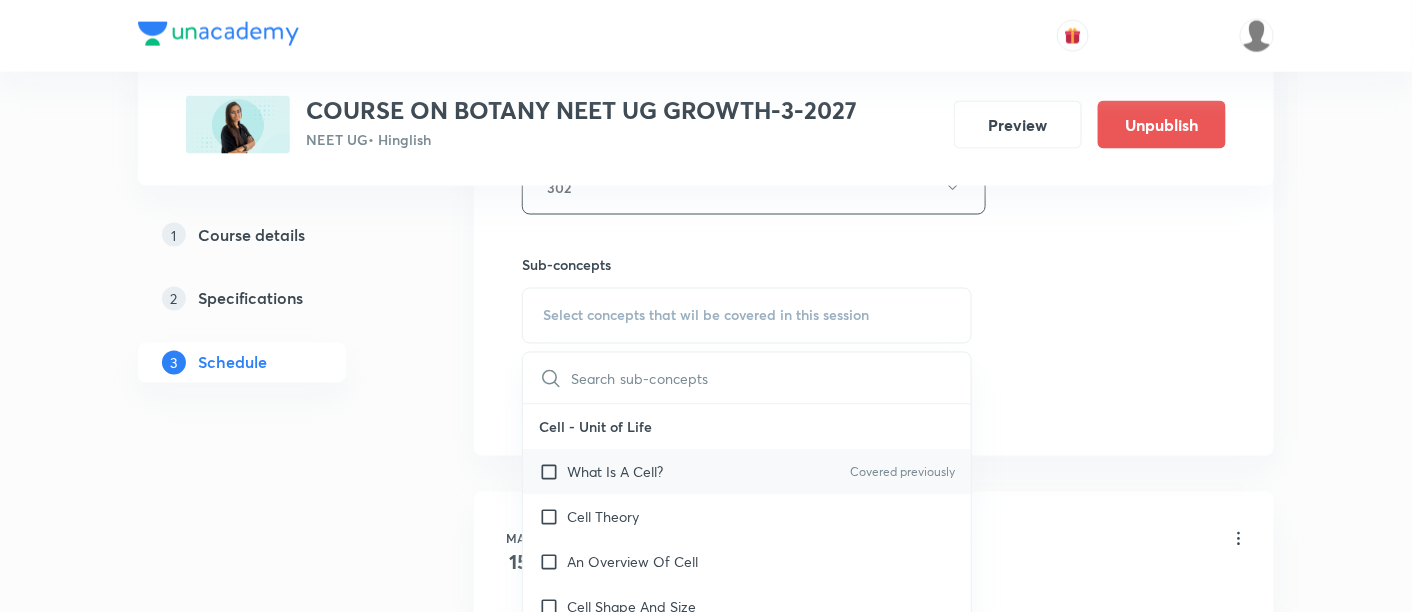 click on "What Is A Cell?" at bounding box center [615, 472] 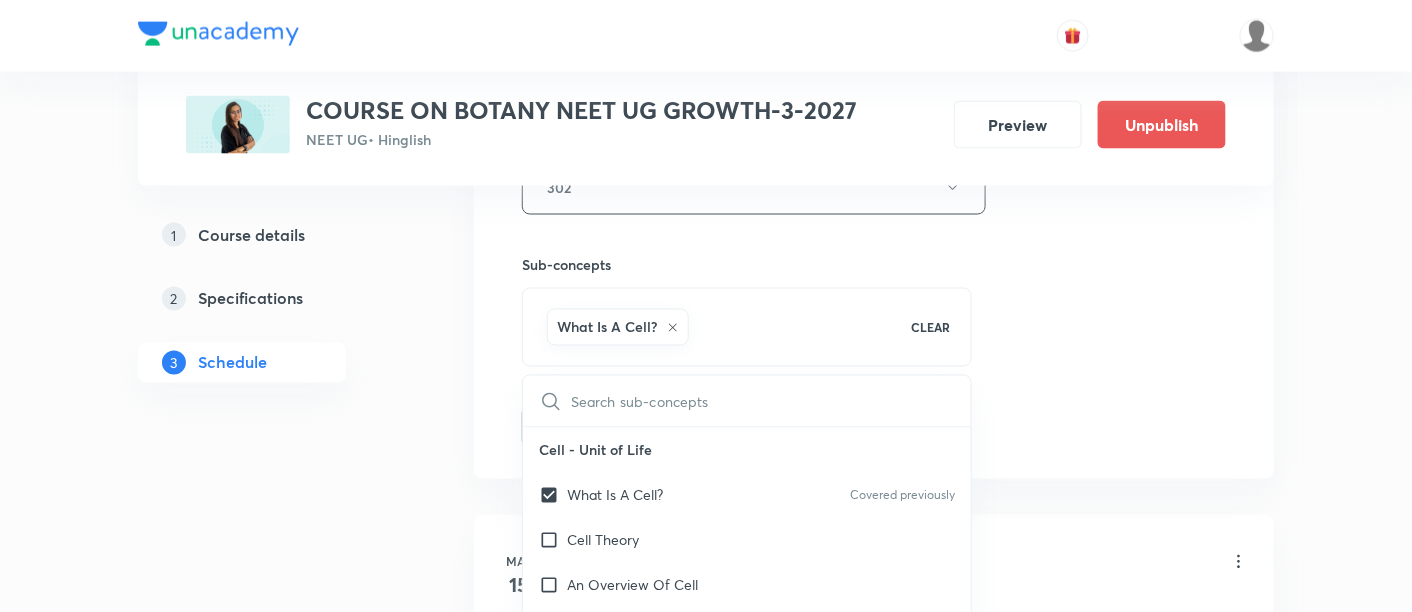 click on "Session  25 Live class Session title 35/99 Cell Cycle and Cell Division -03/04 ​ Schedule for Aug 7, 2025, 6:15 PM ​ Duration (in minutes) 90 ​   Session type Online Offline Room 302 Sub-concepts What Is A Cell? CLEAR ​ Cell - Unit of Life What Is A Cell? Covered previously Cell Theory An Overview Of Cell Cell Shape And Size Prokaryotic Cells Eukaryotic Cells Ribosome and Inclusion Bodies Cell - Unit of Life Biomolecules How To Analyse Chemical Composition? Primary And Secondary Metabolites Biomacromolecules Proteins and Amino acids Polysaccharides / Carbohydrates Lipids Nucleic Acids Structure Of Proteins Nature Of Bond Linking Monomers In A Polymer Dynamic State Of Body Constituents - Concept Of Metabolism Metabolic Basis For Living Living State Enzymes Structure of Ribose, Glucose, Disaccharides Structure of Compound Lipids Nitrogen Bases Saturated and Unsaturated Fatty Acids Classification of Amino Acids Enzyme Classification Enzymes: Chemical Reactions Enzymes: Nature Of Enzyme Action Nucleotides" at bounding box center (874, -34) 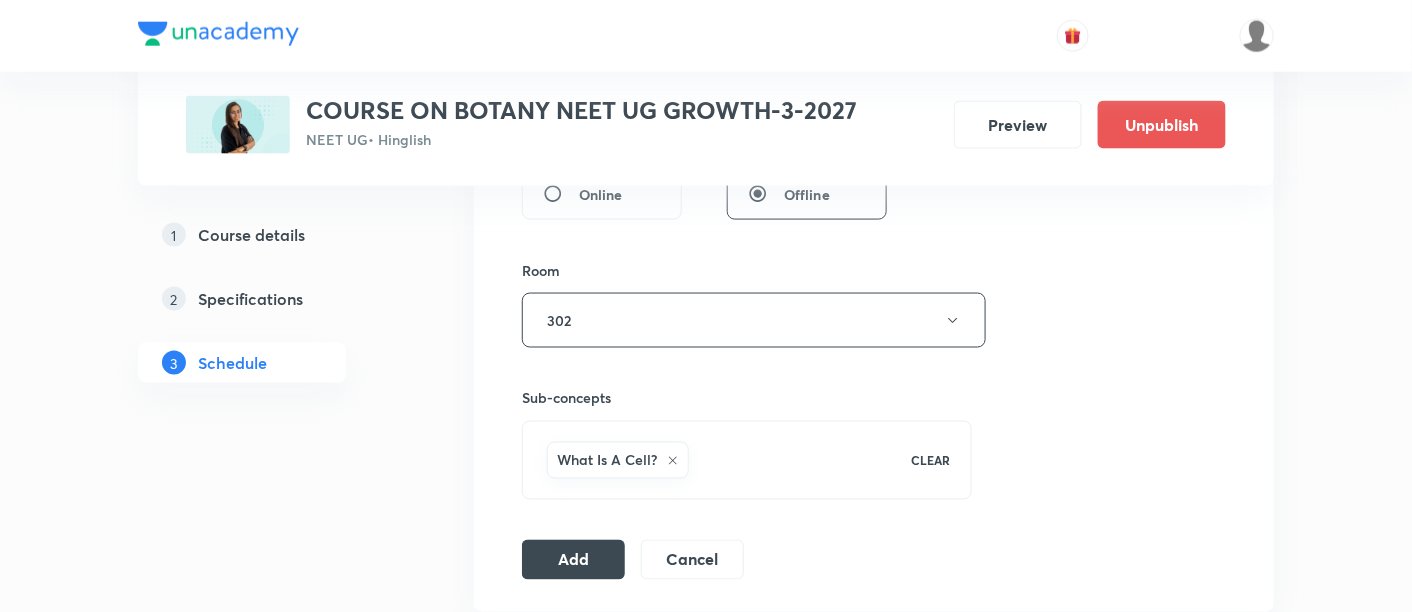 scroll, scrollTop: 858, scrollLeft: 0, axis: vertical 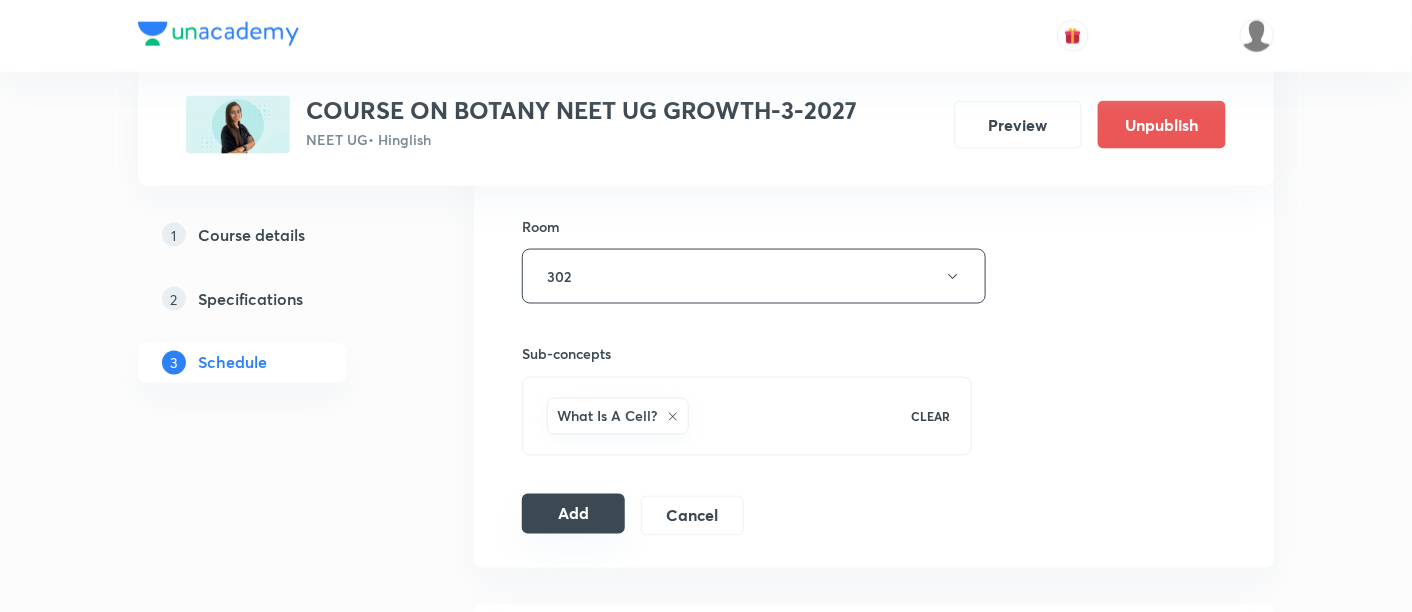 click on "Add" at bounding box center [573, 514] 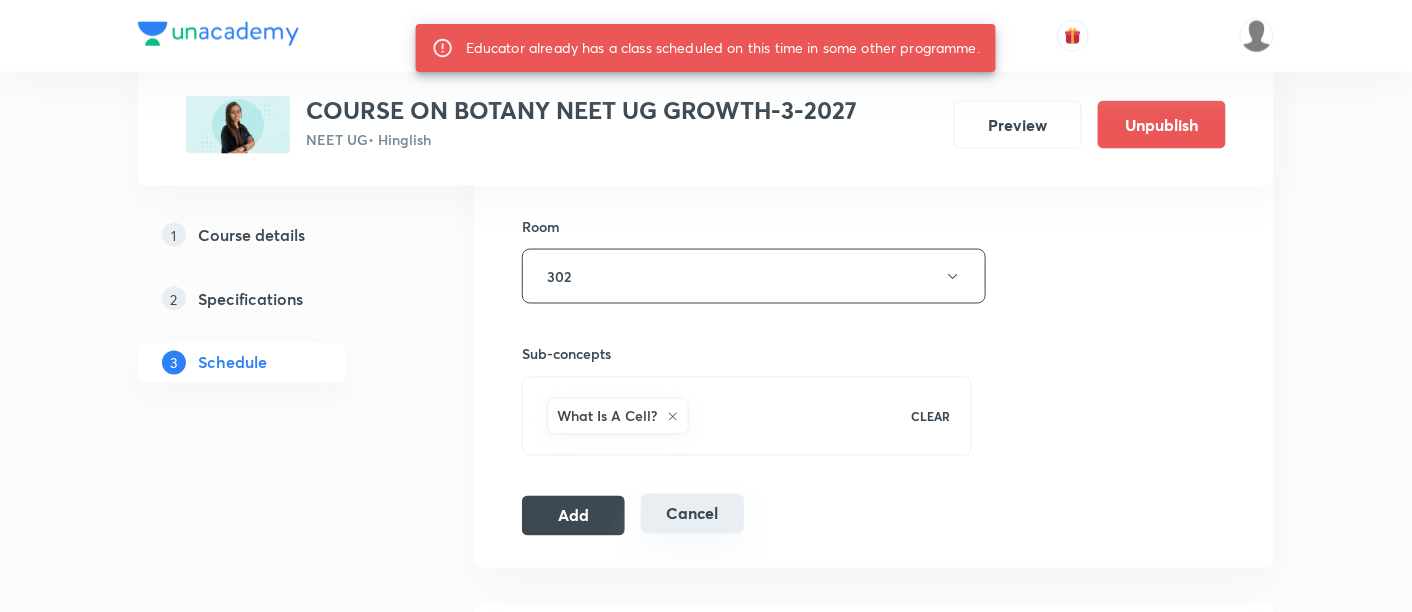 click on "Cancel" at bounding box center [692, 514] 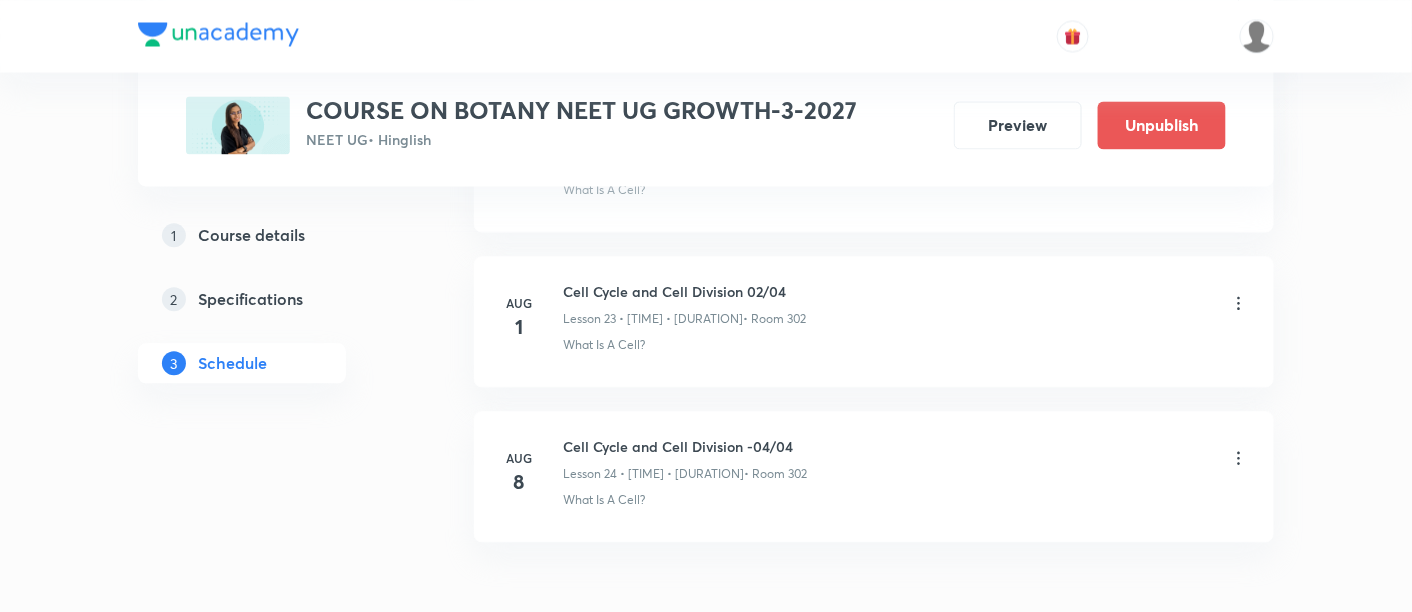 scroll, scrollTop: 3674, scrollLeft: 0, axis: vertical 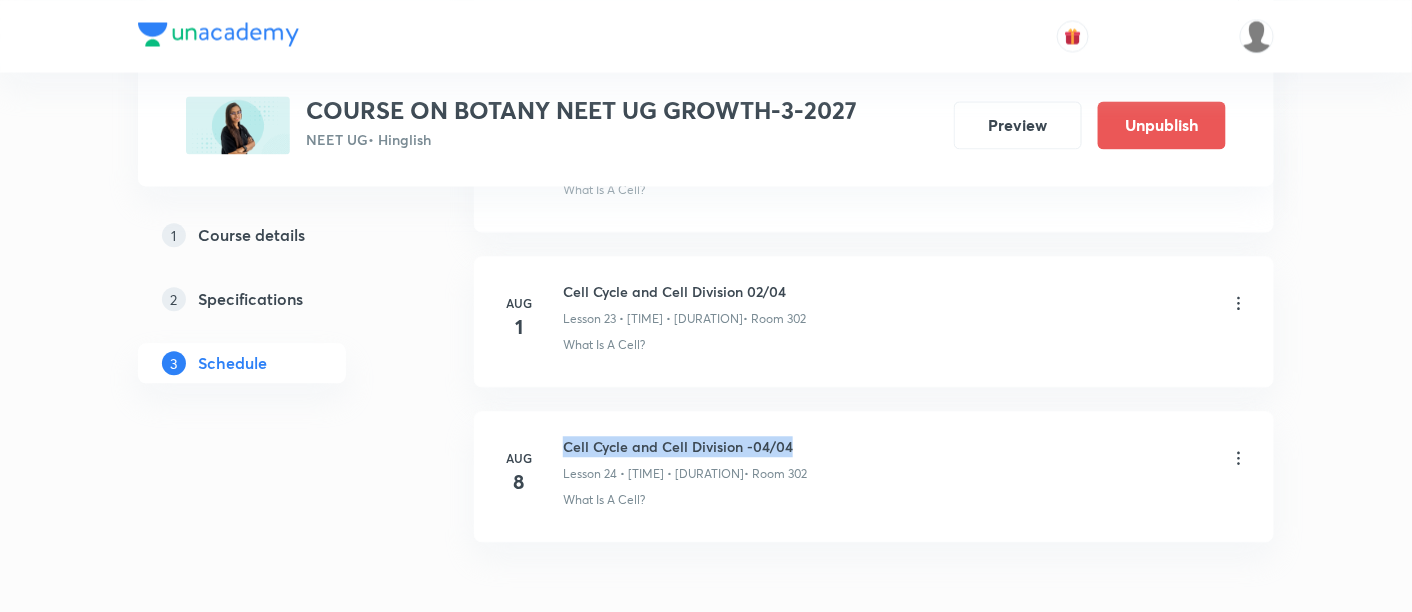 drag, startPoint x: 565, startPoint y: 430, endPoint x: 808, endPoint y: 424, distance: 243.07407 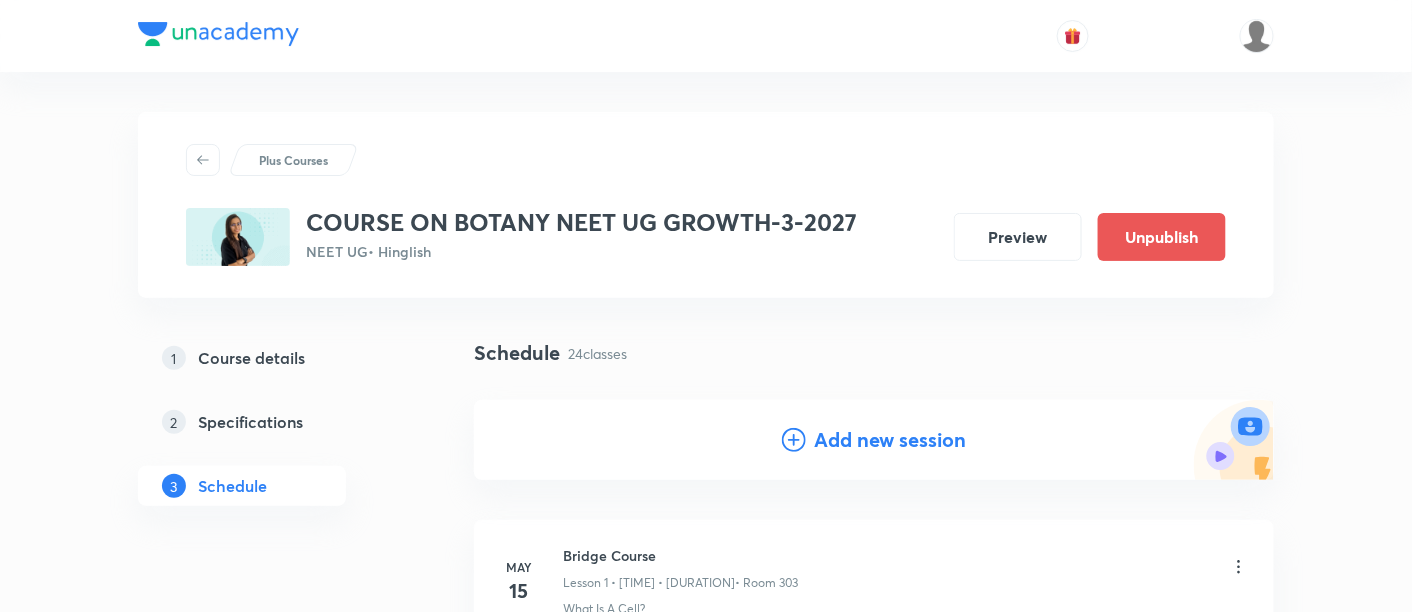 scroll, scrollTop: 18, scrollLeft: 0, axis: vertical 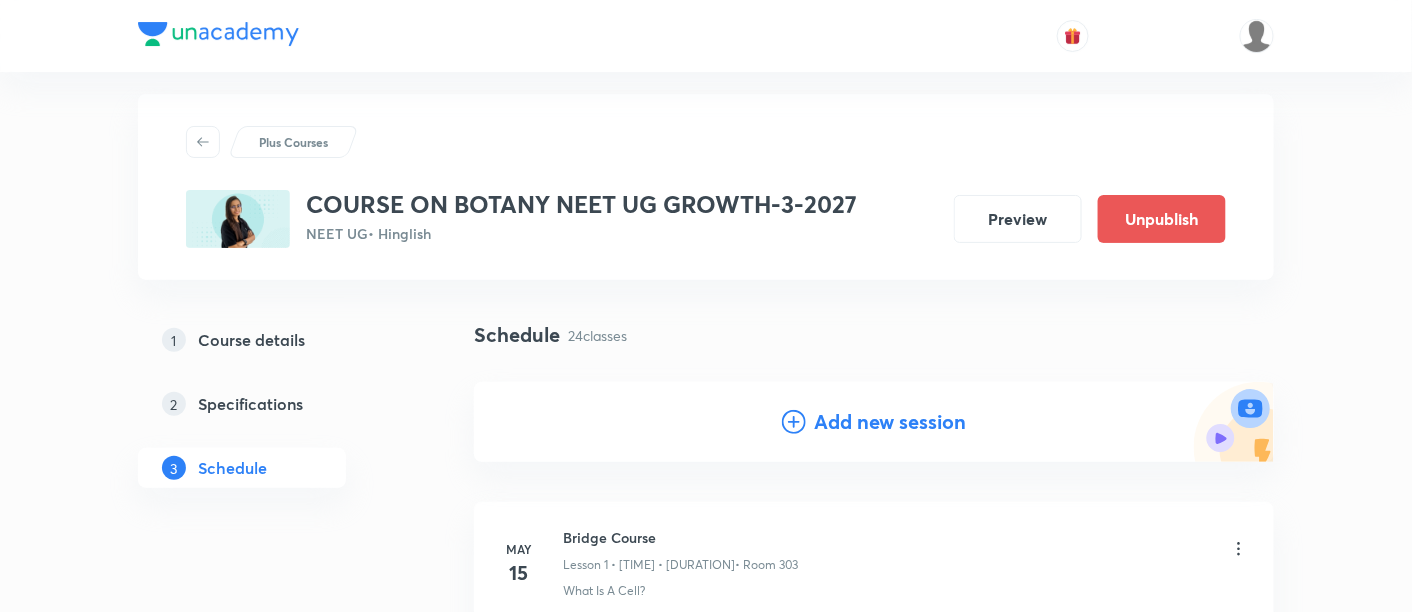 click on "Add new session" at bounding box center [890, 422] 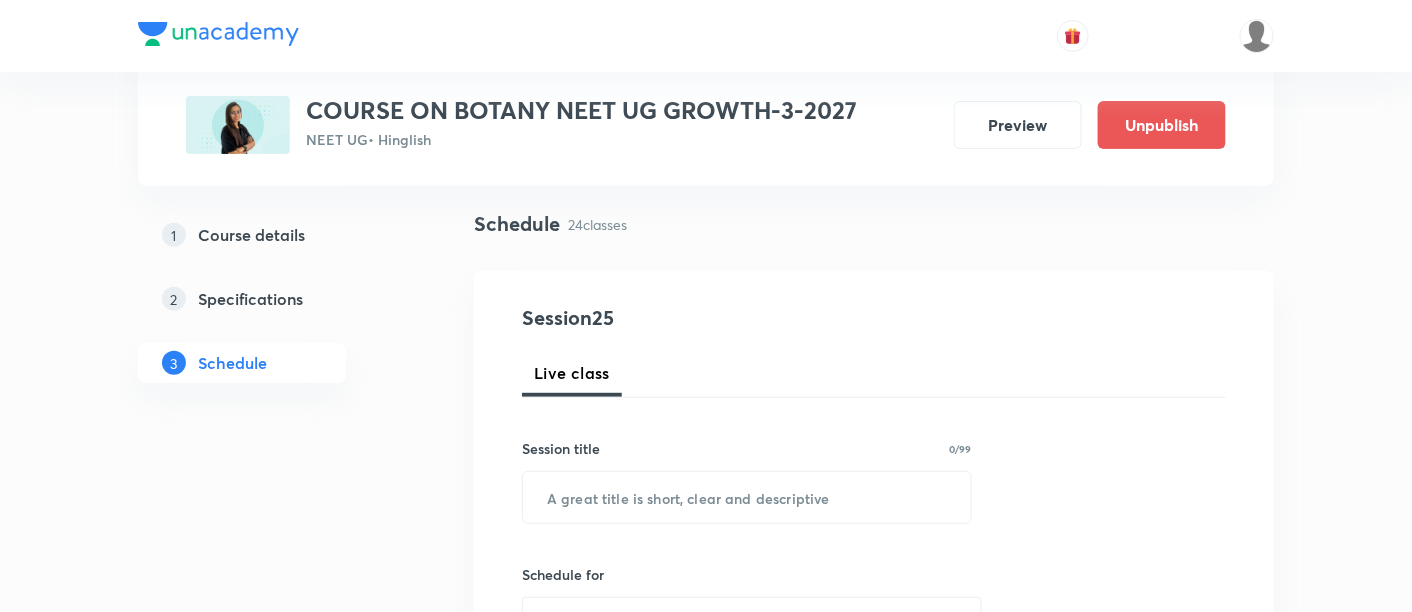 scroll, scrollTop: 151, scrollLeft: 0, axis: vertical 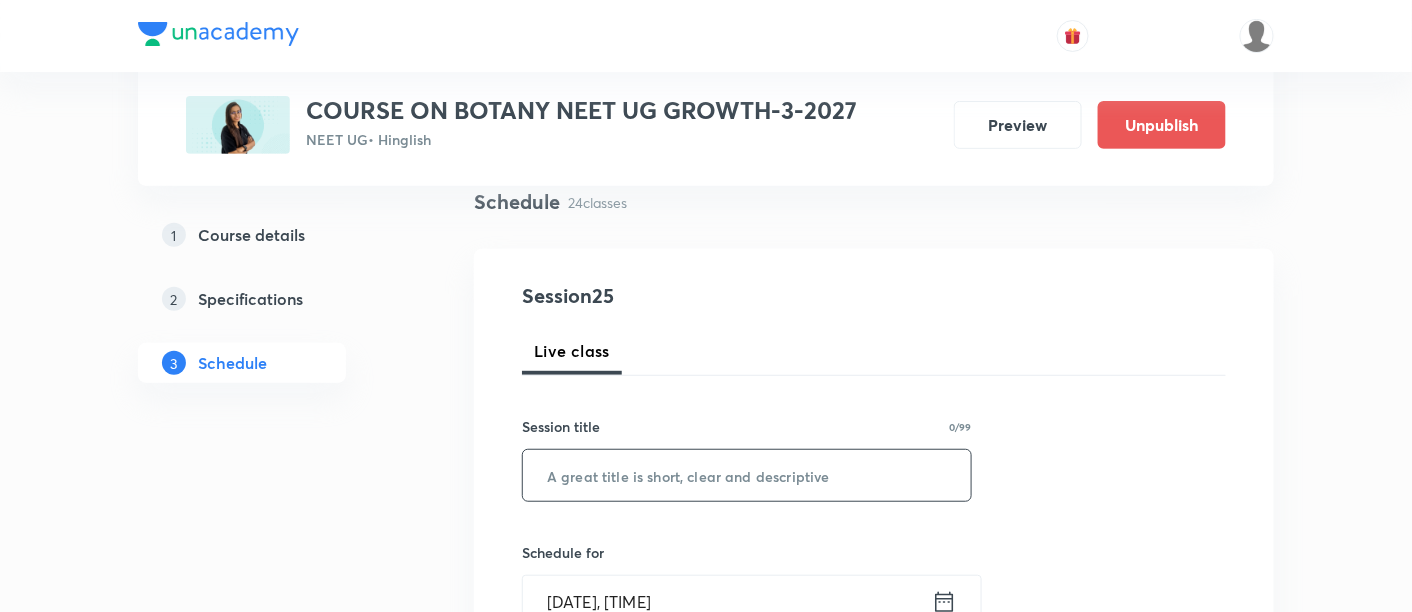 click at bounding box center [747, 475] 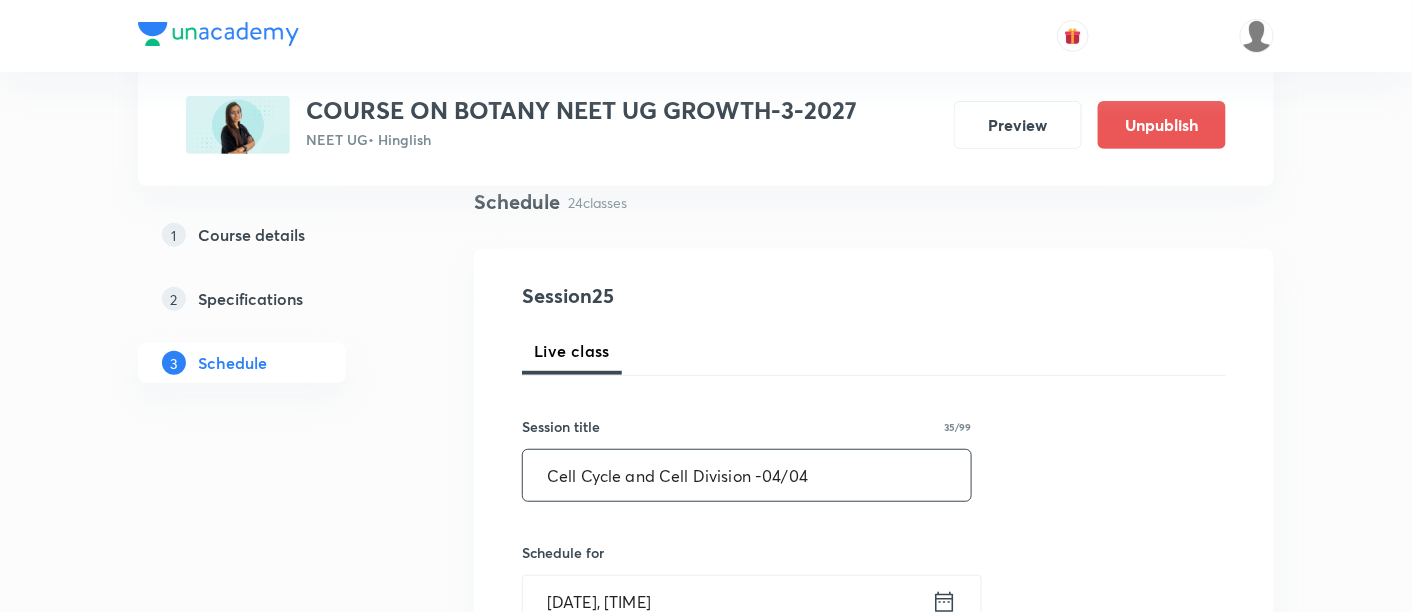 click on "Cell Cycle and Cell Division -04/04" at bounding box center (747, 475) 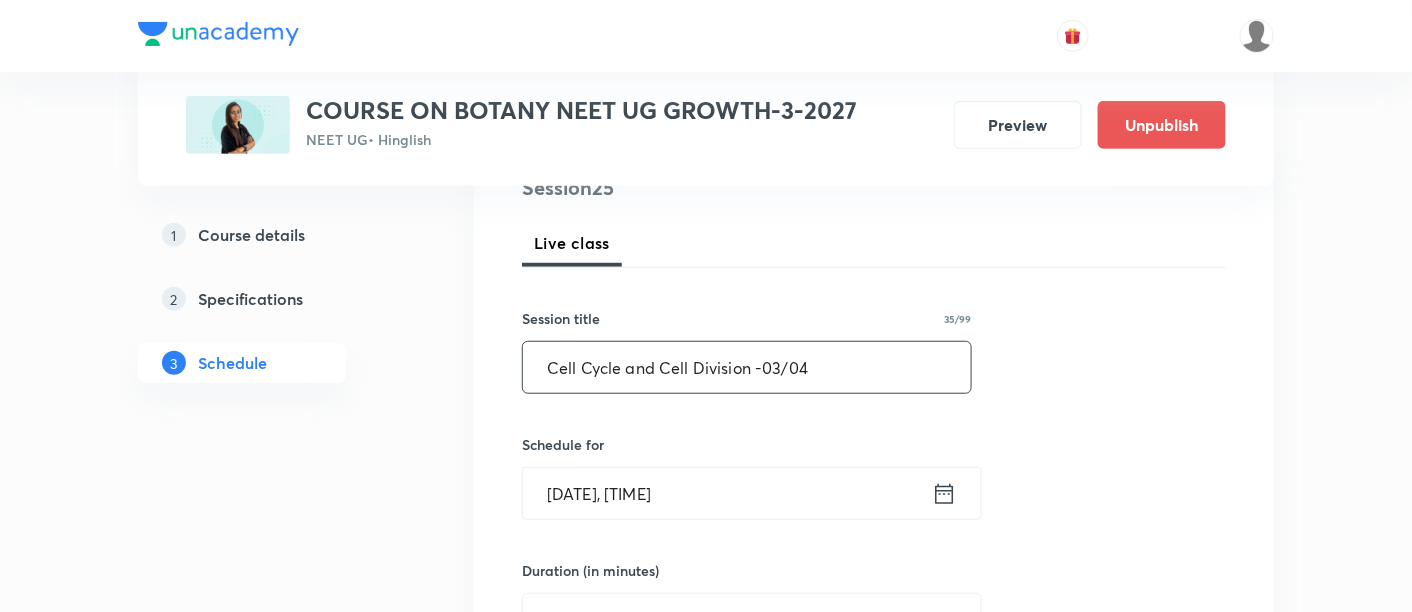 scroll, scrollTop: 262, scrollLeft: 0, axis: vertical 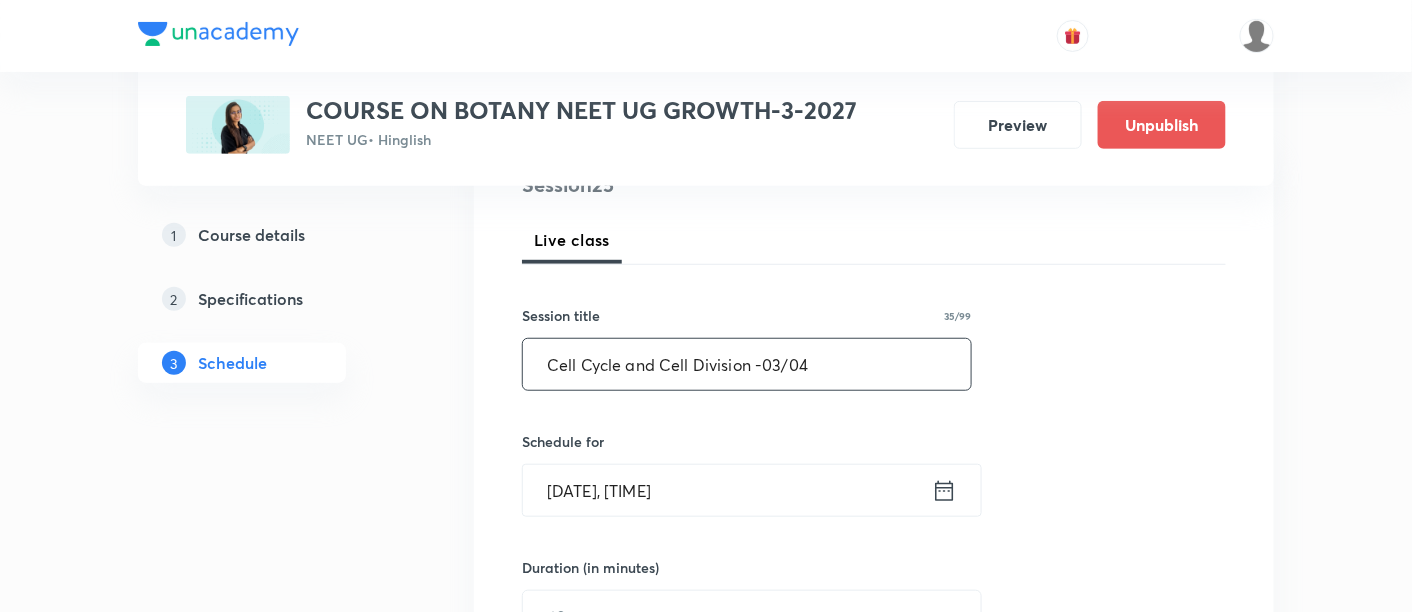 type on "Cell Cycle and Cell Division -03/04" 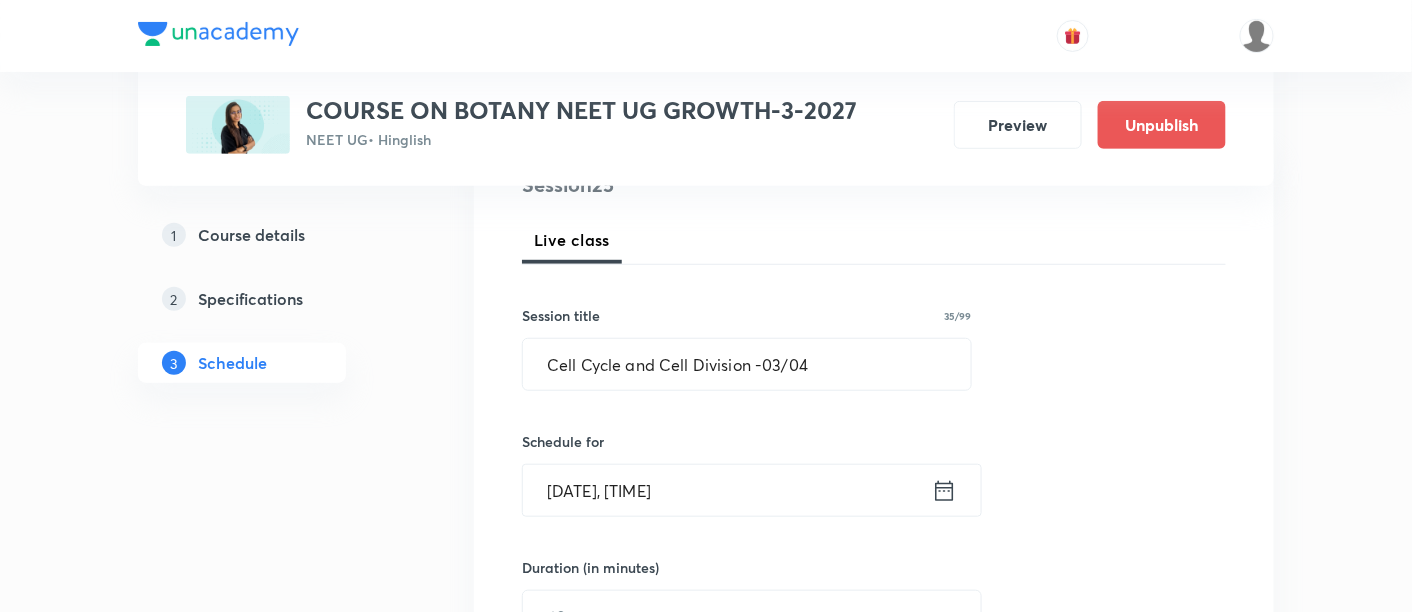 click 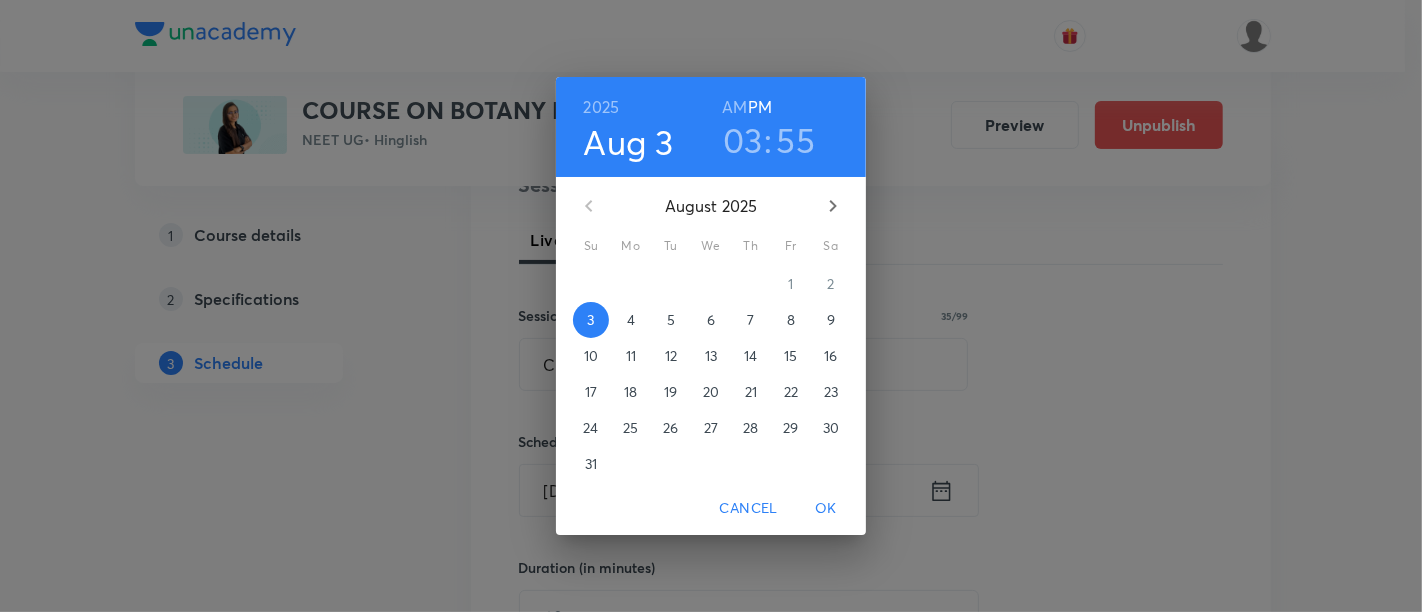 click on "5" at bounding box center [671, 320] 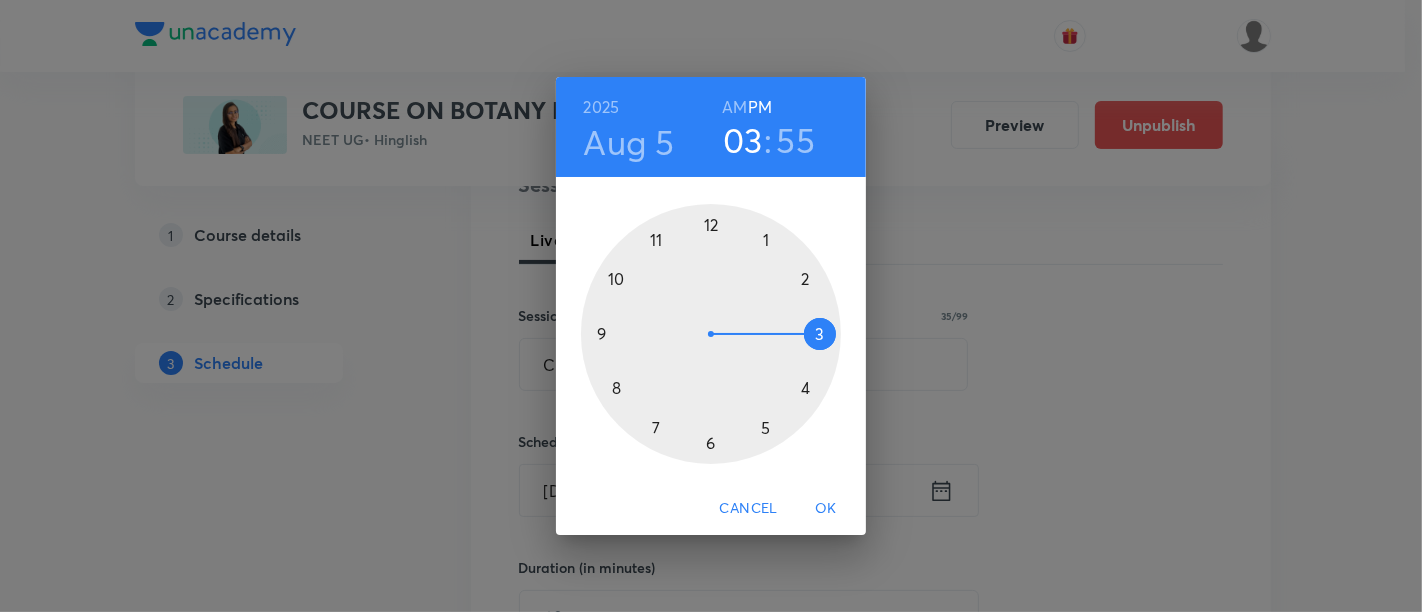 click at bounding box center (711, 334) 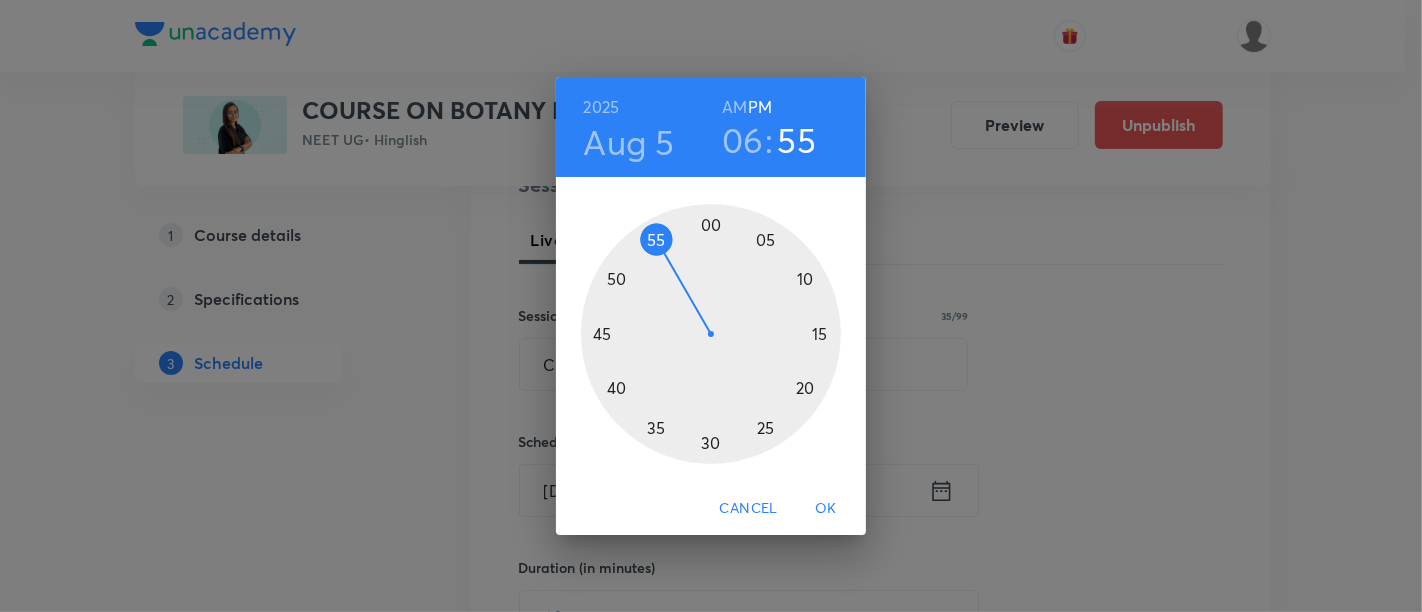 click at bounding box center (711, 334) 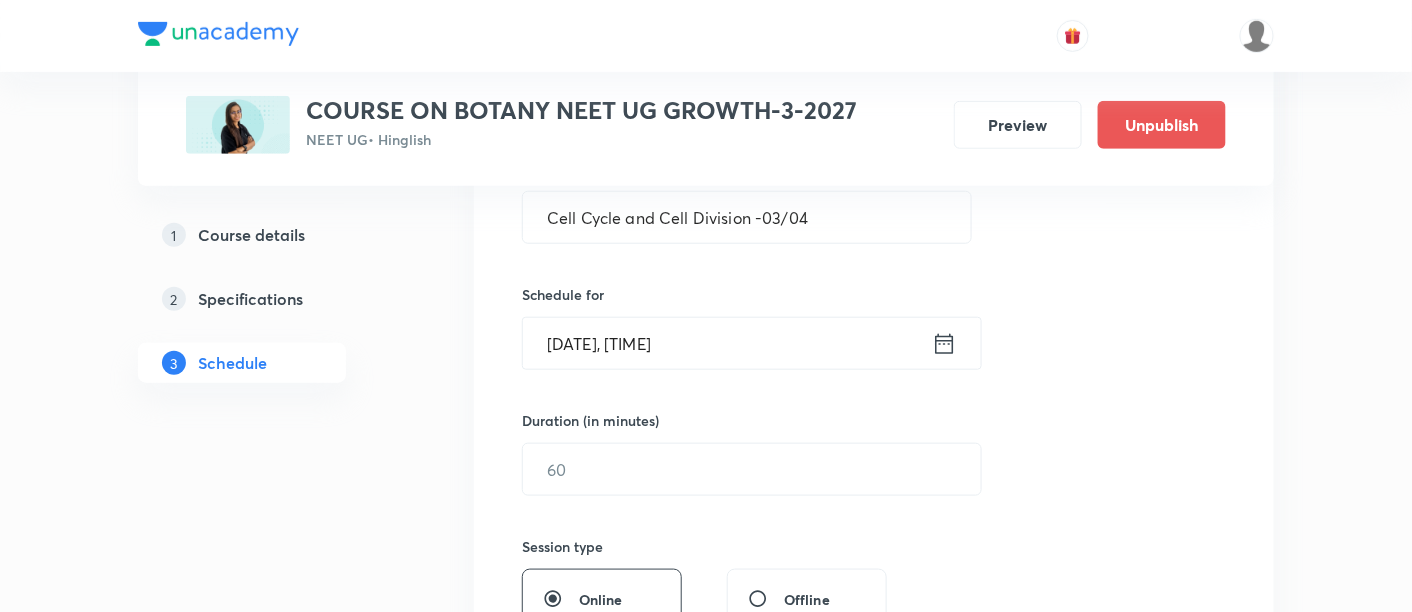 scroll, scrollTop: 481, scrollLeft: 0, axis: vertical 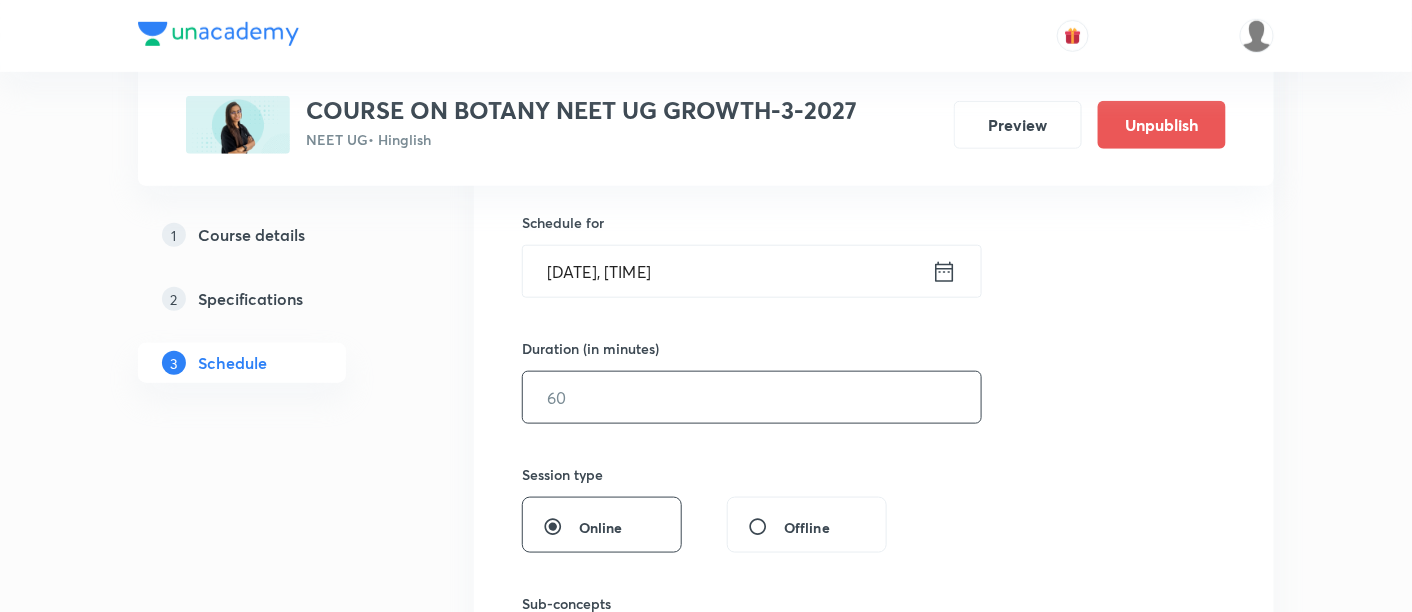 click at bounding box center (752, 397) 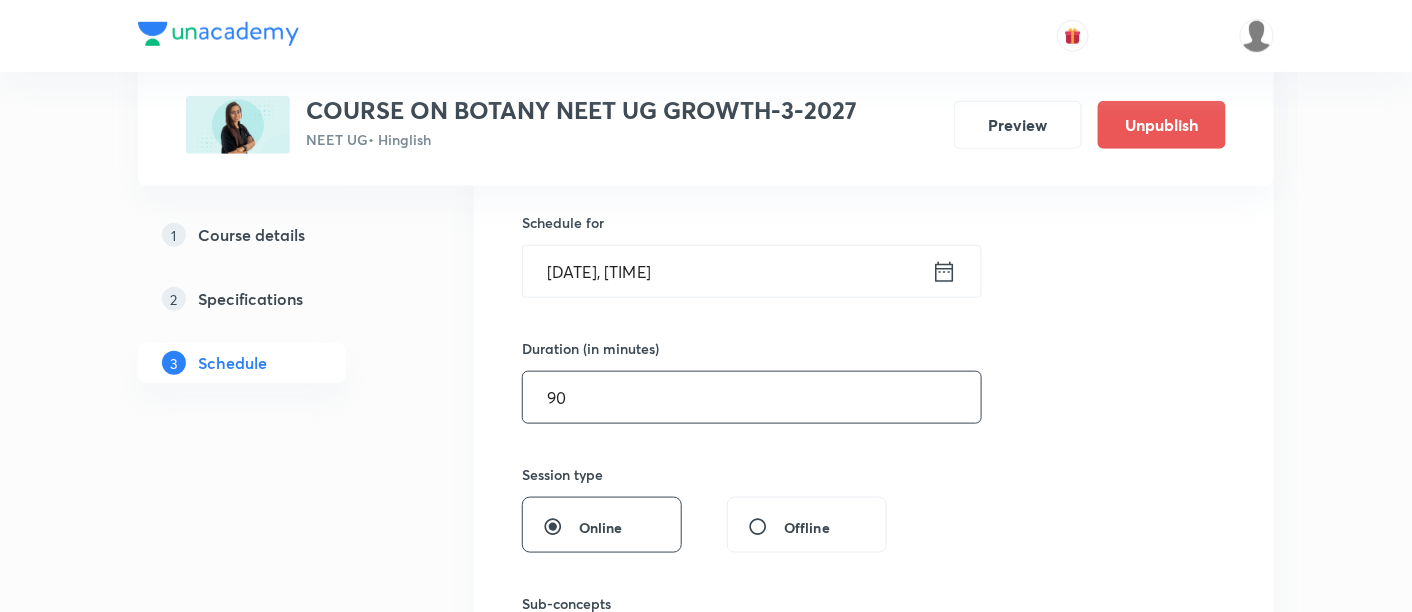type on "90" 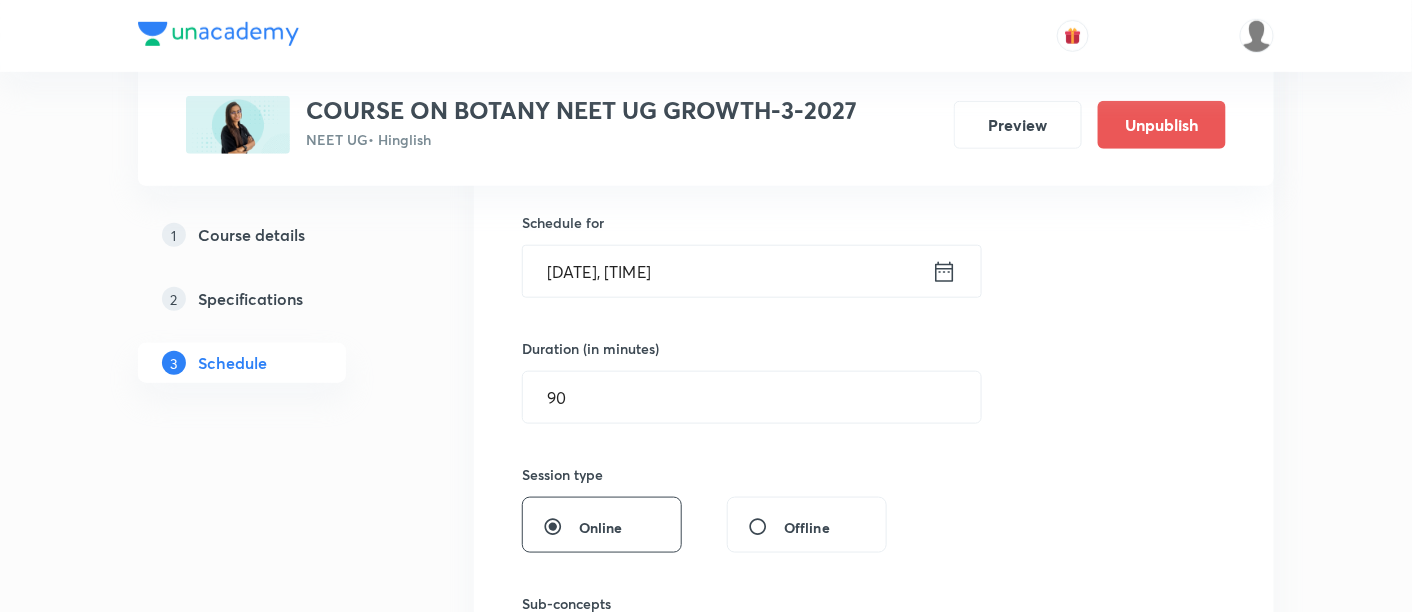 click on "Offline" at bounding box center (766, 527) 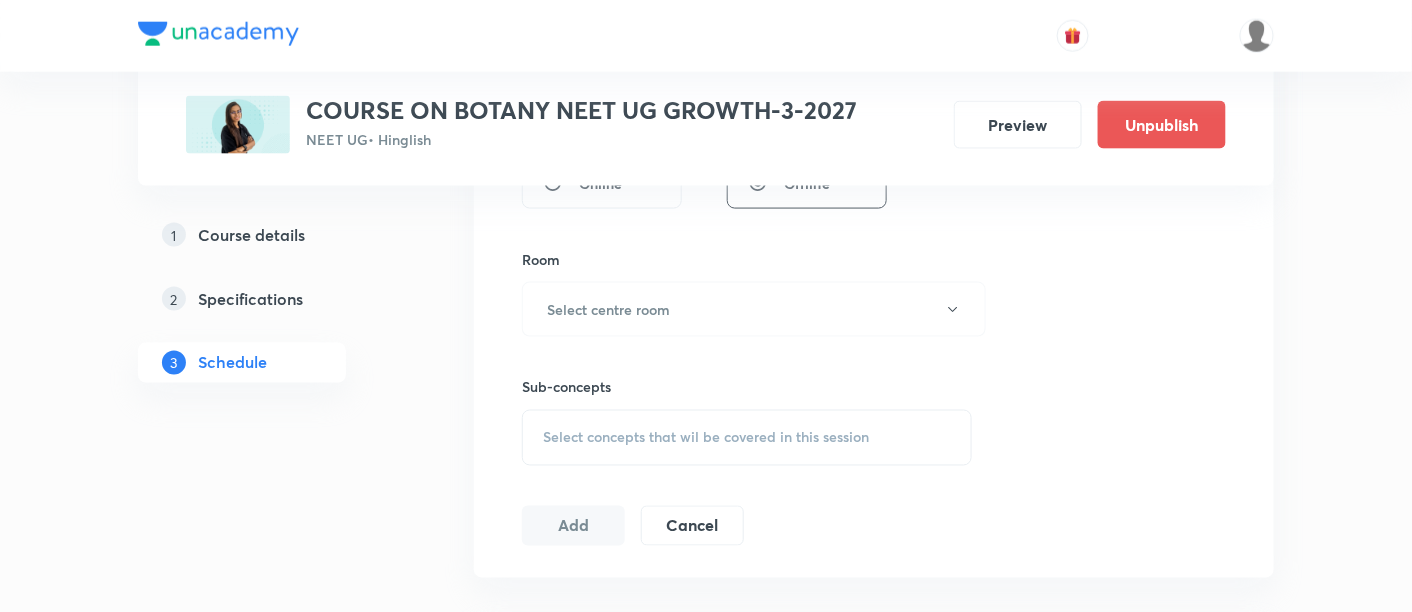 scroll, scrollTop: 829, scrollLeft: 0, axis: vertical 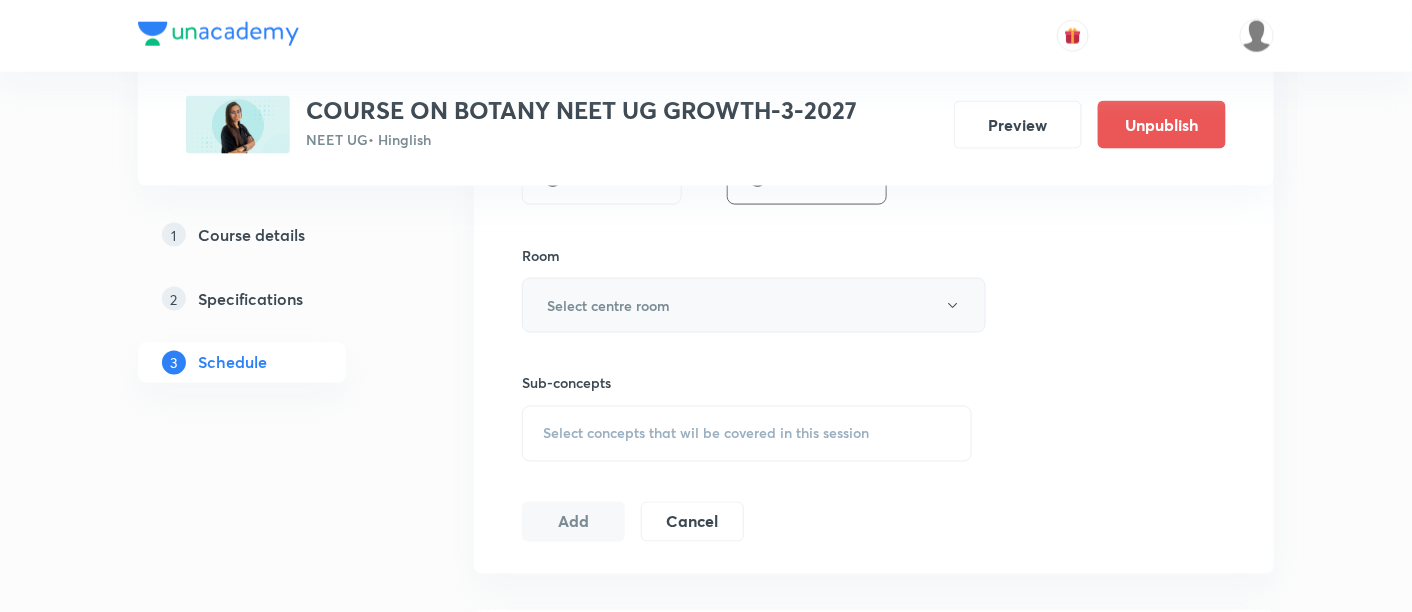 click on "Select centre room" at bounding box center [608, 305] 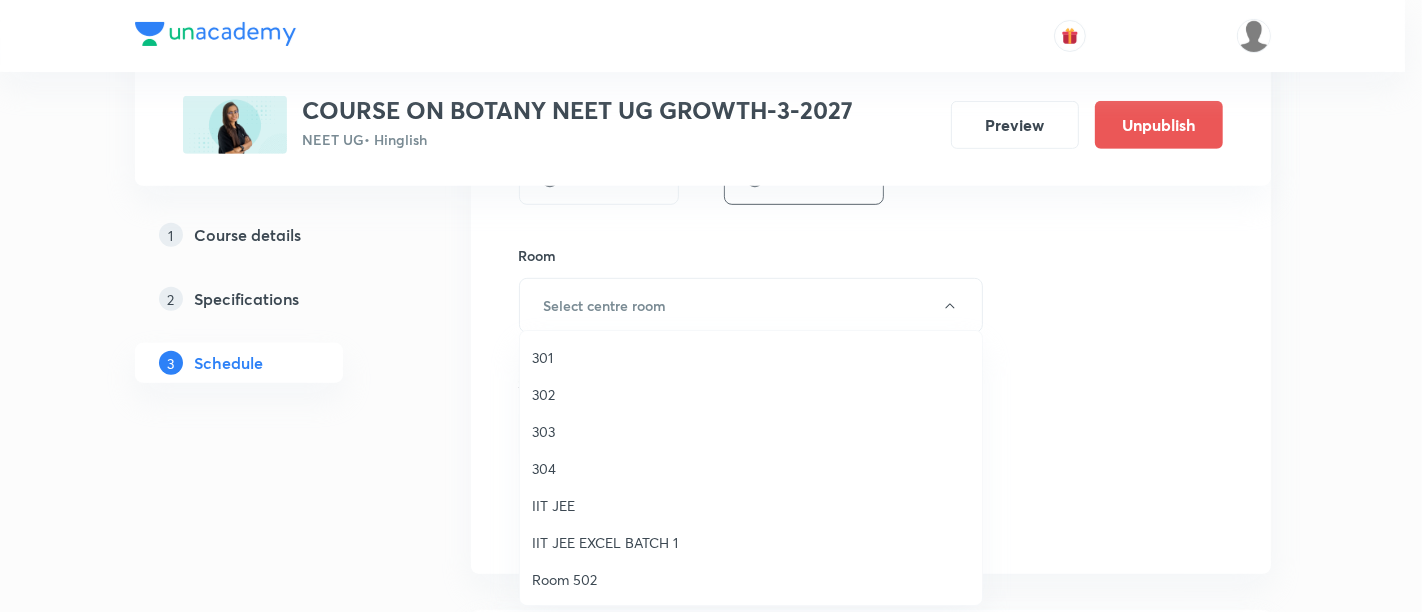 click on "302" at bounding box center [751, 394] 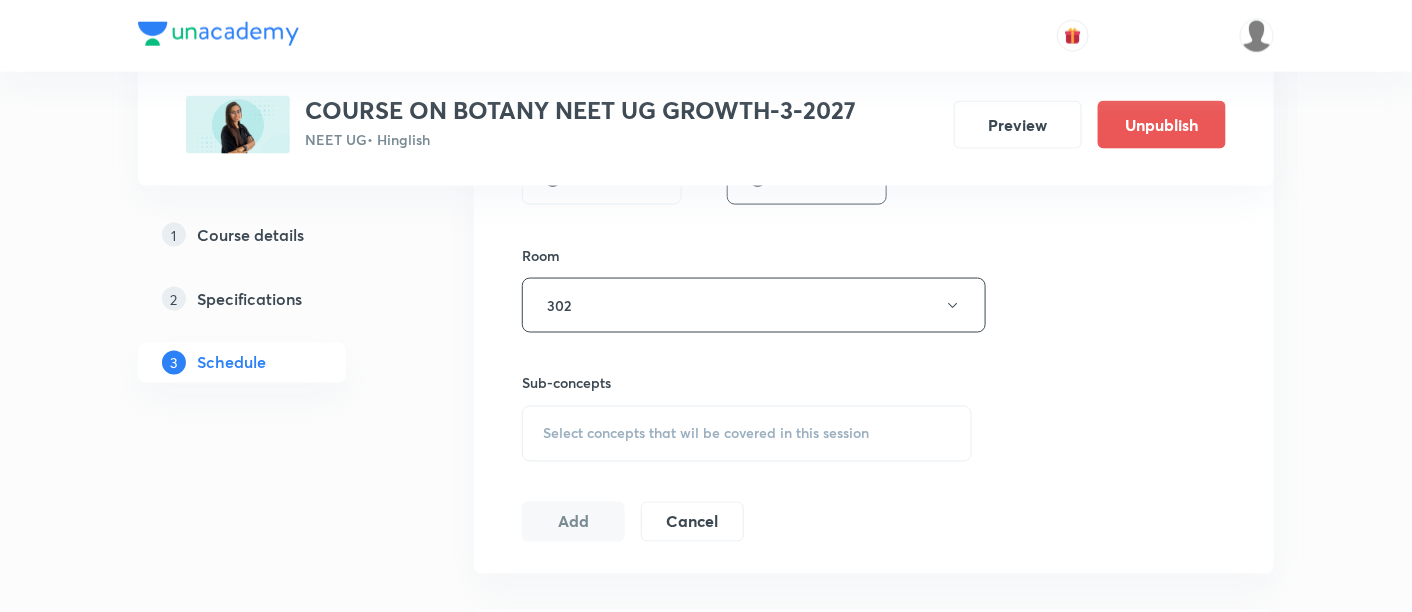 scroll, scrollTop: 885, scrollLeft: 0, axis: vertical 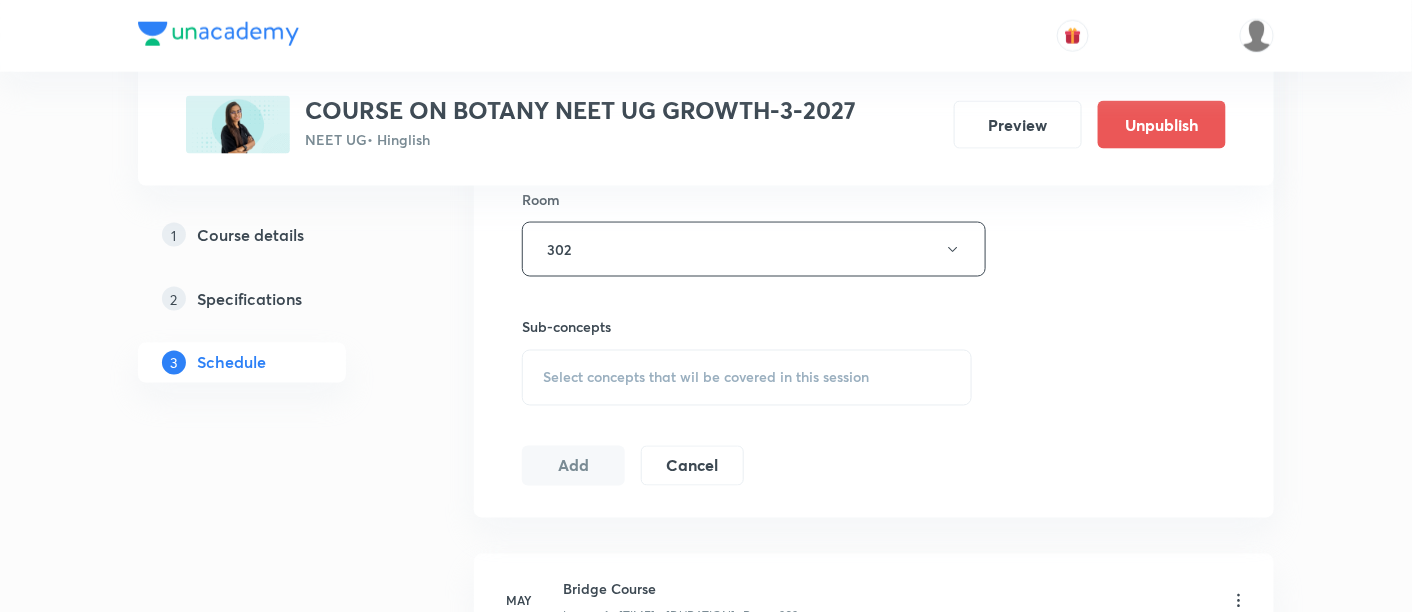 click on "Select concepts that wil be covered in this session" at bounding box center [706, 378] 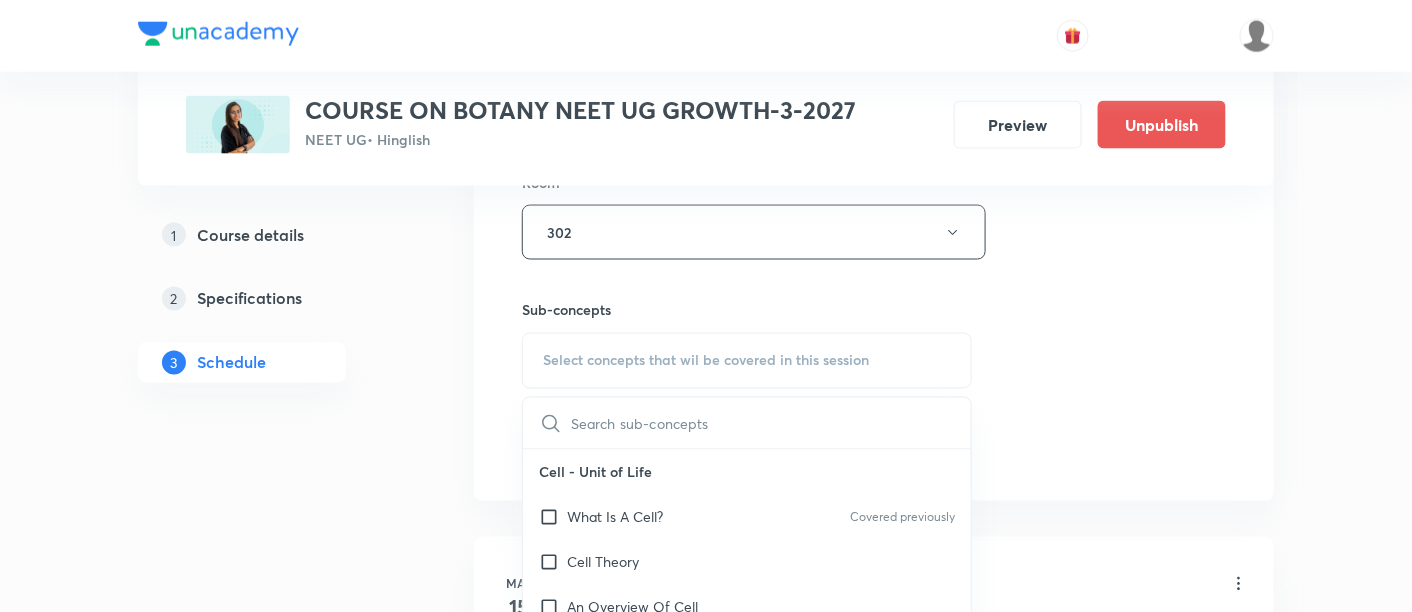 scroll, scrollTop: 925, scrollLeft: 0, axis: vertical 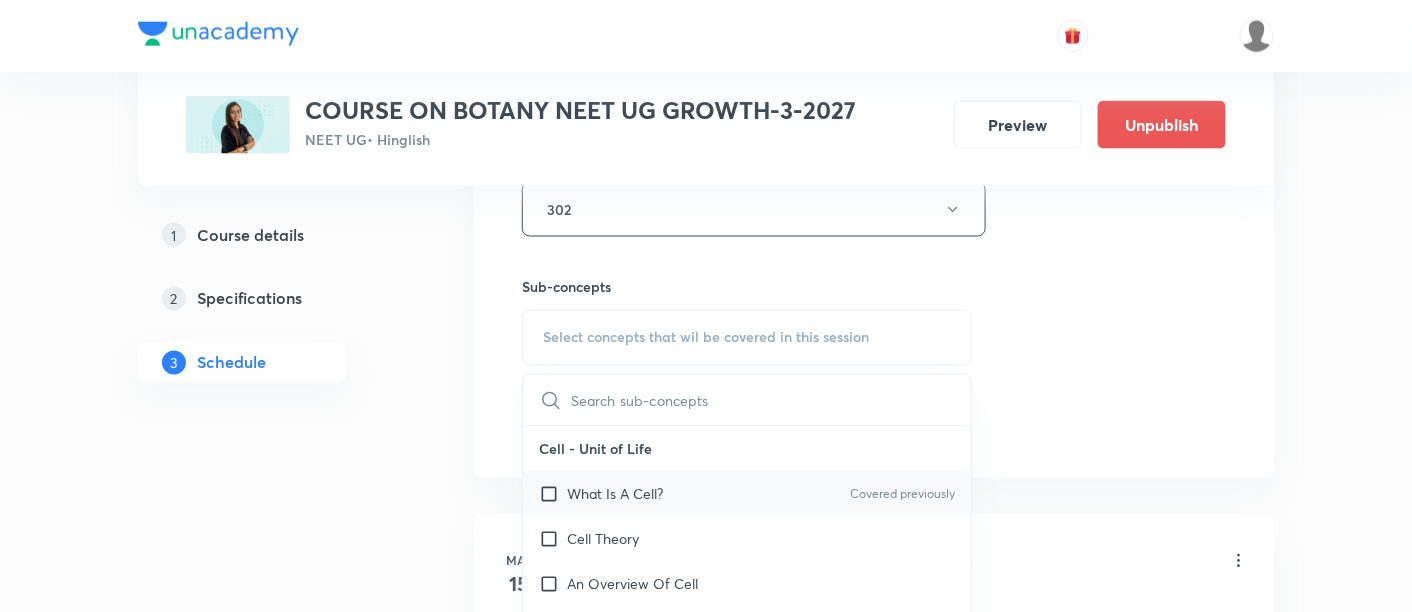 click on "What Is A Cell?" at bounding box center (615, 494) 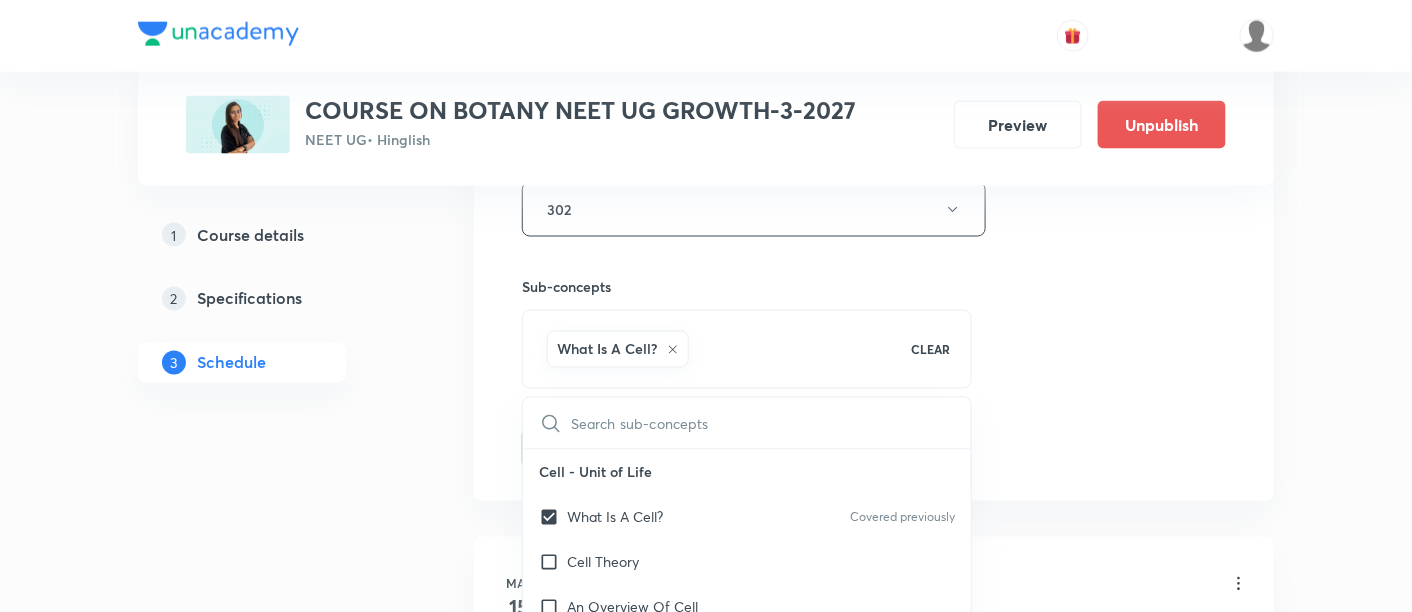 click on "Session  25 Live class Session title 35/99 Cell Cycle and Cell Division -03/04 ​ Schedule for Aug 5, 2025, 6:15 PM ​ Duration (in minutes) 90 ​   Session type Online Offline Room 302 Sub-concepts What Is A Cell? CLEAR ​ Cell - Unit of Life What Is A Cell? Covered previously Cell Theory An Overview Of Cell Cell Shape And Size Prokaryotic Cells Eukaryotic Cells Ribosome and Inclusion Bodies Cell - Unit of Life Biomolecules How To Analyse Chemical Composition? Primary And Secondary Metabolites Biomacromolecules Proteins and Amino acids Polysaccharides / Carbohydrates Lipids Nucleic Acids Structure Of Proteins Nature Of Bond Linking Monomers In A Polymer Dynamic State Of Body Constituents - Concept Of Metabolism Metabolic Basis For Living Living State Enzymes Structure of Ribose, Glucose, Disaccharides Structure of Compound Lipids Nitrogen Bases Saturated and Unsaturated Fatty Acids Classification of Amino Acids Enzyme Classification Enzymes: Chemical Reactions Enzymes: Nature Of Enzyme Action Nucleotides" at bounding box center [874, -12] 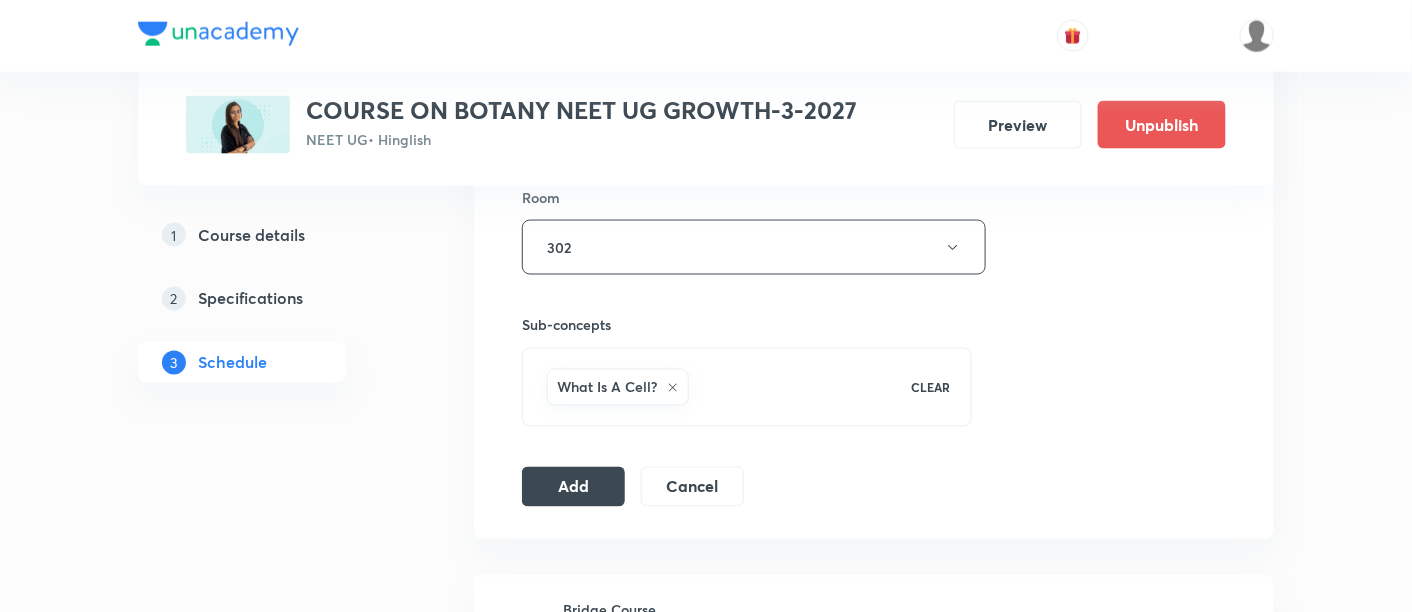scroll, scrollTop: 888, scrollLeft: 0, axis: vertical 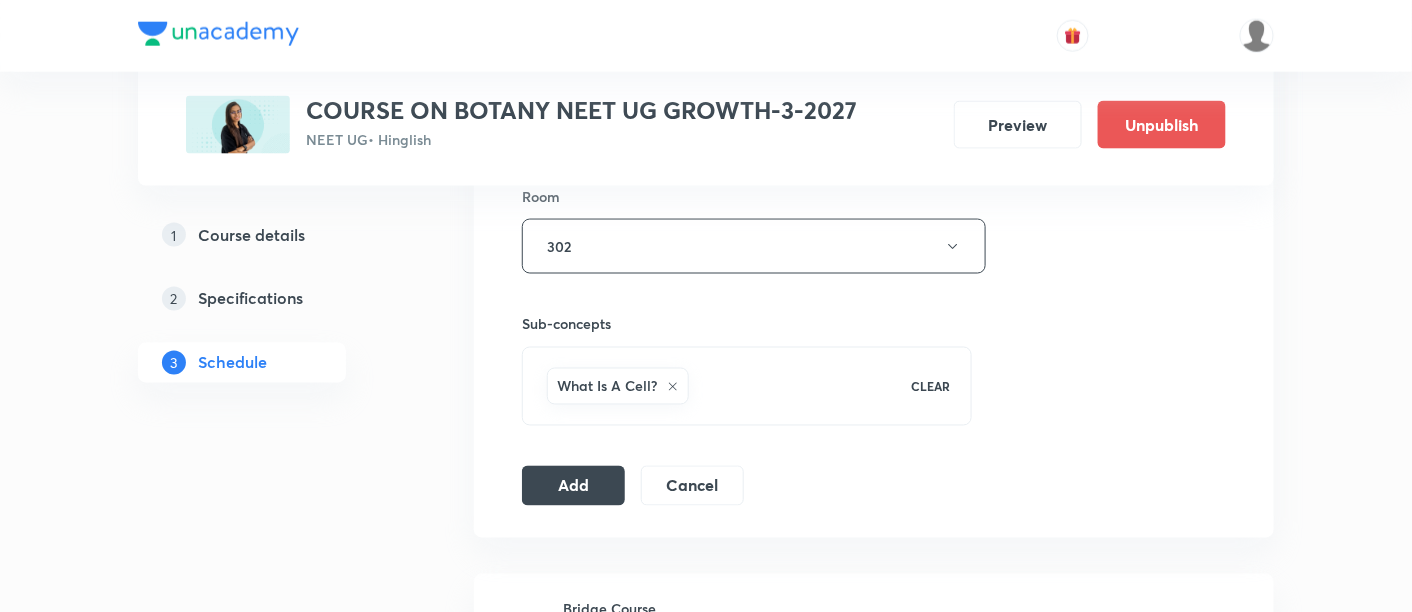 drag, startPoint x: 576, startPoint y: 483, endPoint x: 1165, endPoint y: 354, distance: 602.961 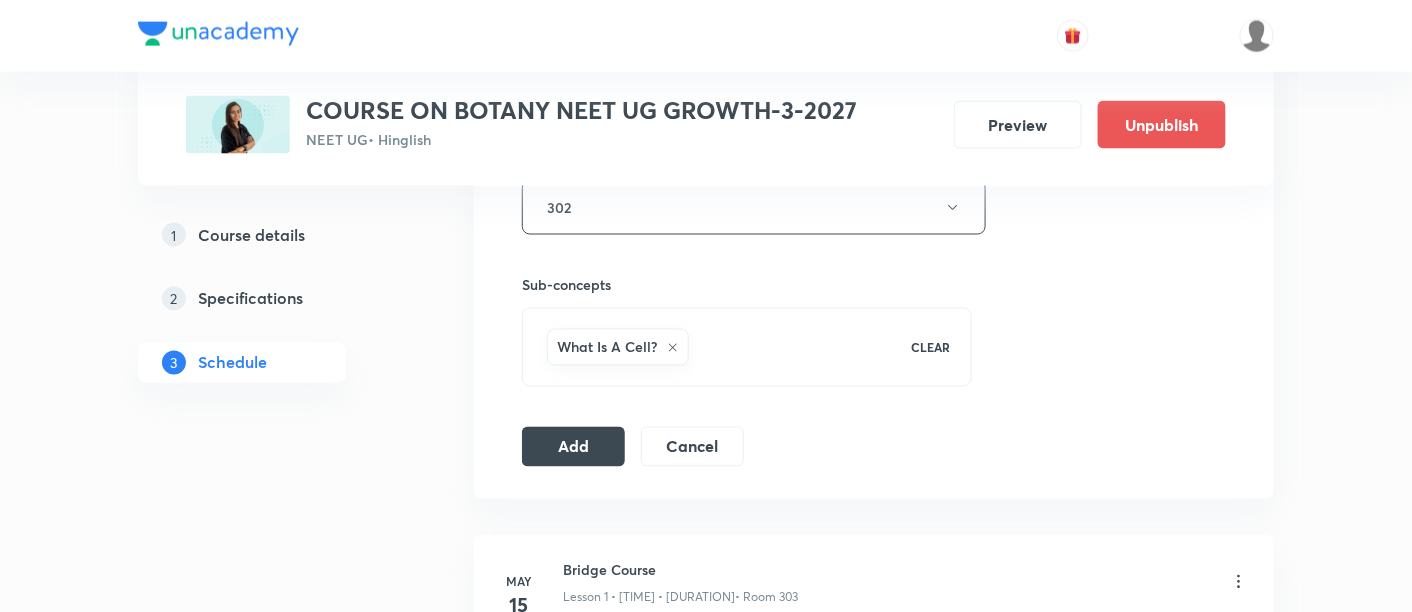 scroll, scrollTop: 933, scrollLeft: 0, axis: vertical 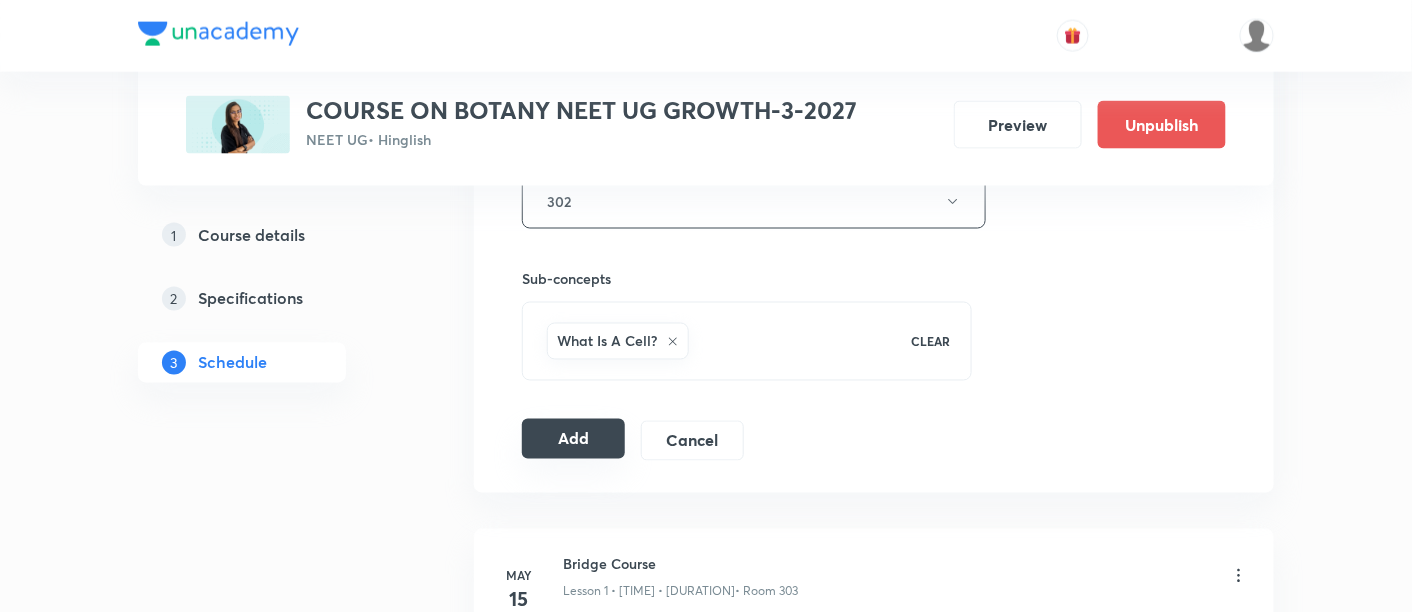 click on "Add" at bounding box center (573, 439) 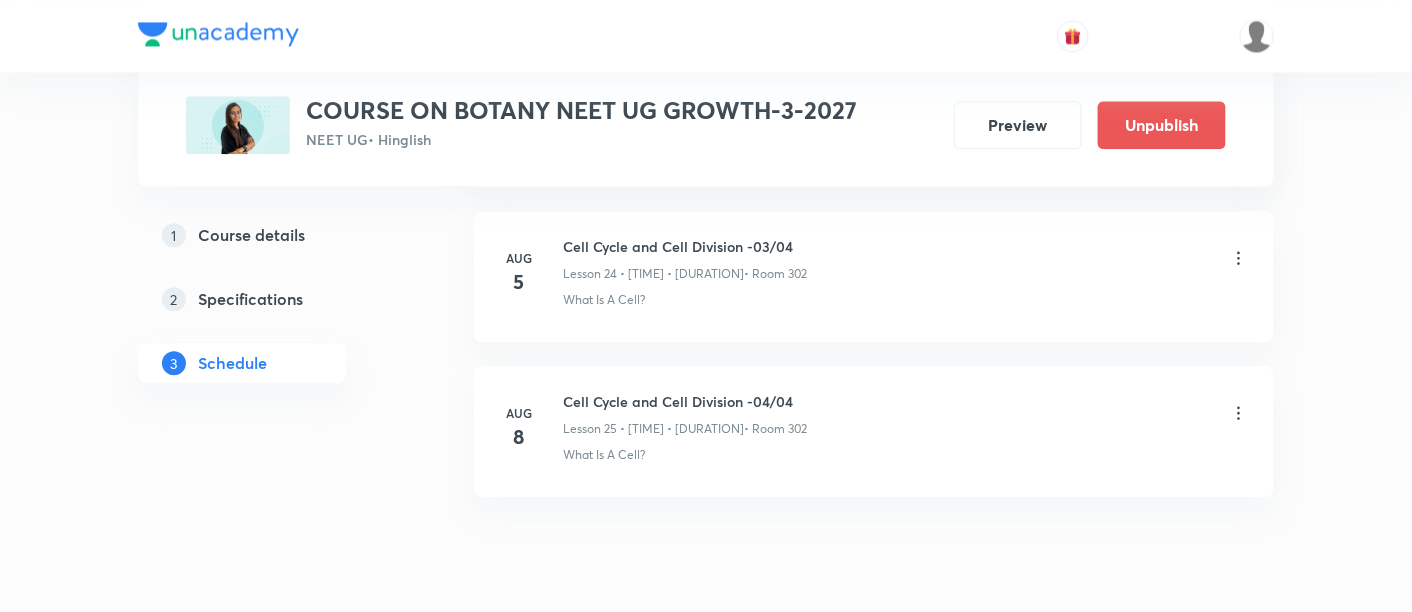 scroll, scrollTop: 3932, scrollLeft: 0, axis: vertical 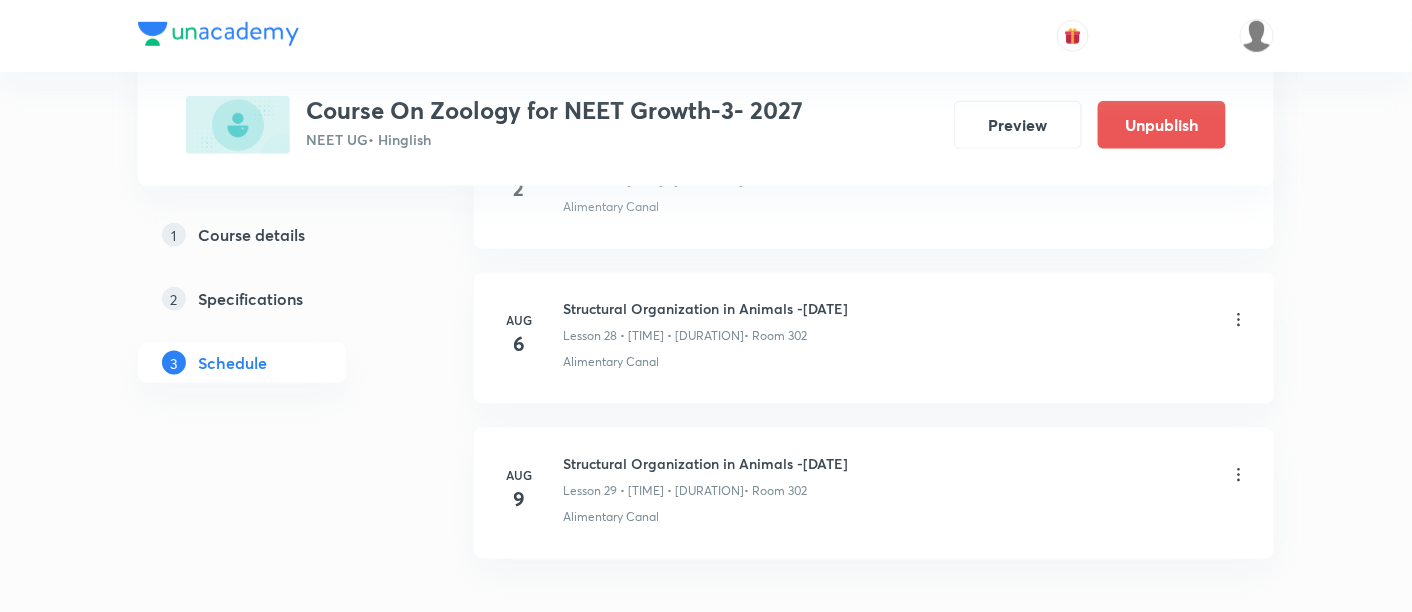 click 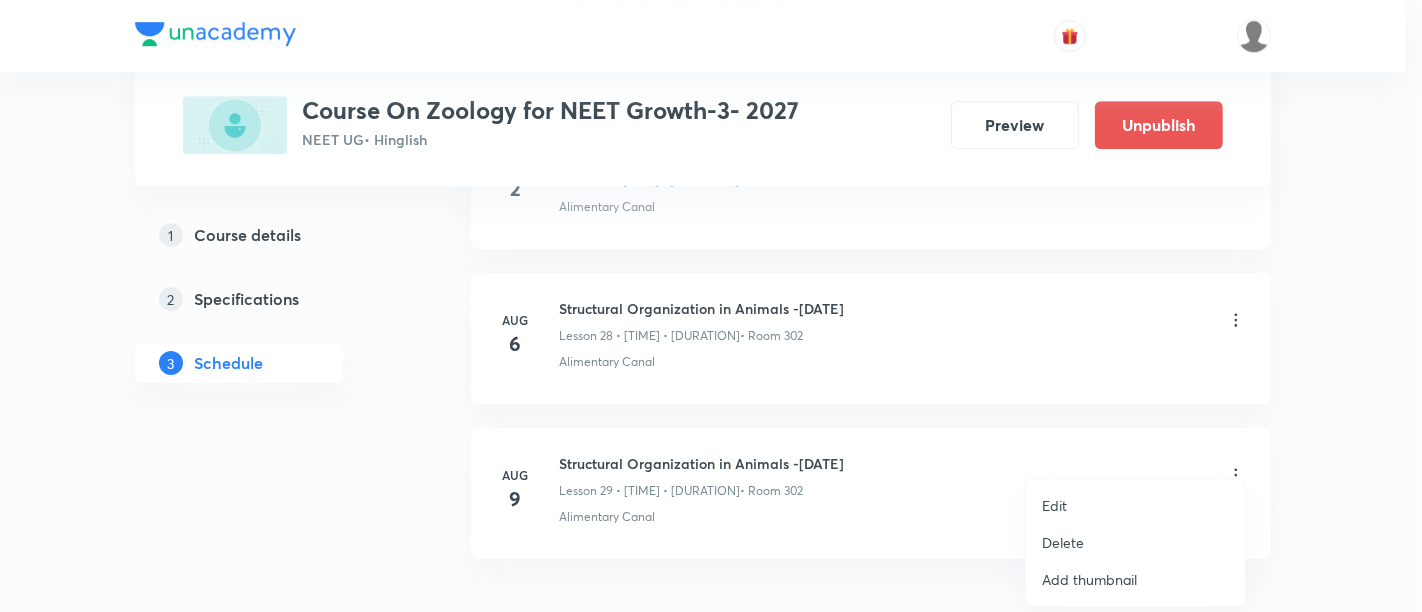 click on "Edit" at bounding box center (1054, 505) 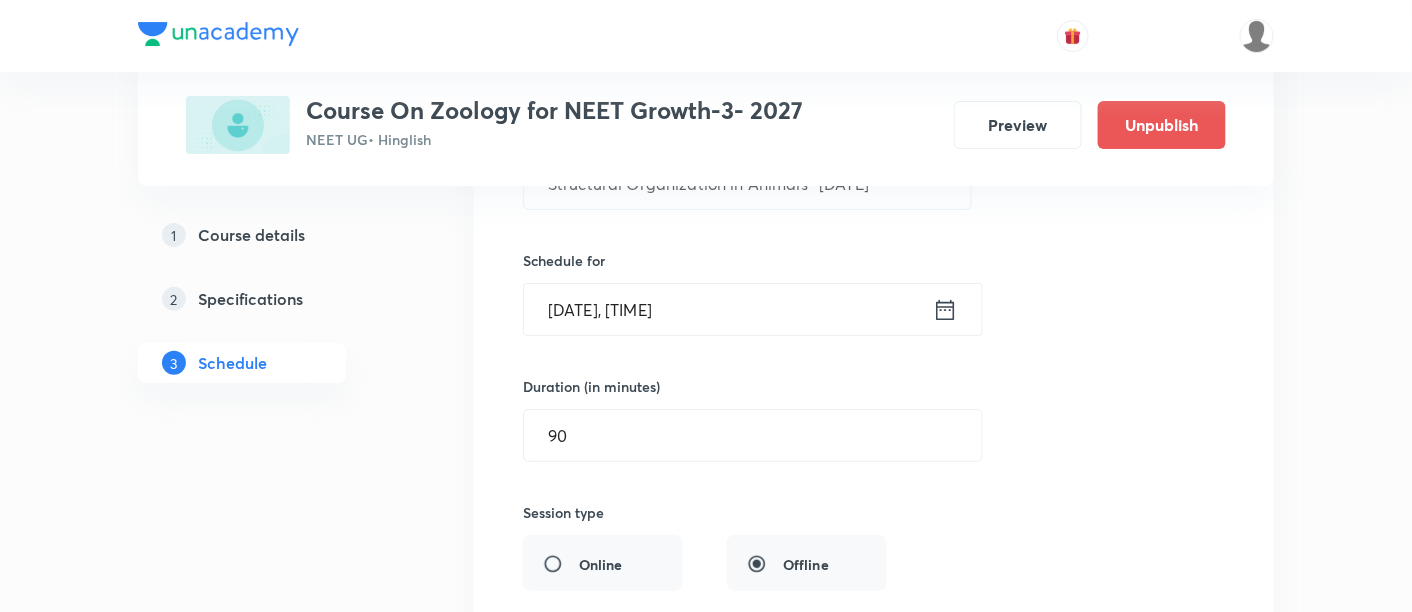 scroll, scrollTop: 4778, scrollLeft: 0, axis: vertical 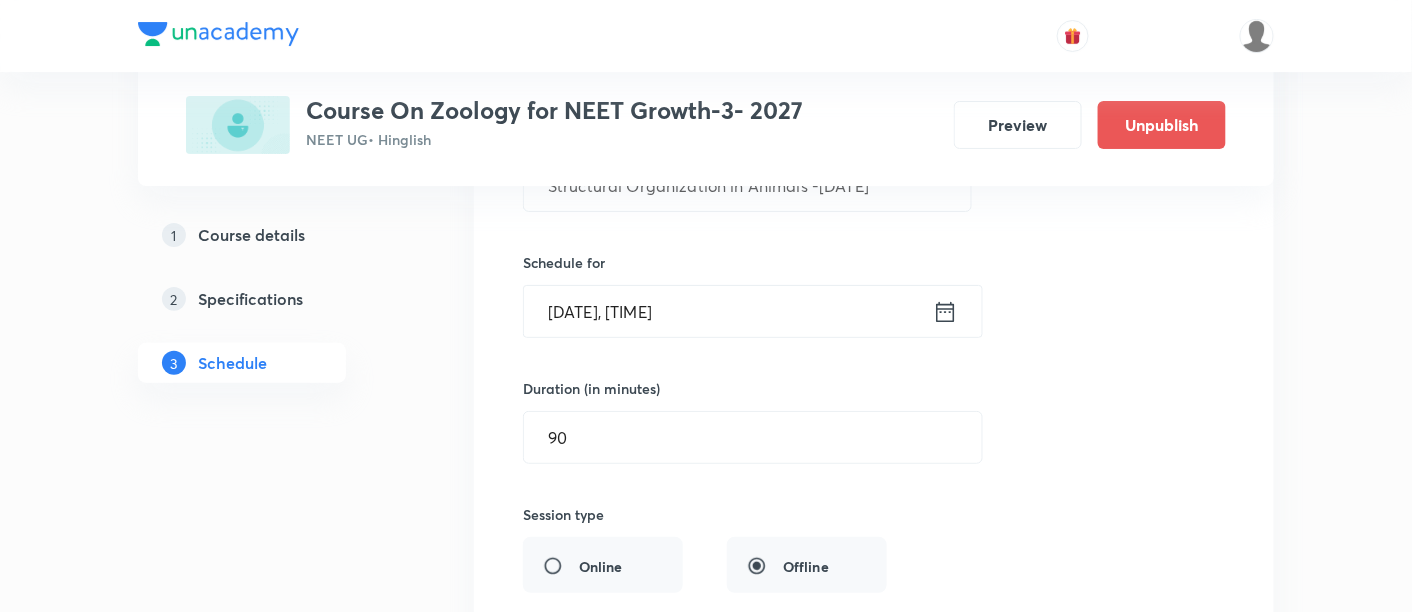 click 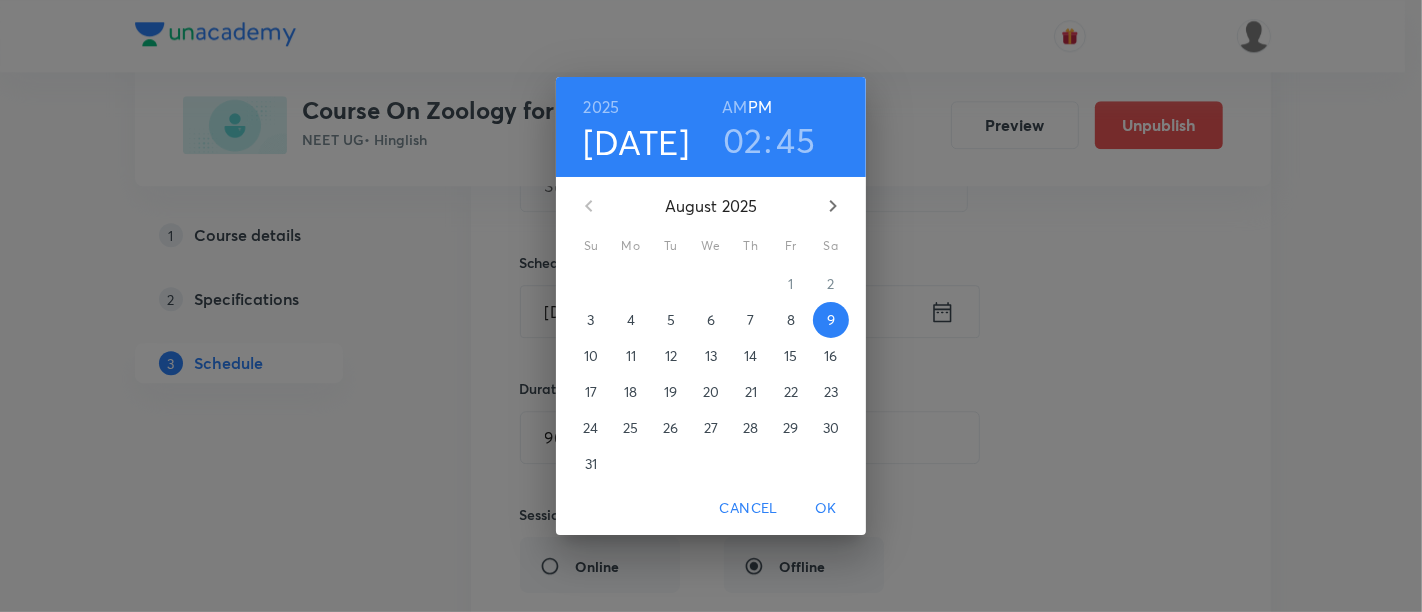 click on "7" at bounding box center (751, 320) 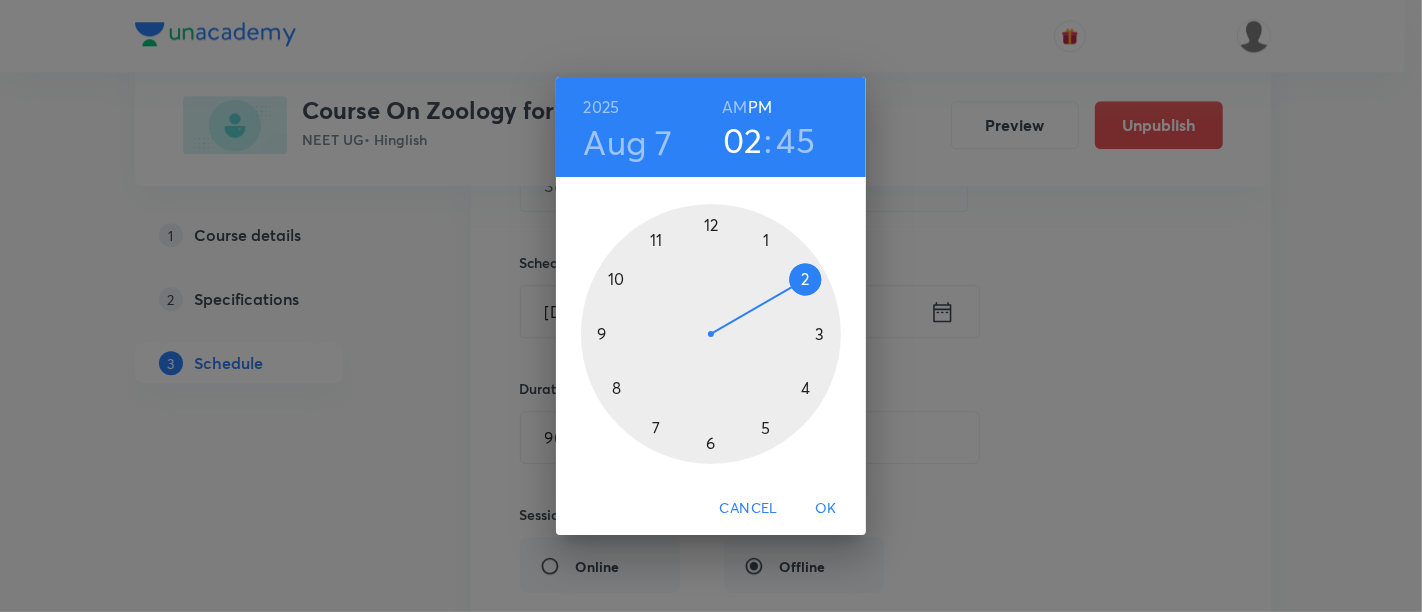 click at bounding box center (711, 334) 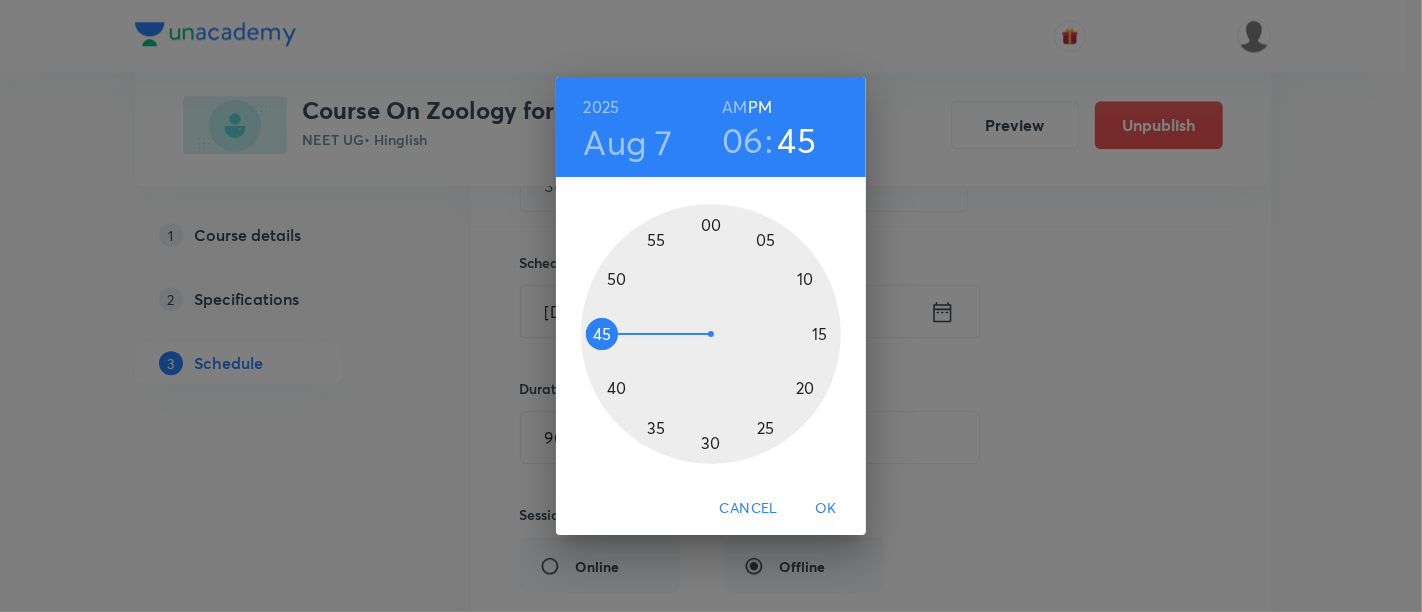 click at bounding box center (711, 334) 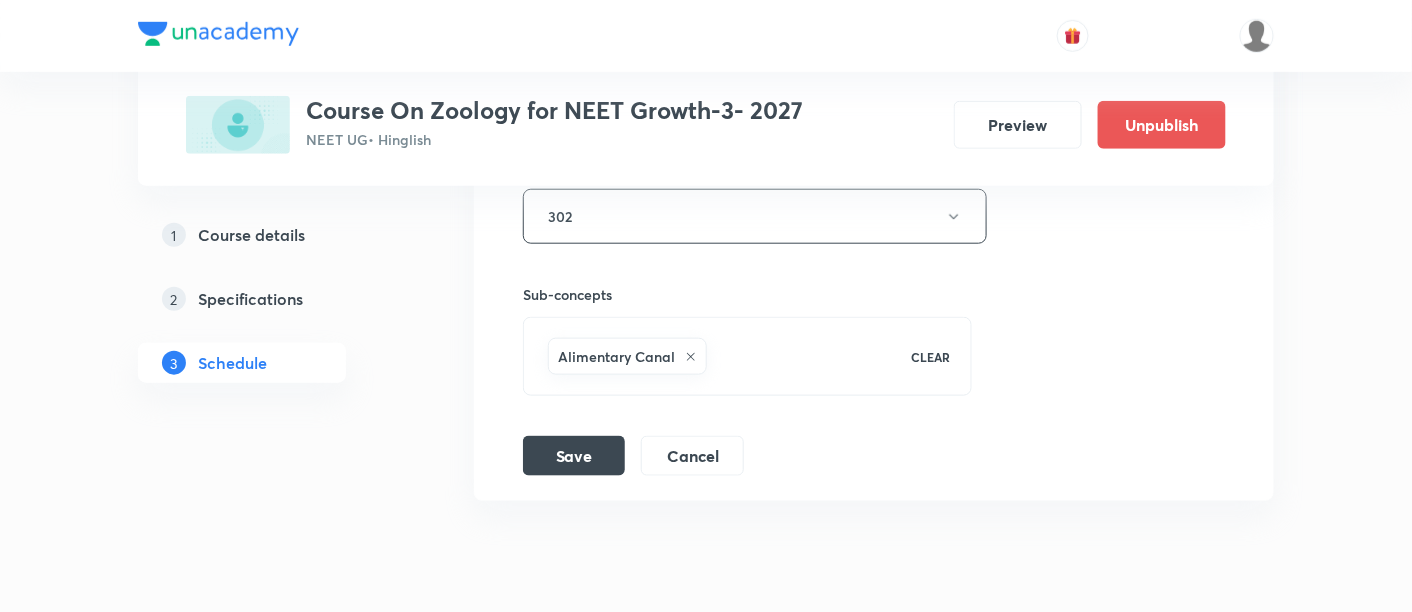 scroll, scrollTop: 5315, scrollLeft: 0, axis: vertical 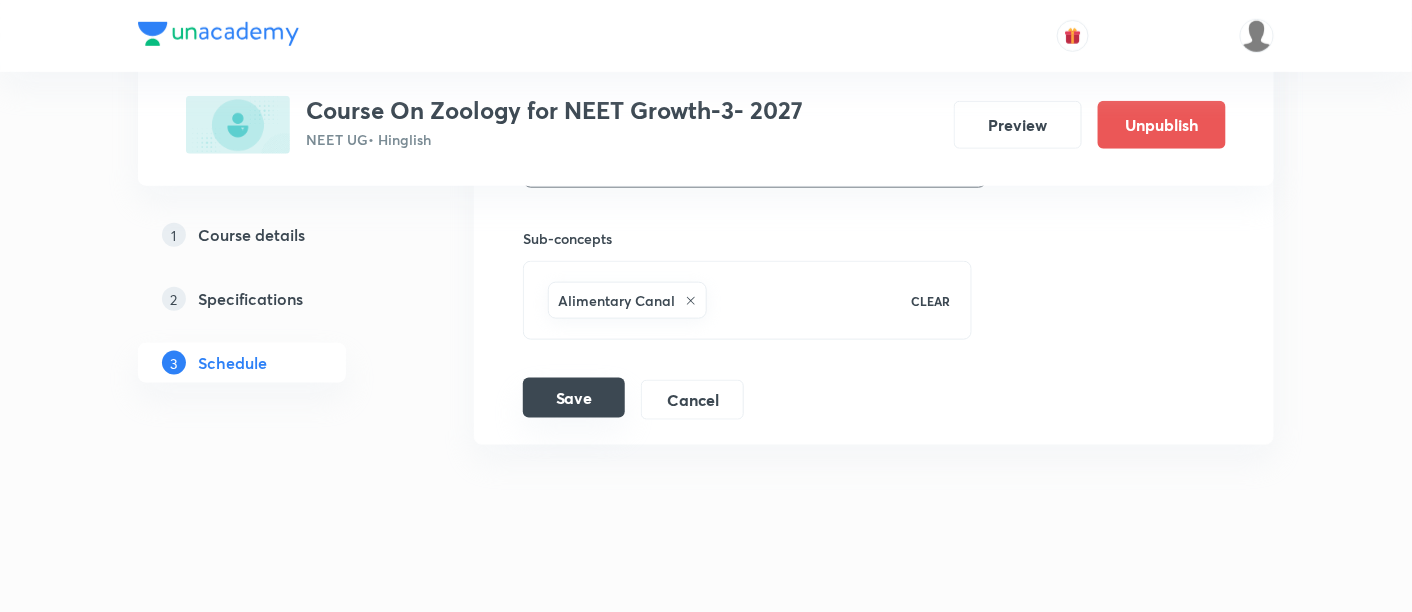 click on "Save" at bounding box center (574, 398) 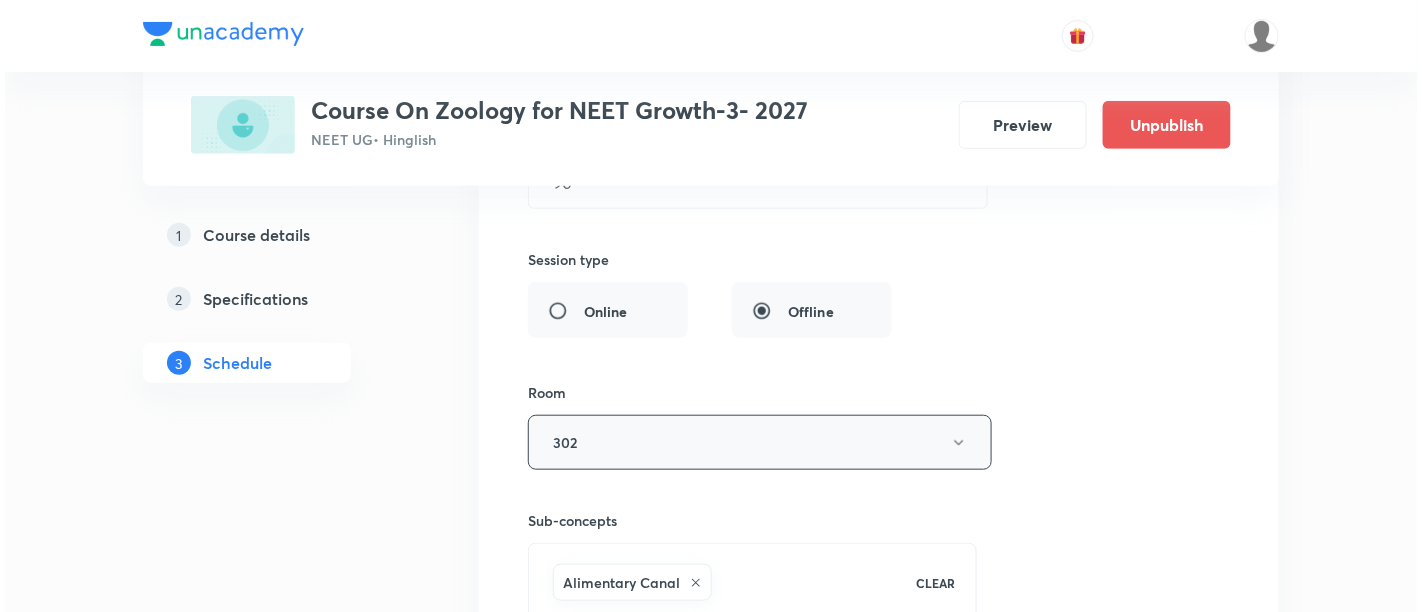 scroll, scrollTop: 5100, scrollLeft: 0, axis: vertical 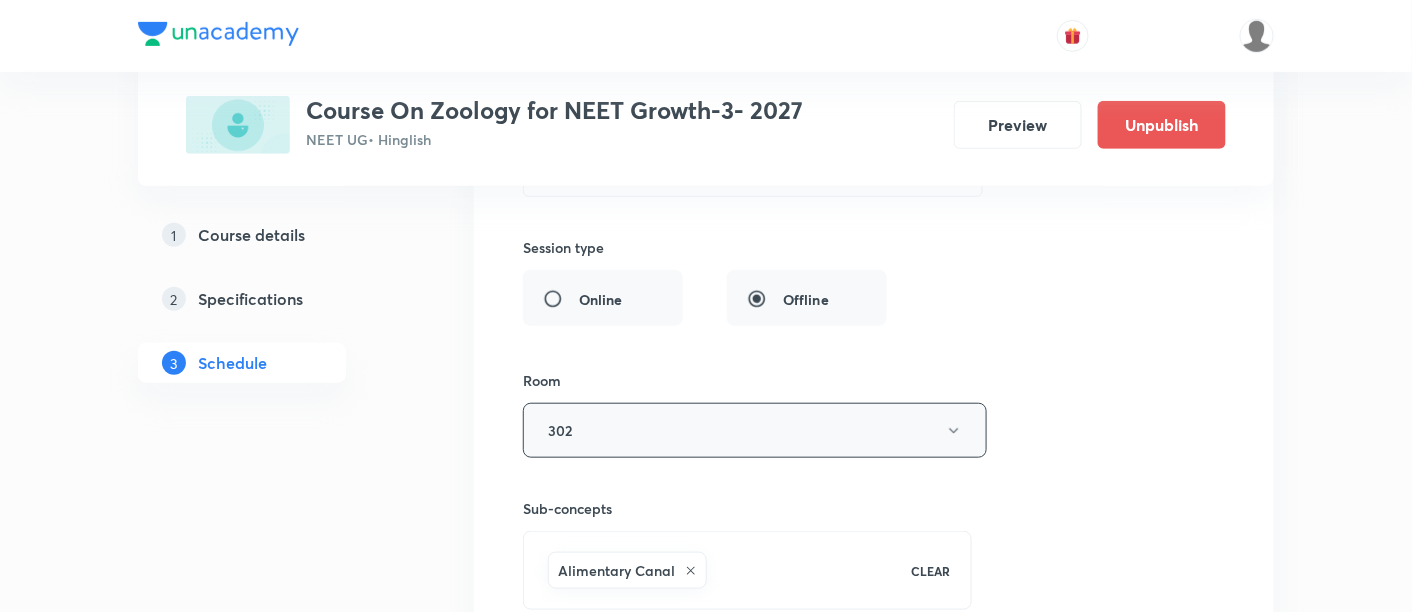 click 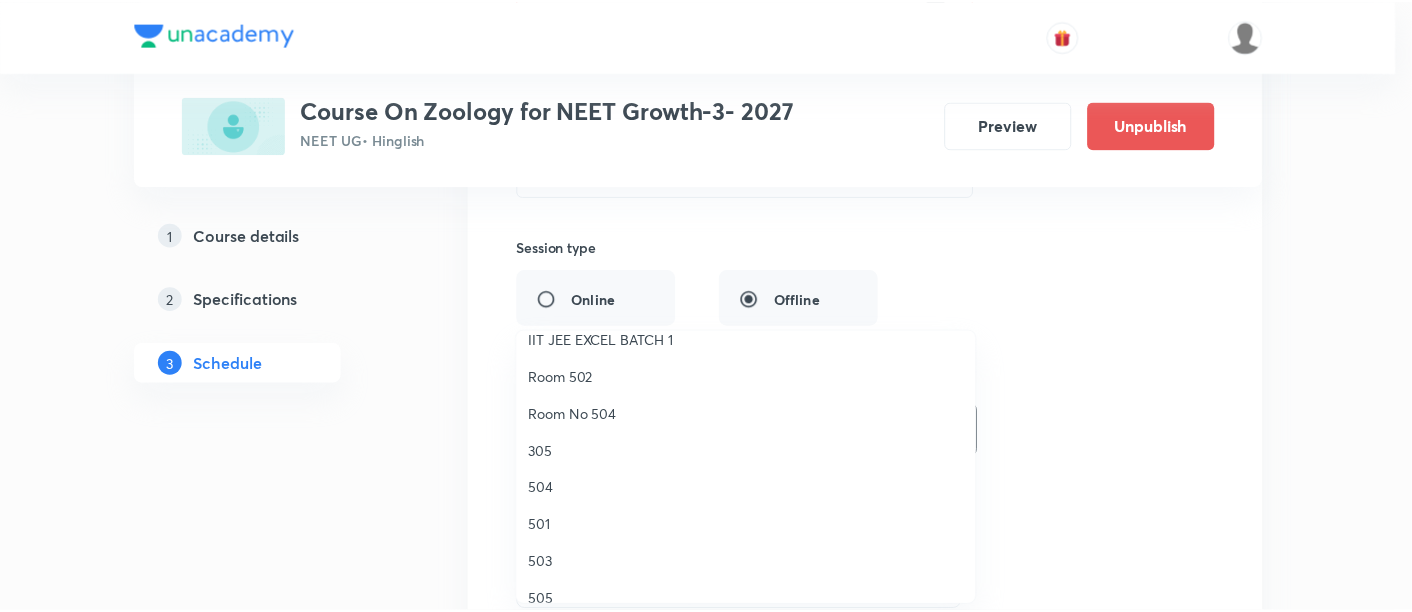 scroll, scrollTop: 237, scrollLeft: 0, axis: vertical 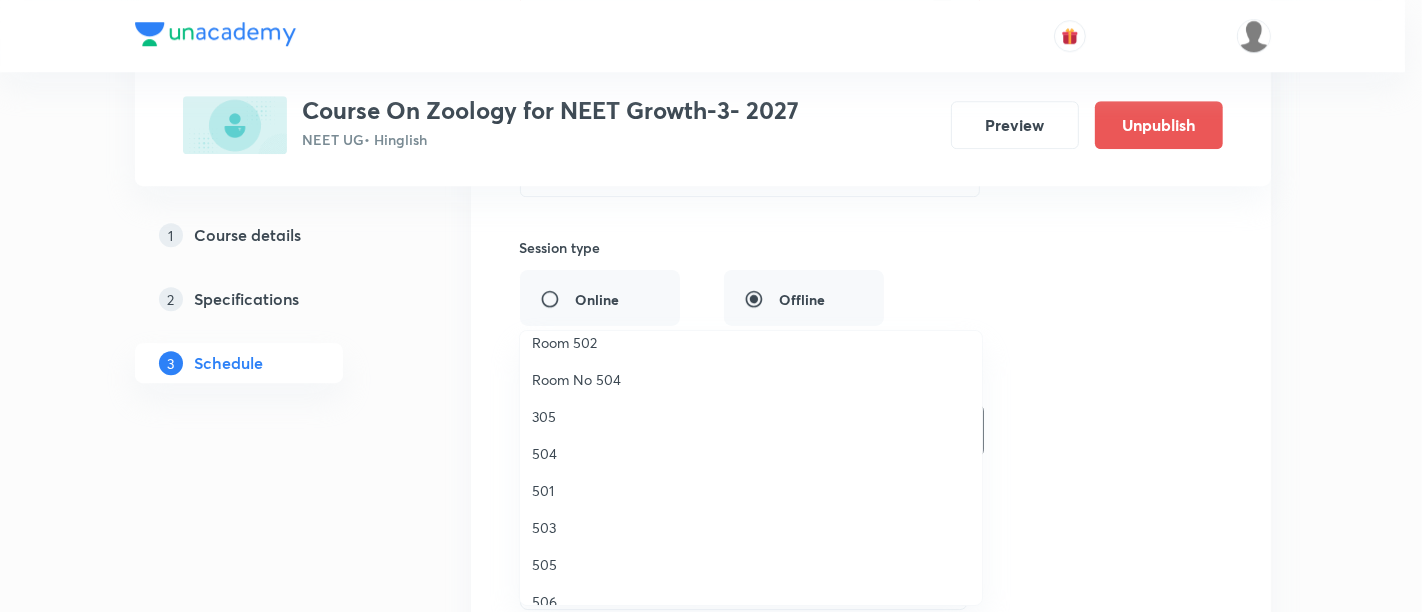 click on "503" at bounding box center [751, 527] 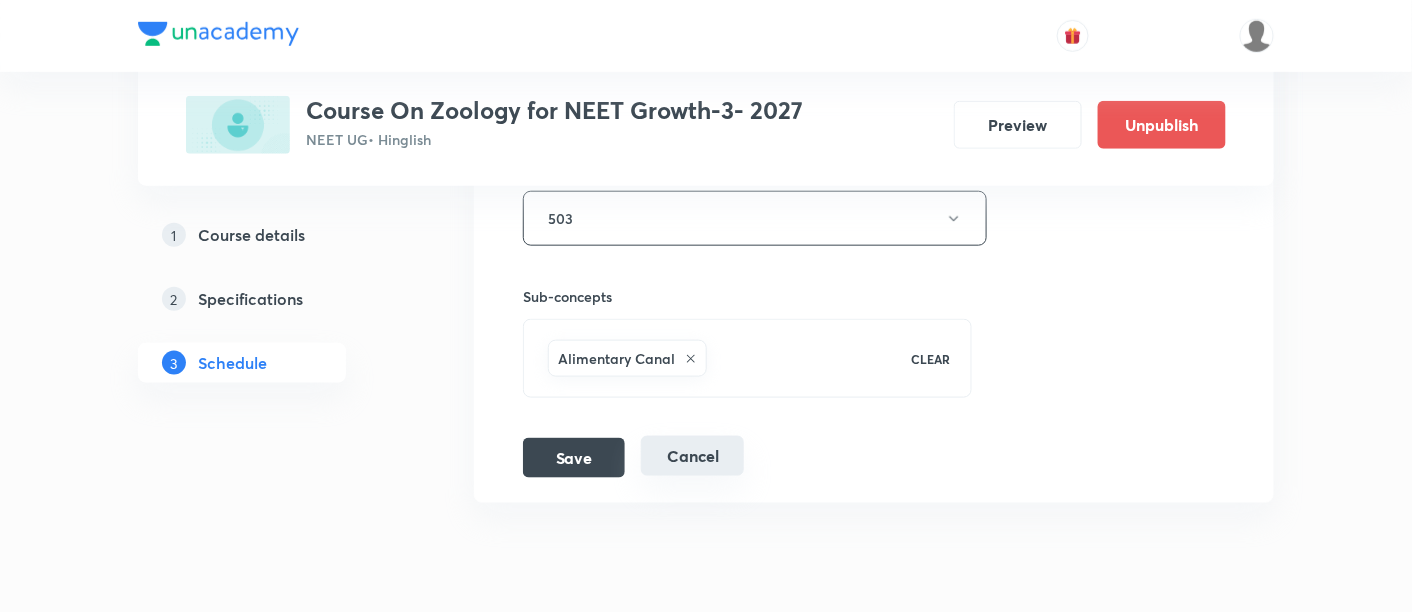 scroll, scrollTop: 5337, scrollLeft: 0, axis: vertical 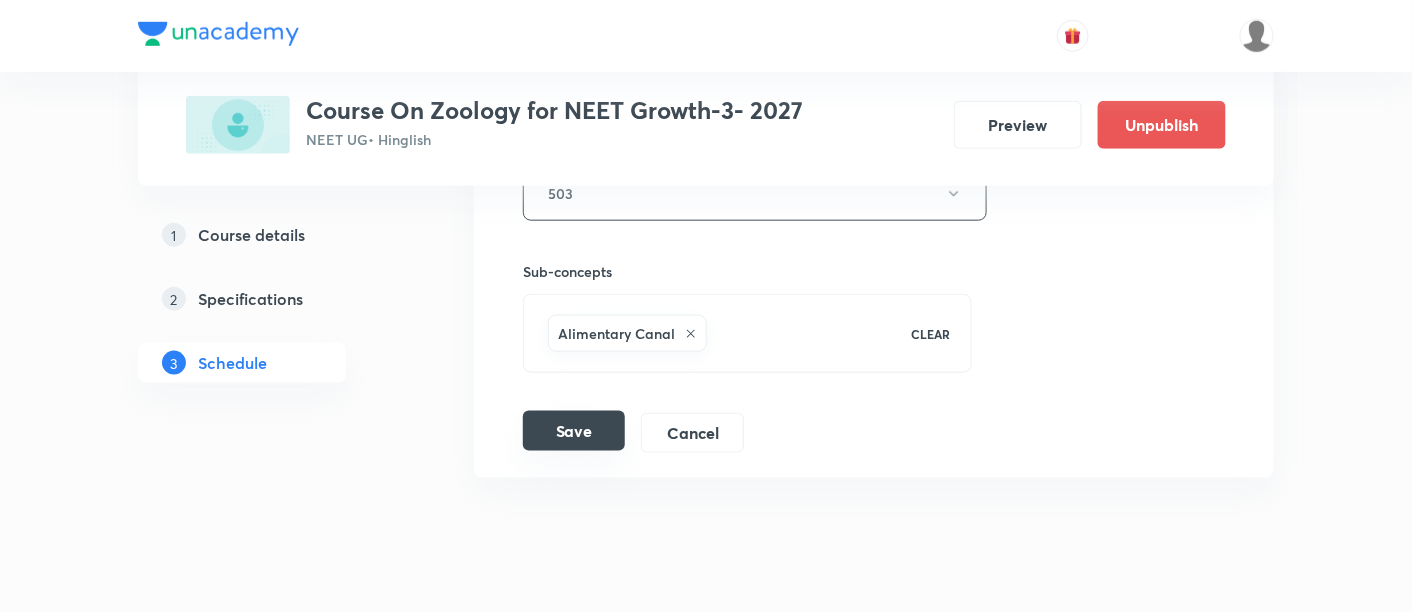 click on "Save" at bounding box center [574, 431] 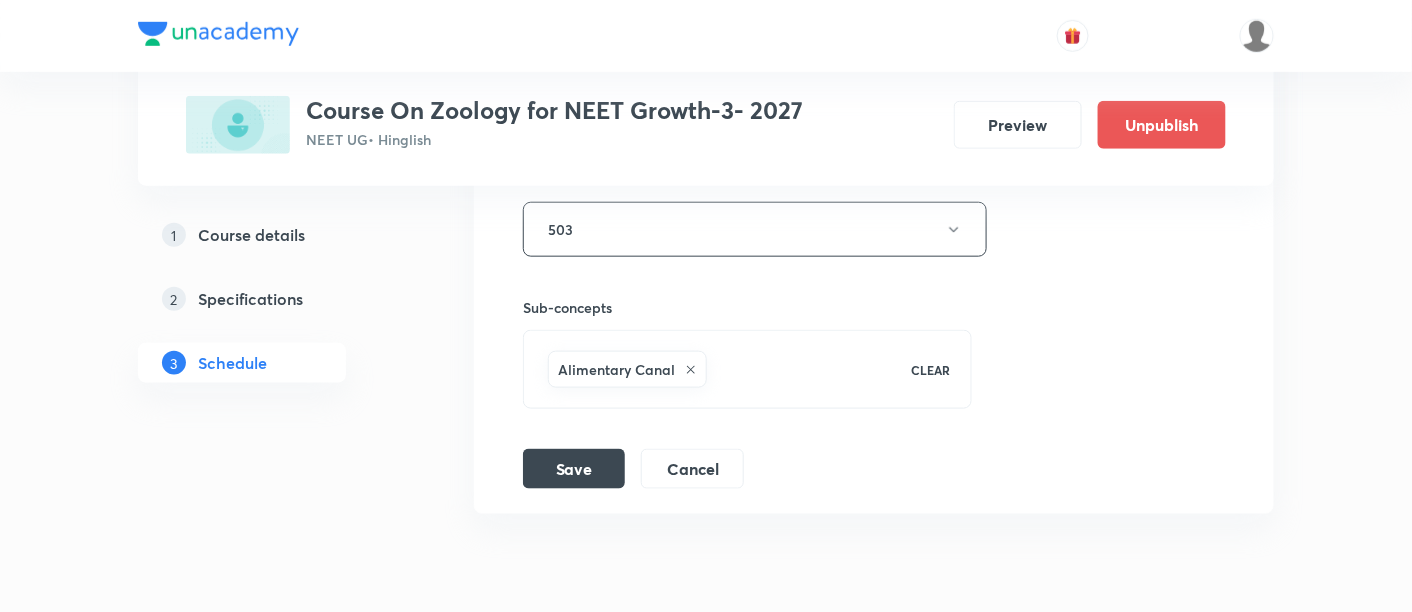 scroll, scrollTop: 5370, scrollLeft: 0, axis: vertical 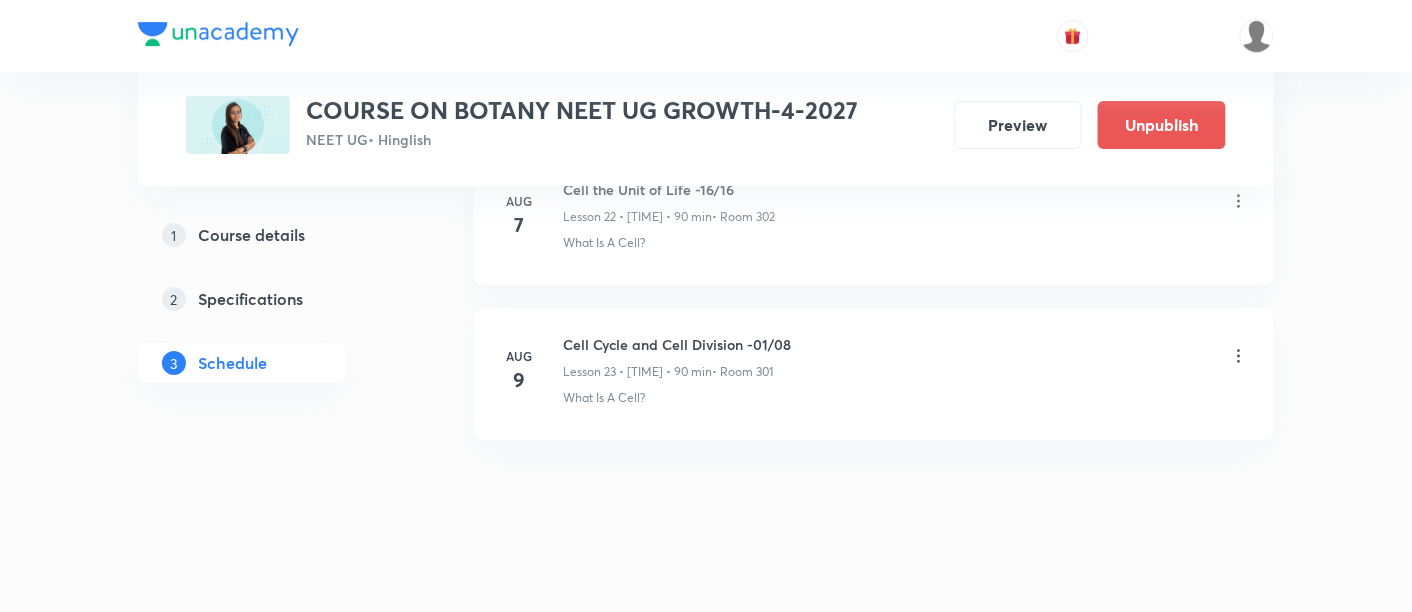 click 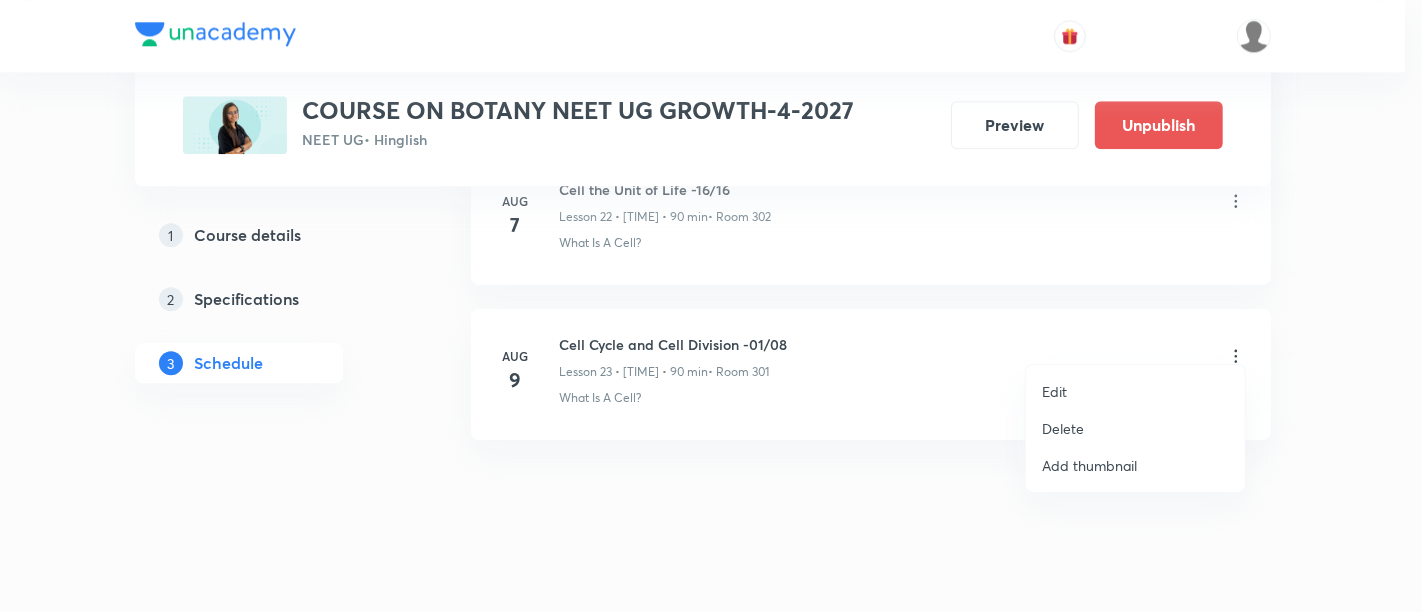 click on "Edit" at bounding box center [1054, 391] 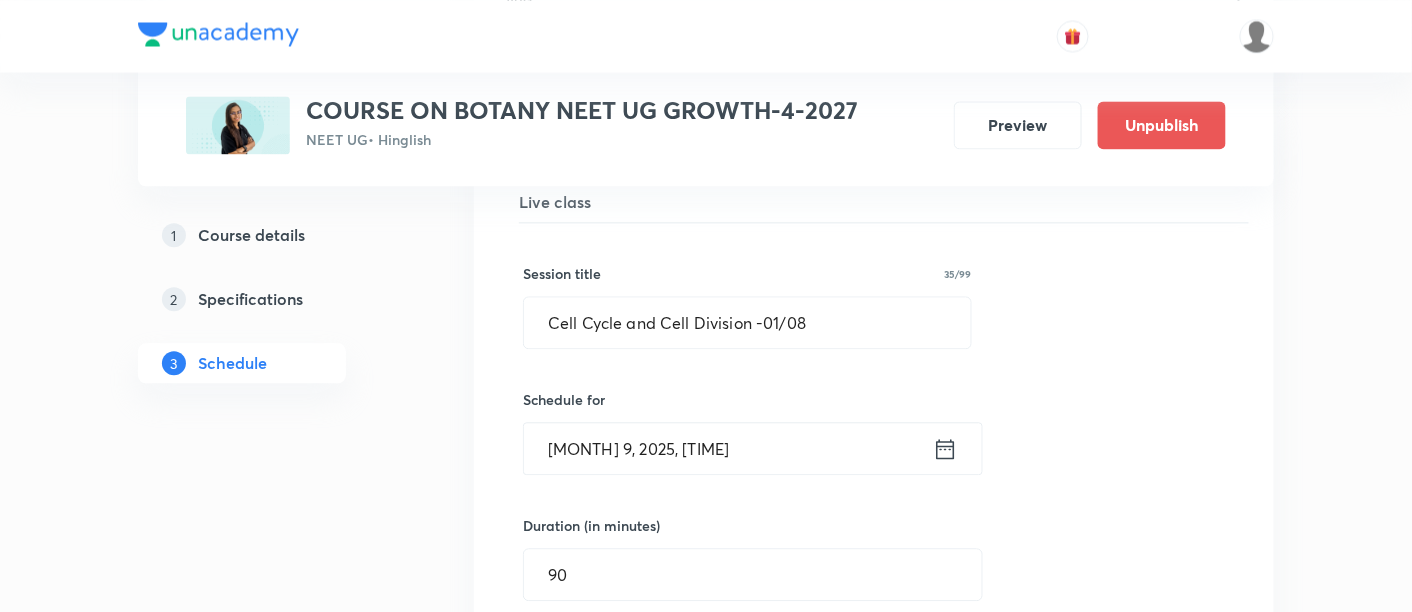 scroll, scrollTop: 3759, scrollLeft: 0, axis: vertical 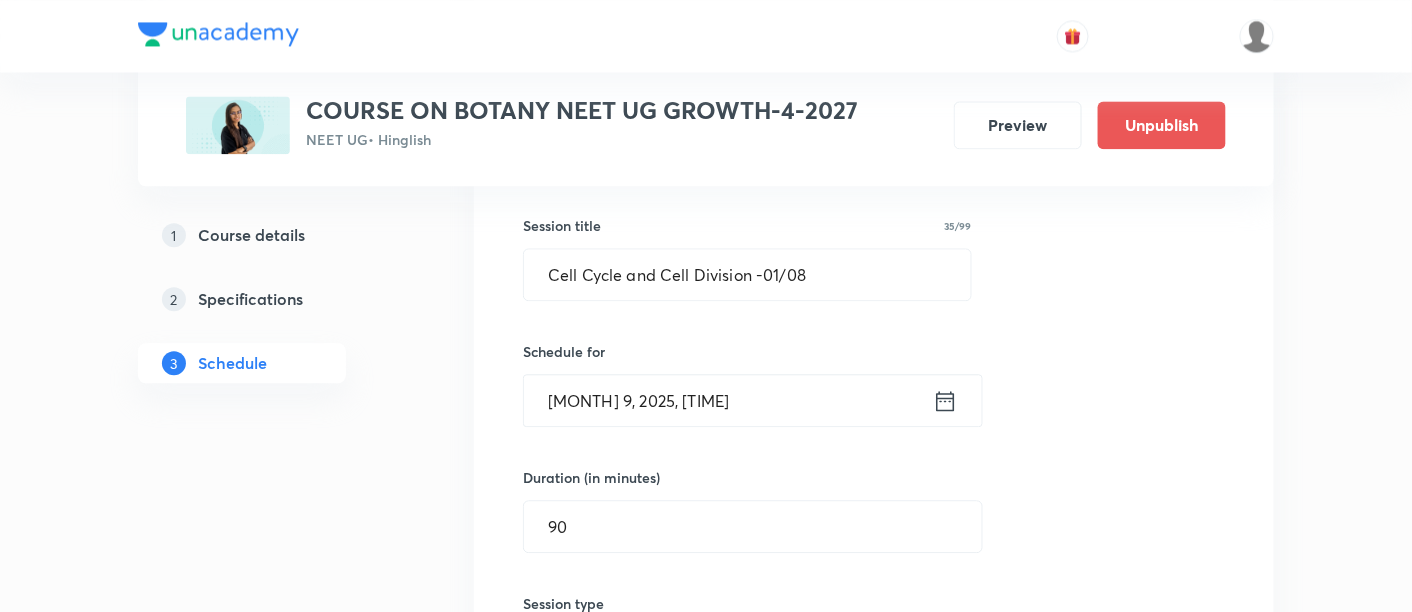 click 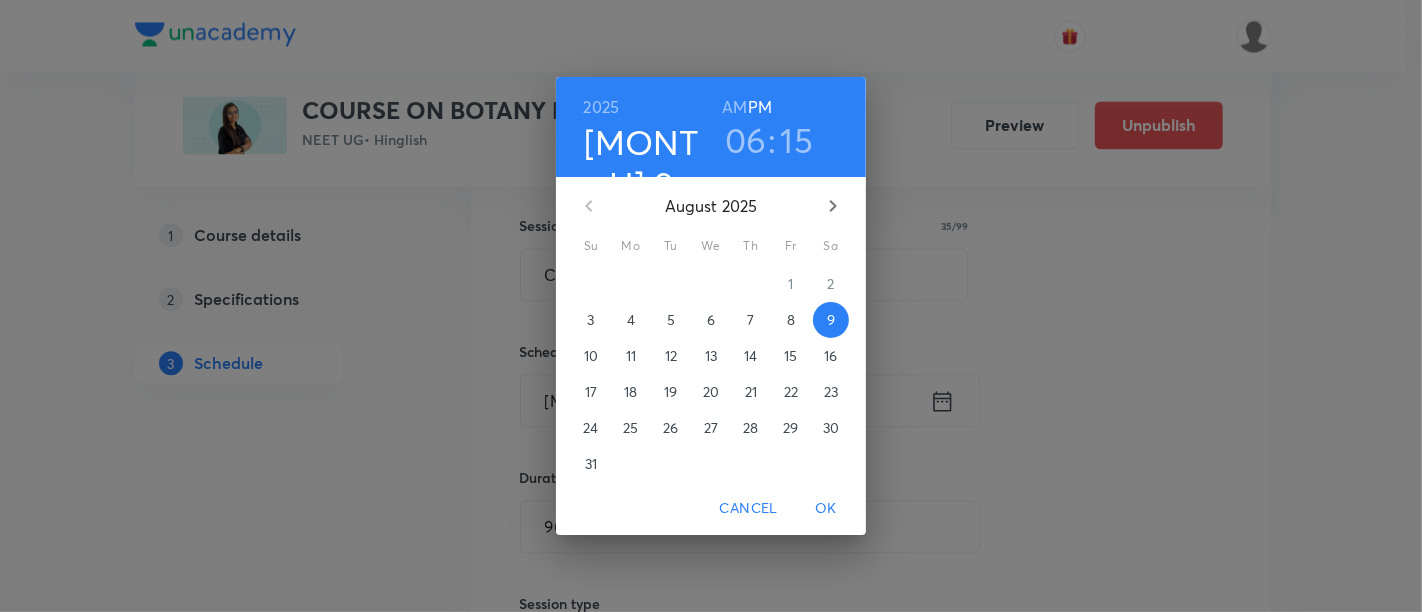 click on "8" at bounding box center (791, 320) 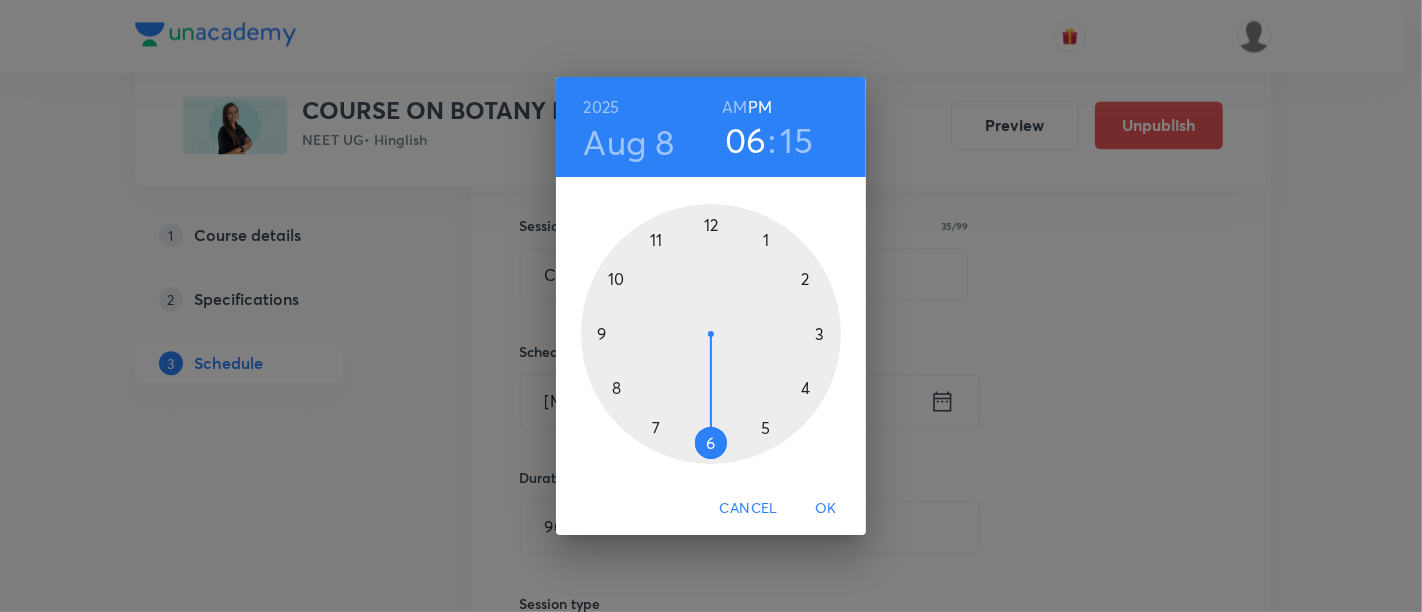click on "OK" at bounding box center [826, 508] 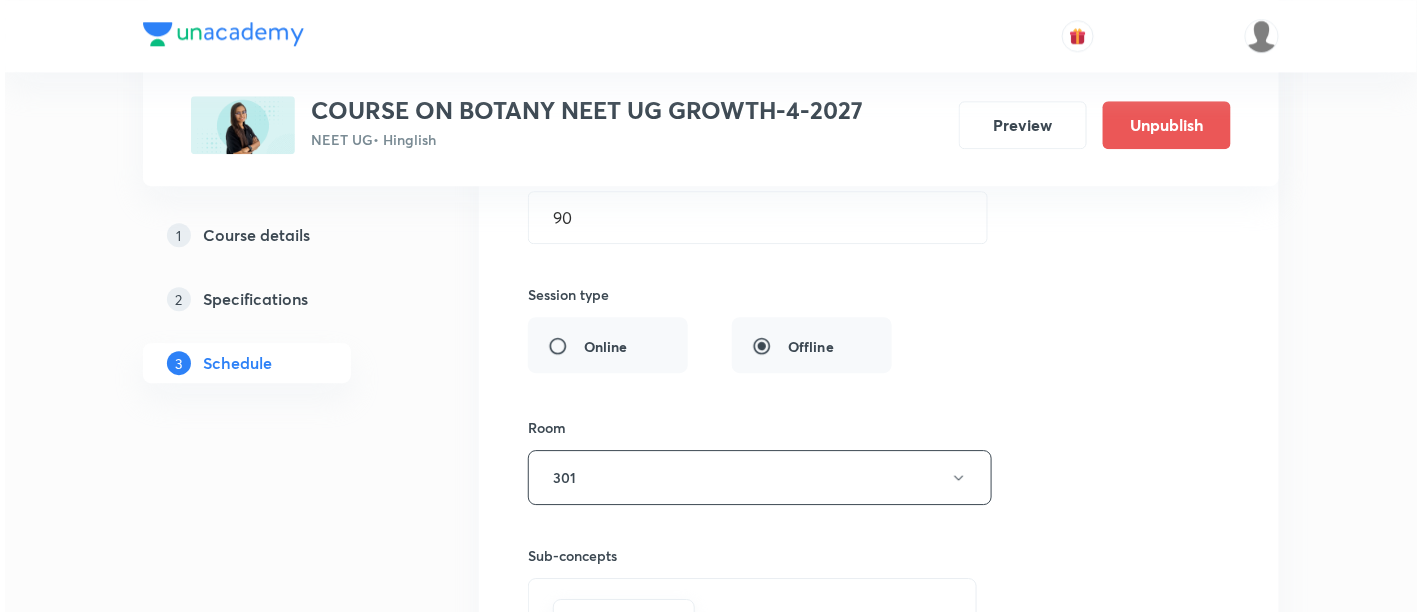 scroll, scrollTop: 4074, scrollLeft: 0, axis: vertical 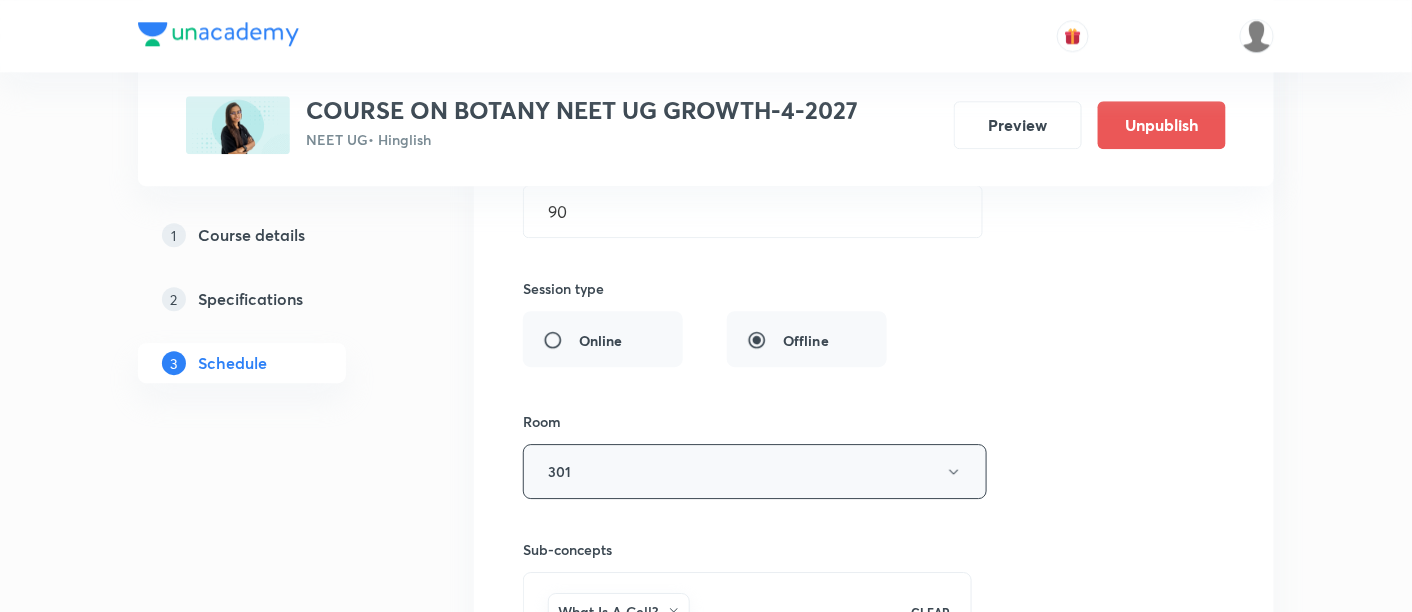 click 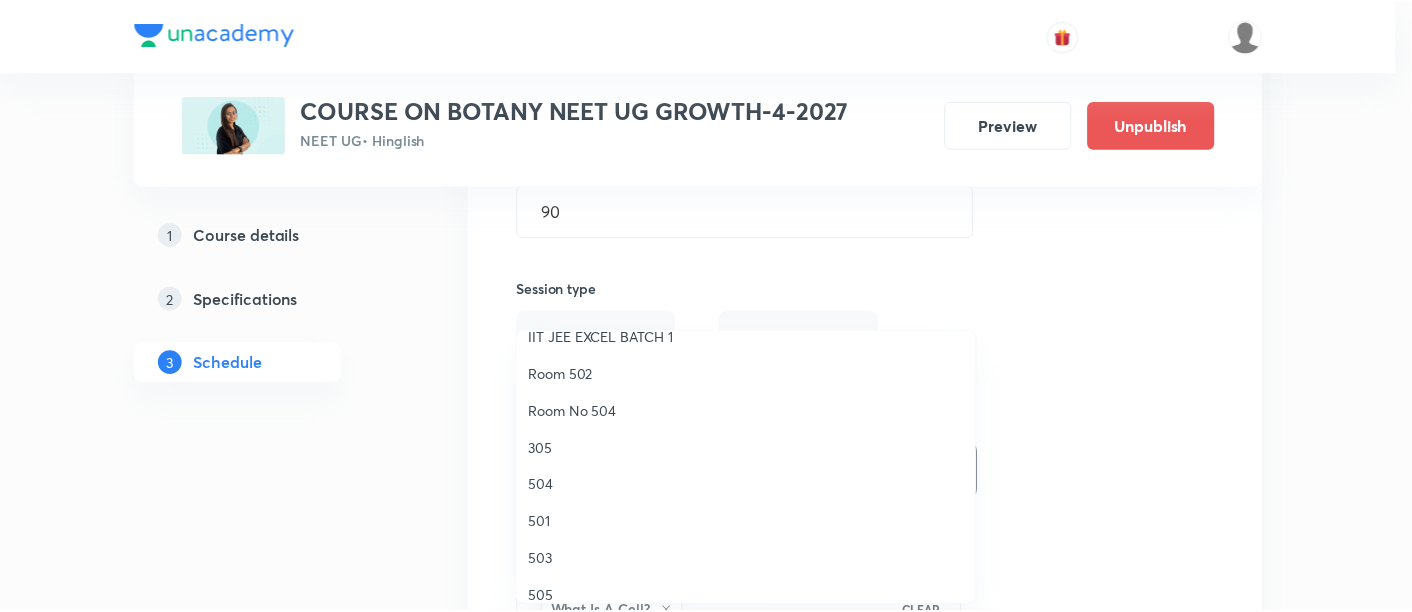 scroll, scrollTop: 262, scrollLeft: 0, axis: vertical 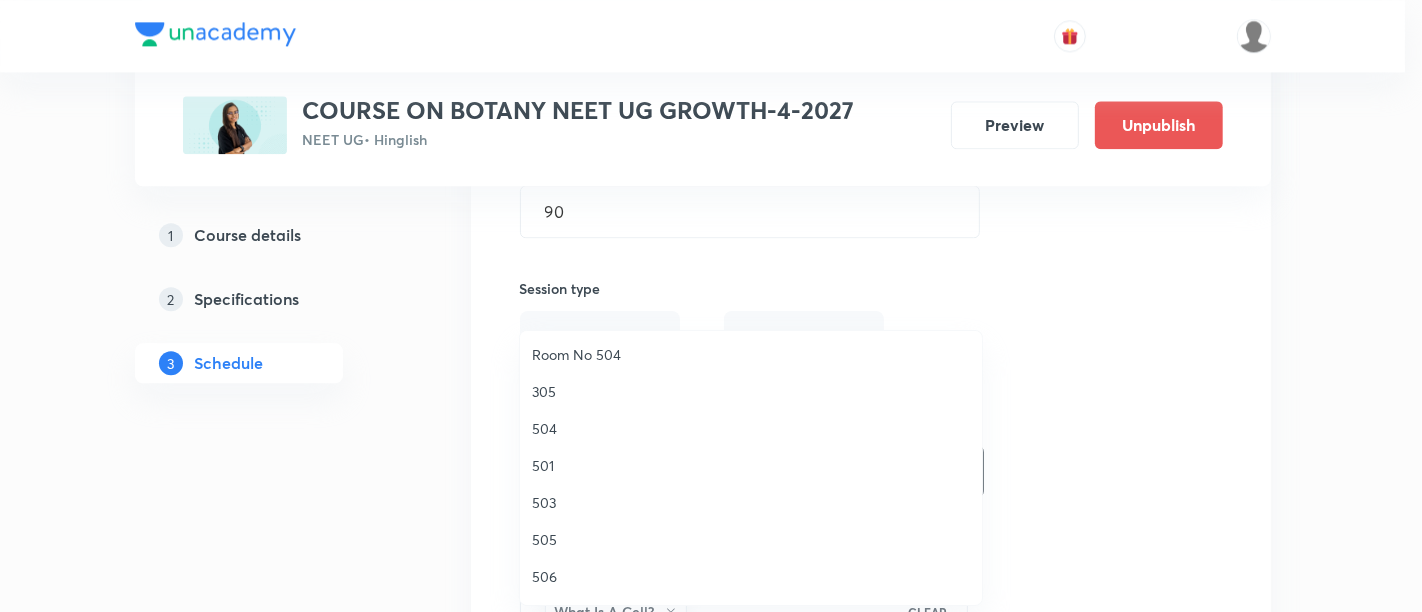 click on "501" at bounding box center [751, 465] 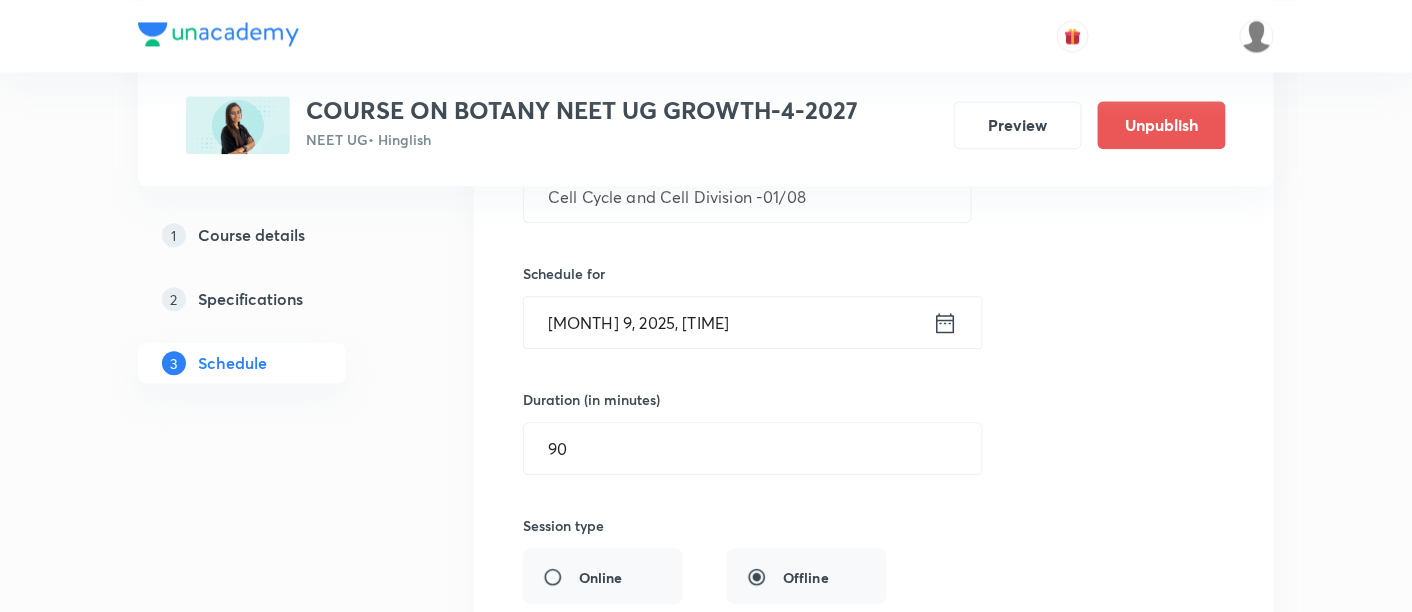 scroll, scrollTop: 3840, scrollLeft: 0, axis: vertical 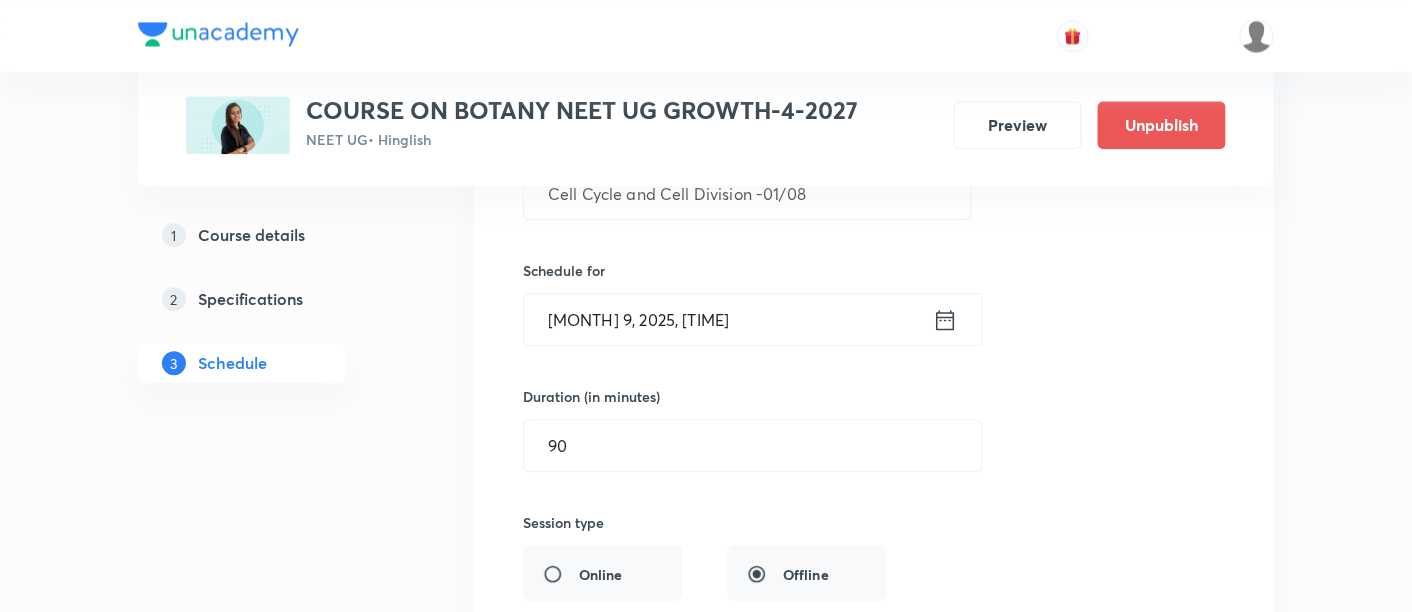 click 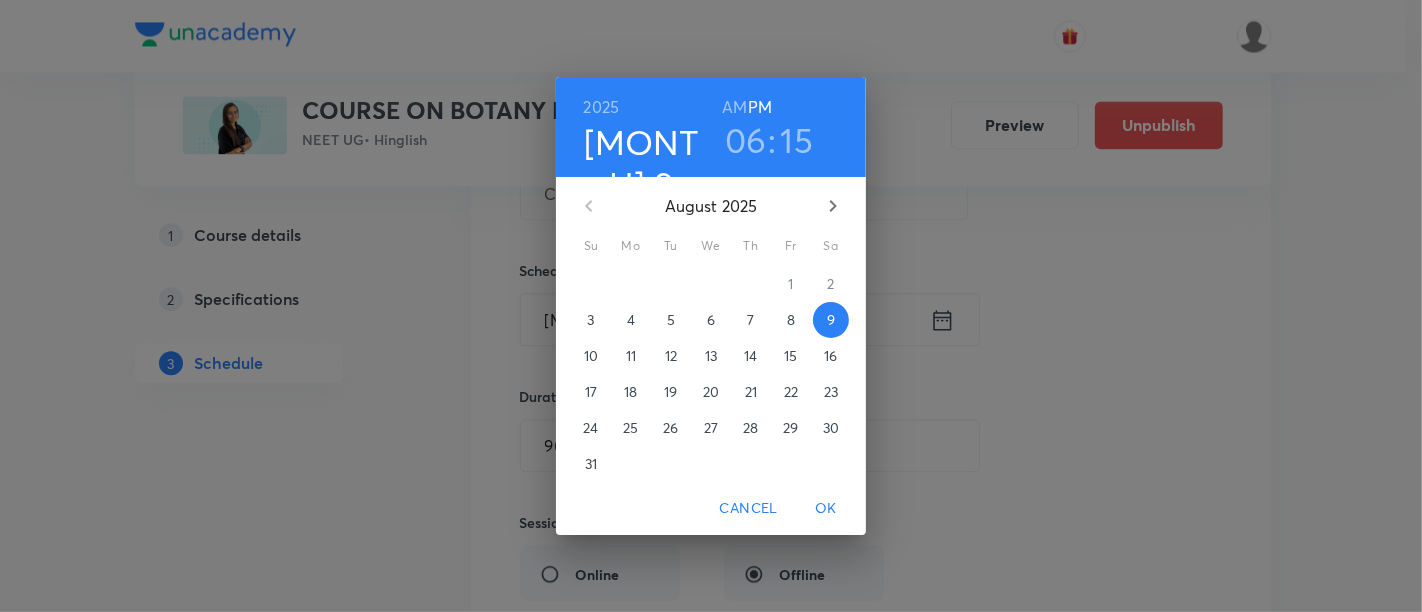 click on "8" at bounding box center (791, 320) 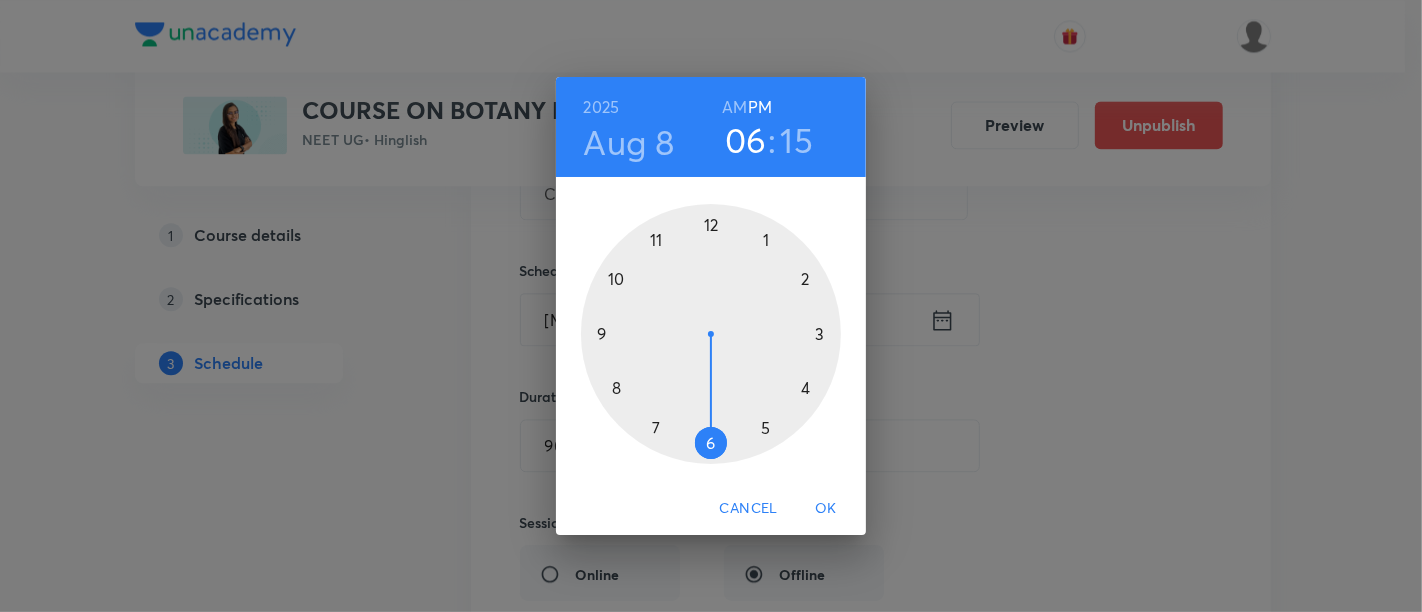 click on "OK" at bounding box center (826, 508) 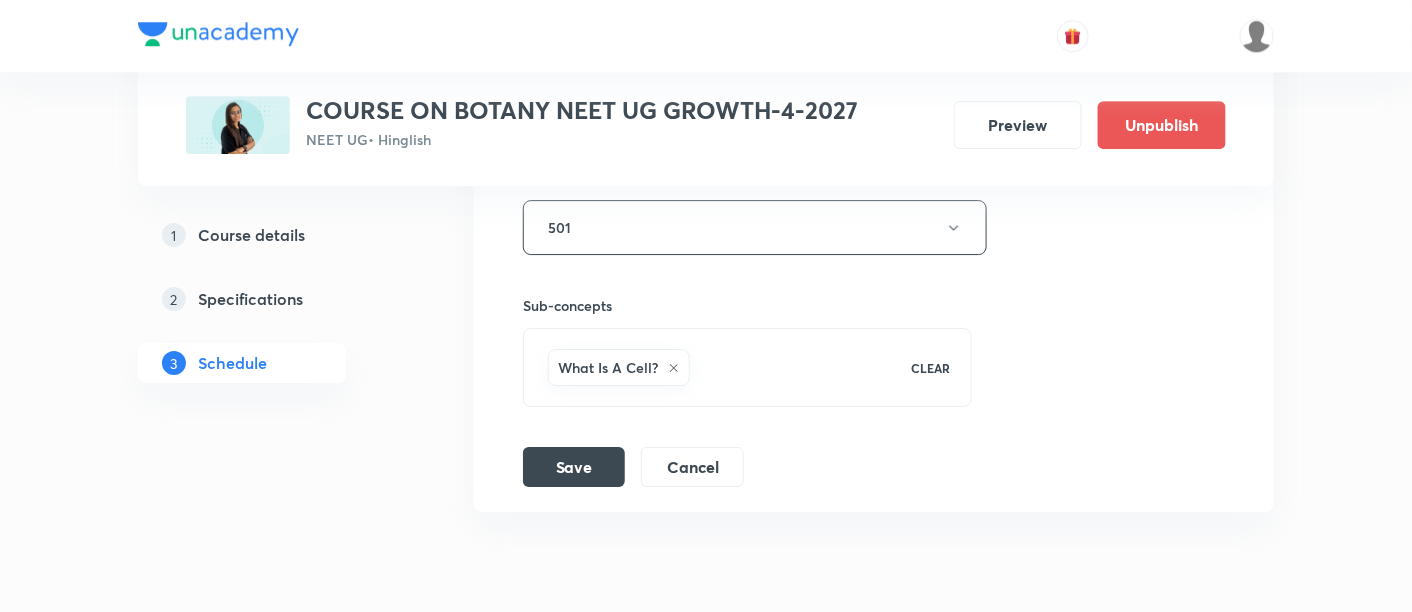 scroll, scrollTop: 4322, scrollLeft: 0, axis: vertical 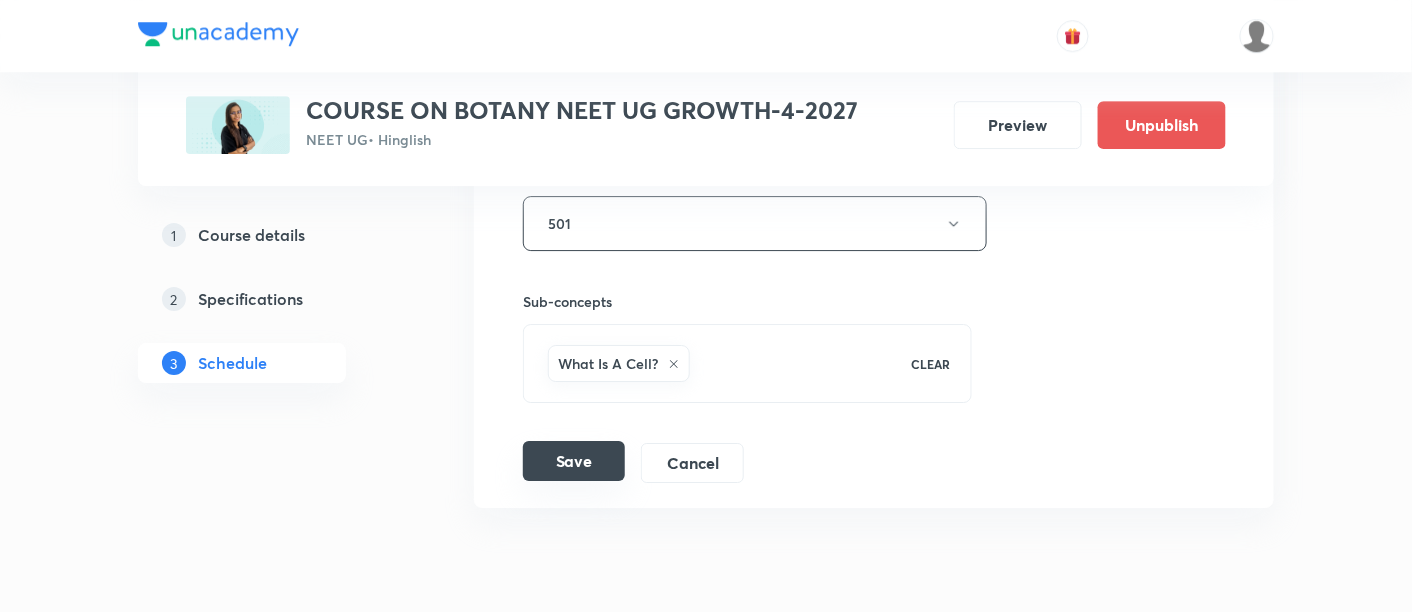 click on "Save" at bounding box center (574, 461) 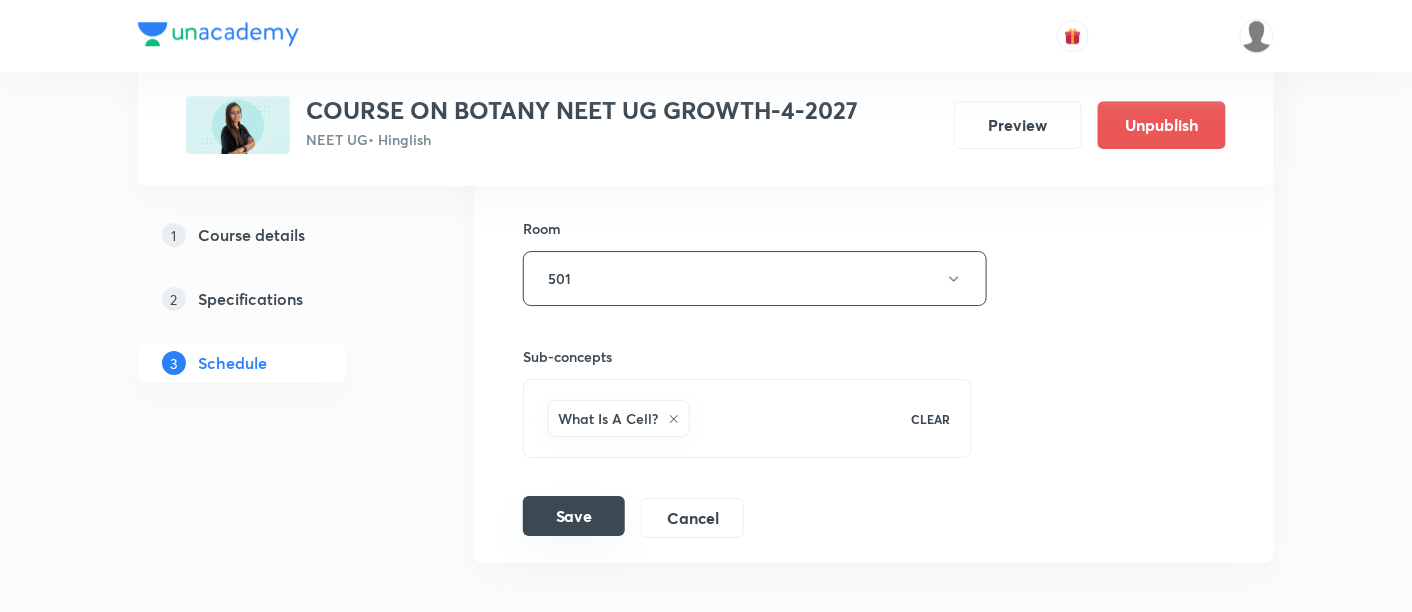 click on "Save" at bounding box center [574, 516] 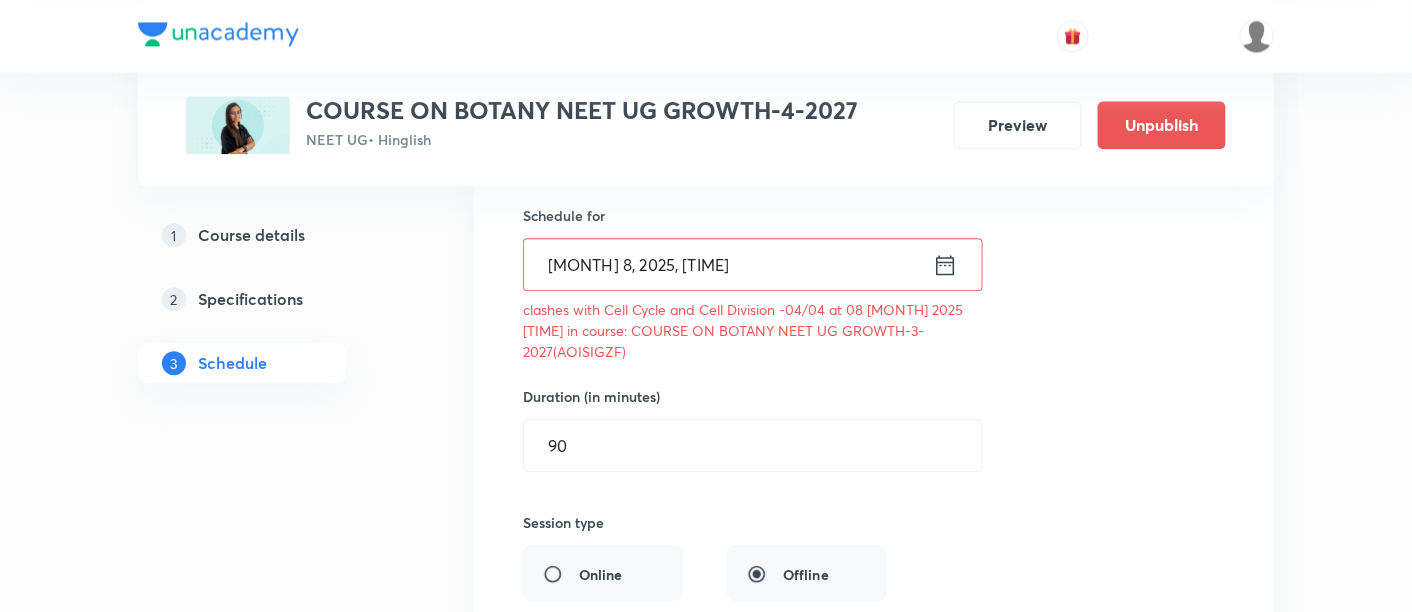 scroll, scrollTop: 3814, scrollLeft: 0, axis: vertical 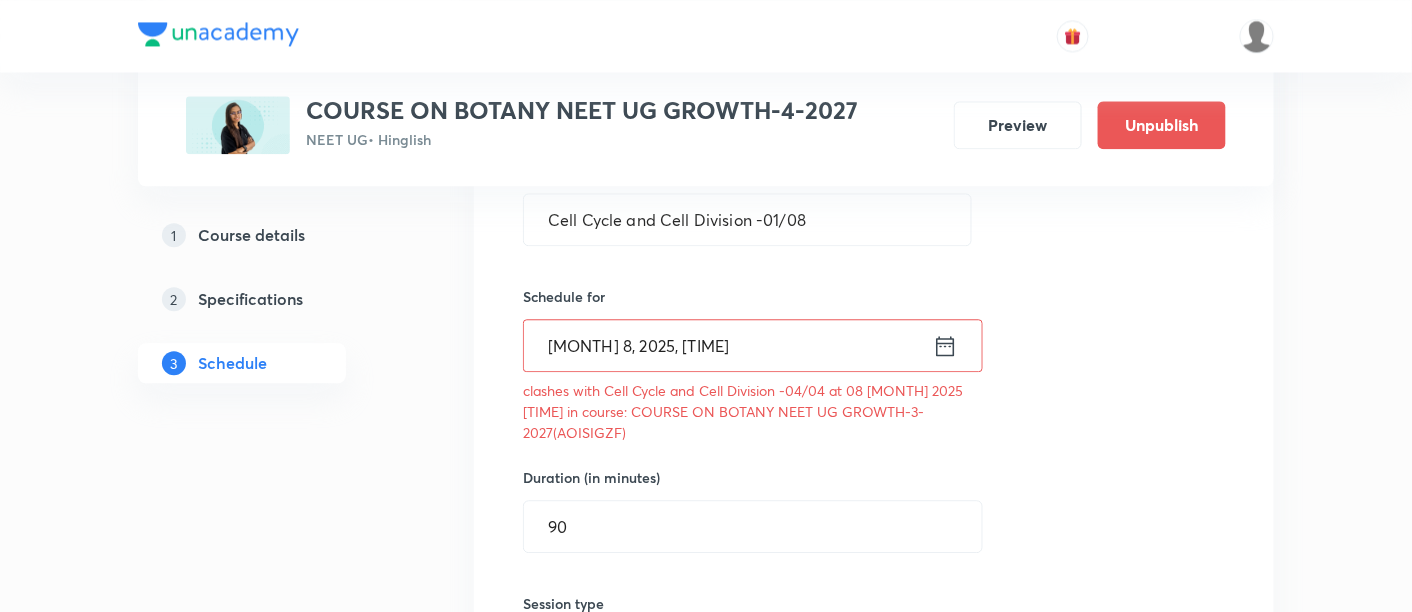 click 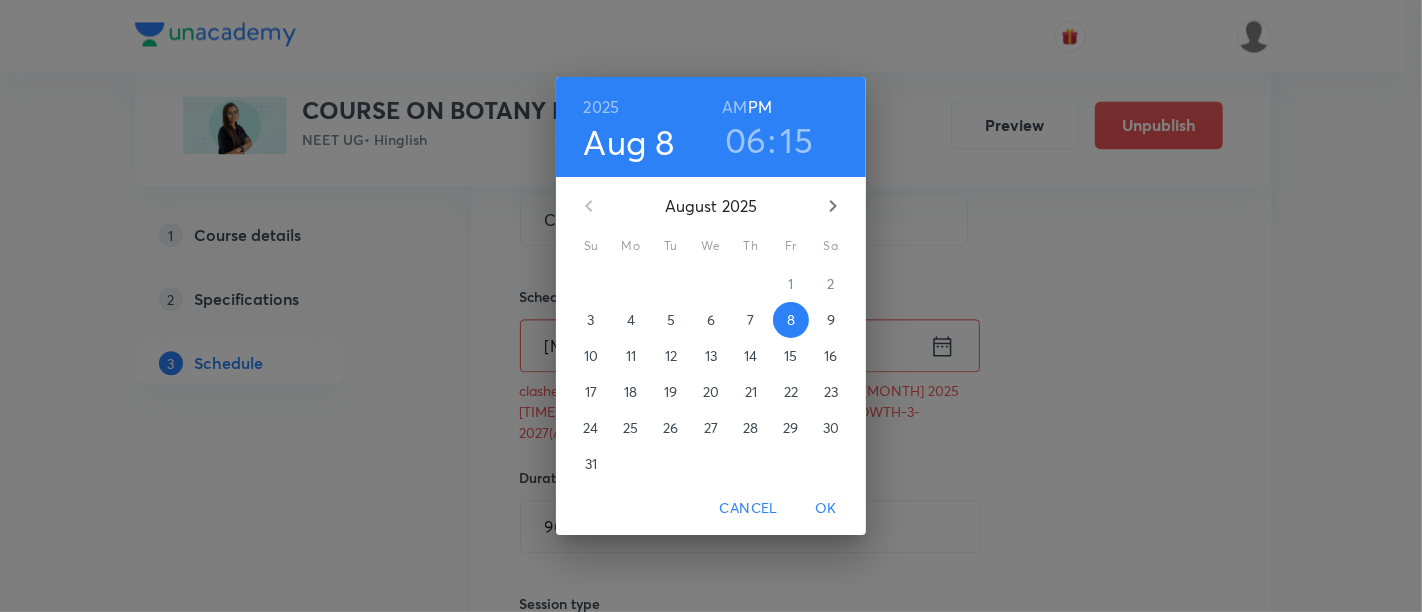 click on "06" at bounding box center [746, 140] 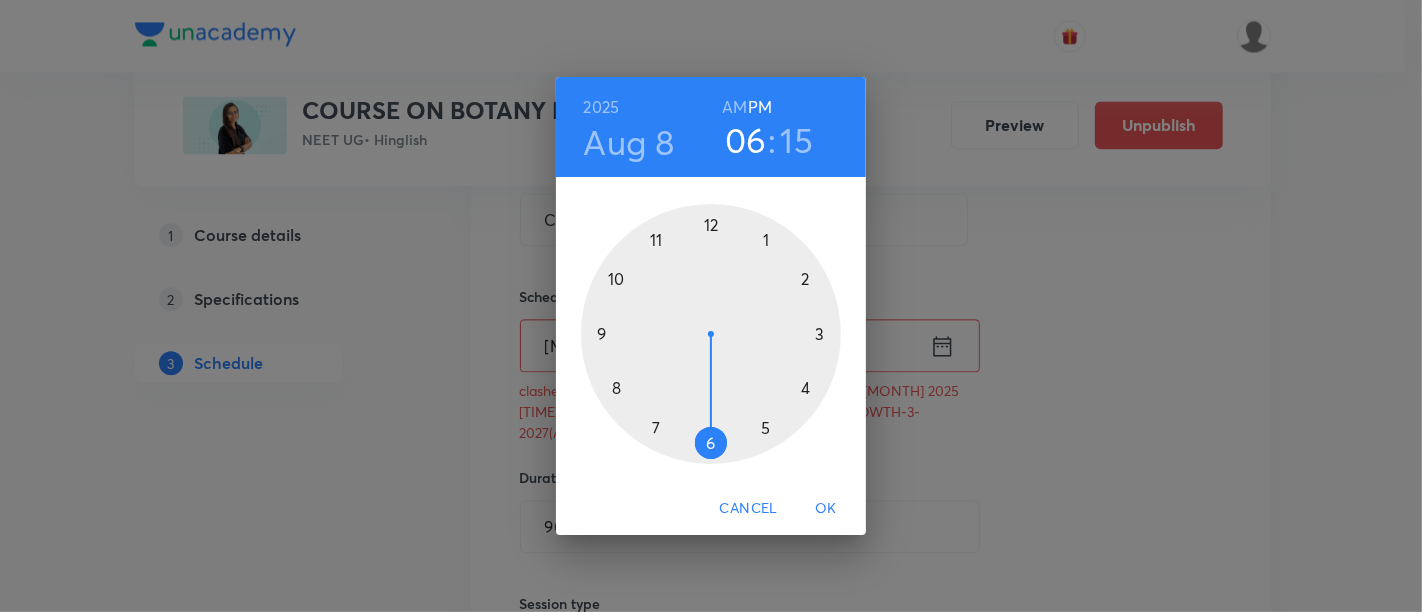click at bounding box center (711, 334) 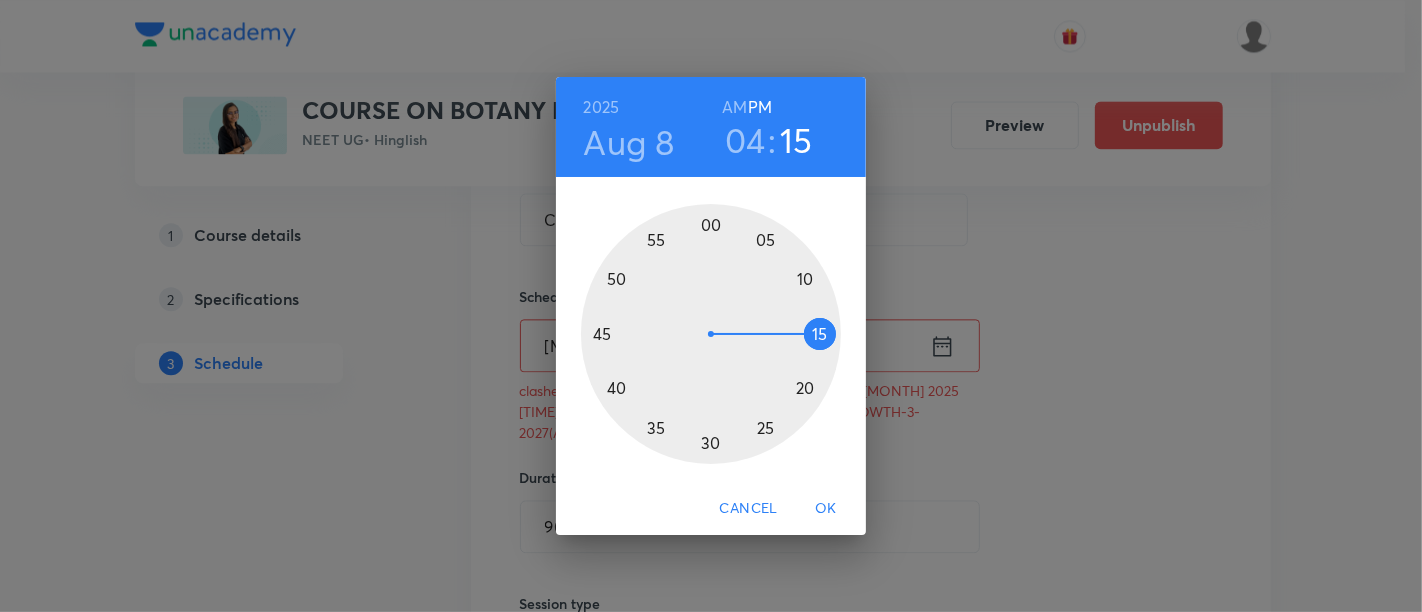 click at bounding box center [711, 334] 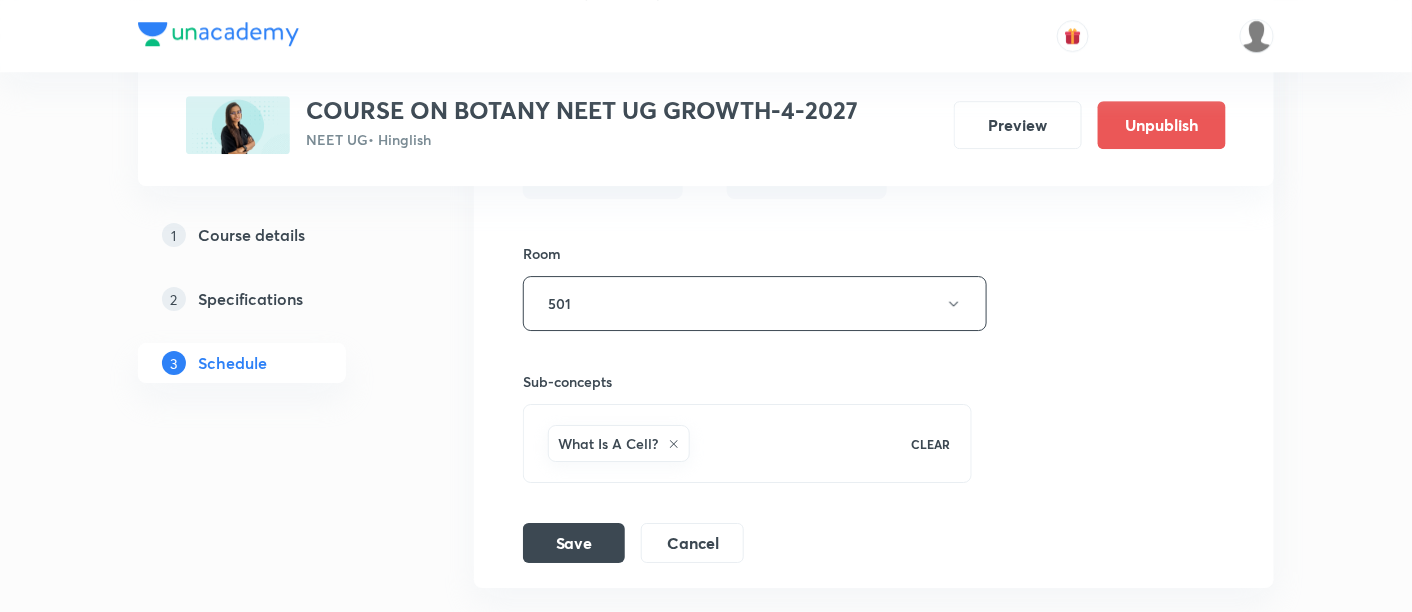 scroll, scrollTop: 4300, scrollLeft: 0, axis: vertical 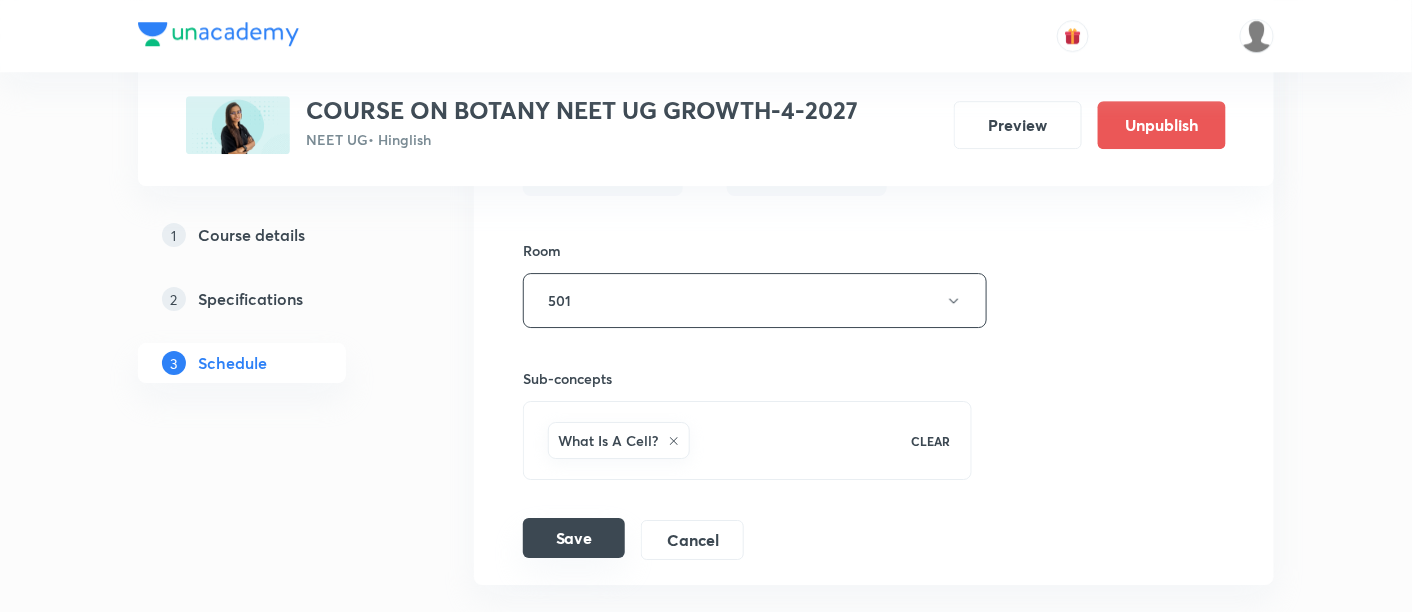 click on "Save" at bounding box center [574, 538] 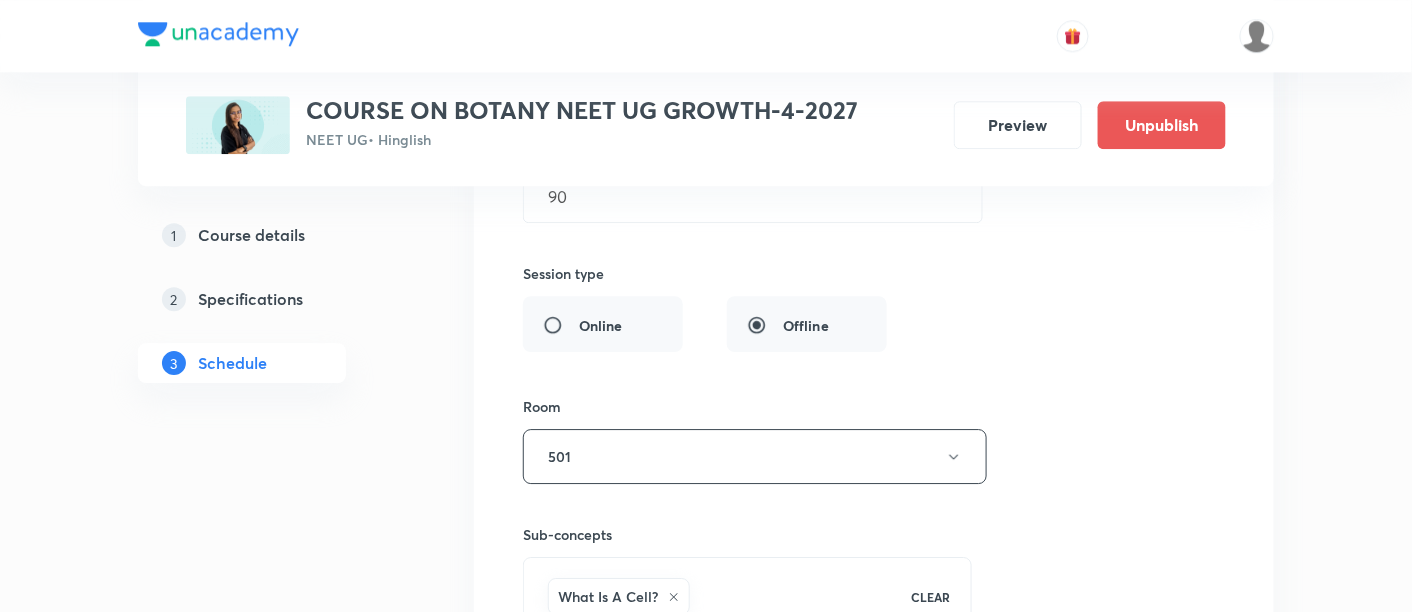 scroll, scrollTop: 4125, scrollLeft: 0, axis: vertical 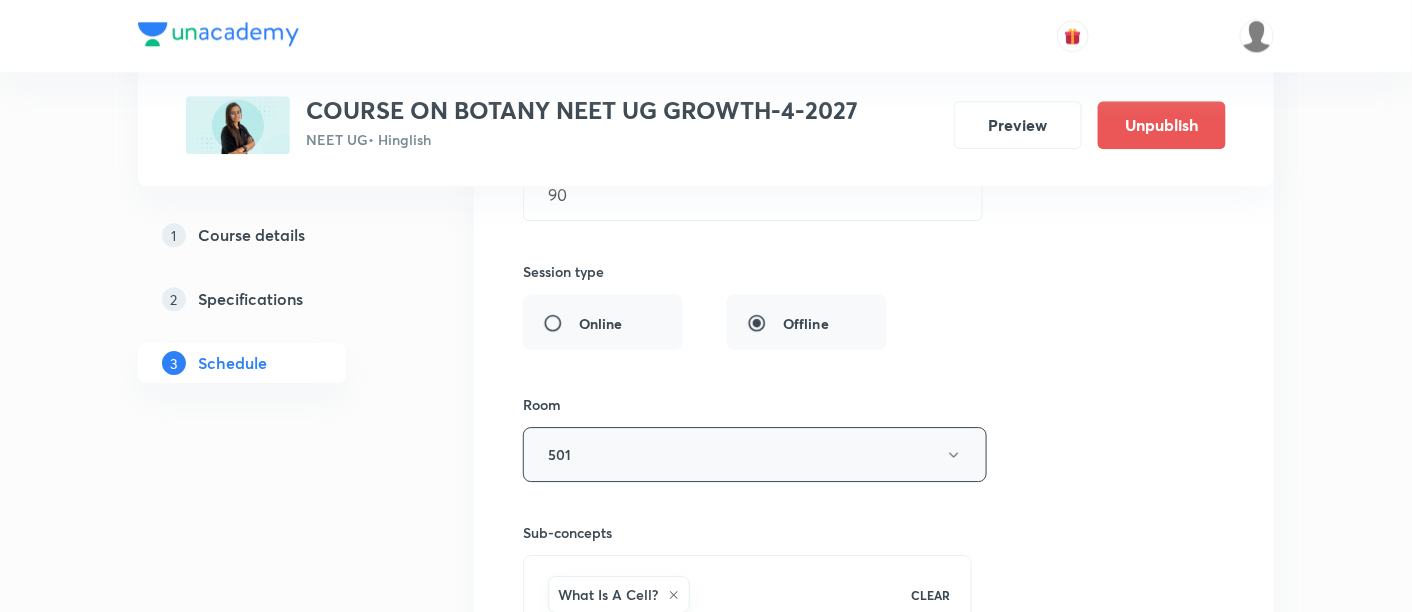 click 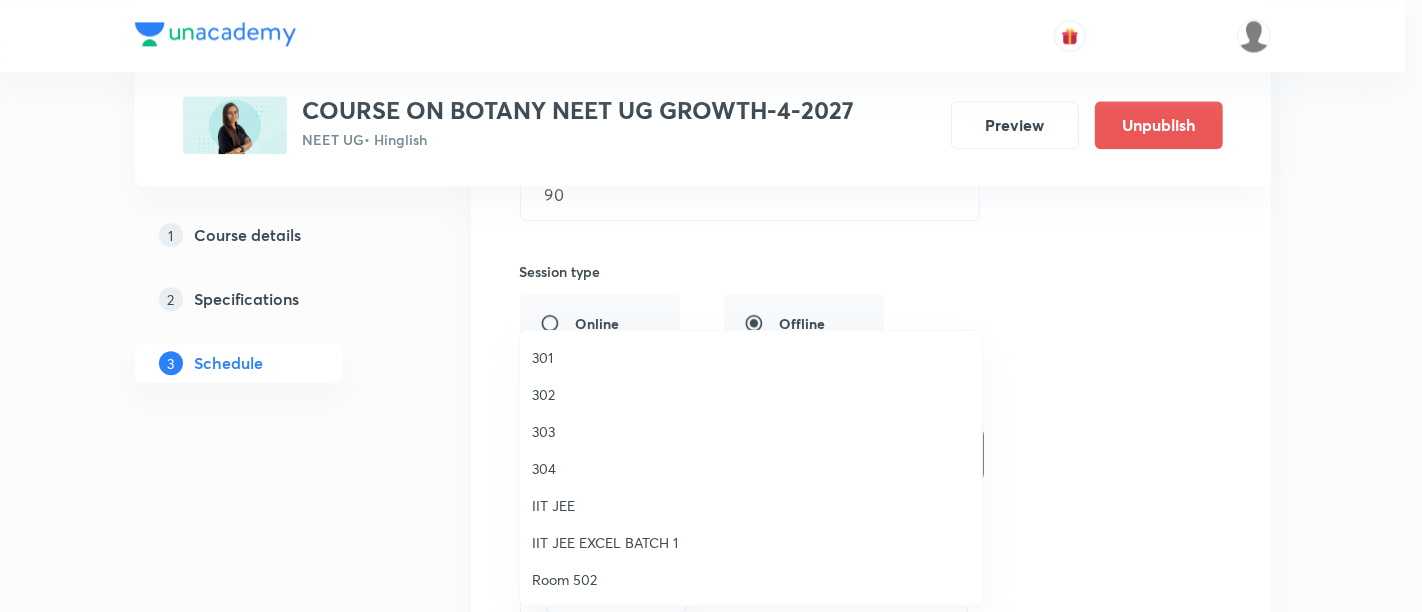 click on "304" at bounding box center [751, 468] 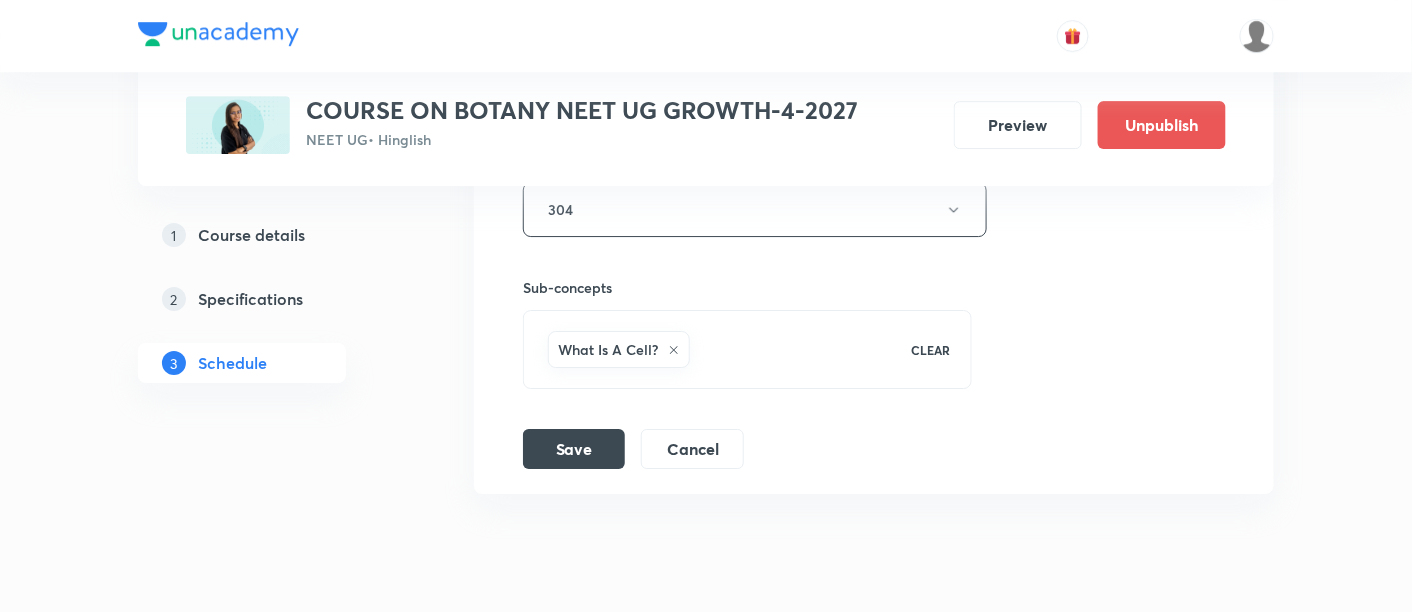 click on "Session title 35/99 Cell Cycle and Cell Division -01/08 ​ Schedule for Aug 8, 2025, 4:30 PM ​ Room  clashes with Metals and Non-metals 06/14 at 08 Aug 2025 04:55 PM in course: Chemistry - (Elevate-CLASS-10)(6N6UQDUM) Duration (in minutes) 90 ​   Session type Online Offline Room 304 Sub-concepts What Is A Cell? CLEAR Save Cancel" at bounding box center (874, 16) 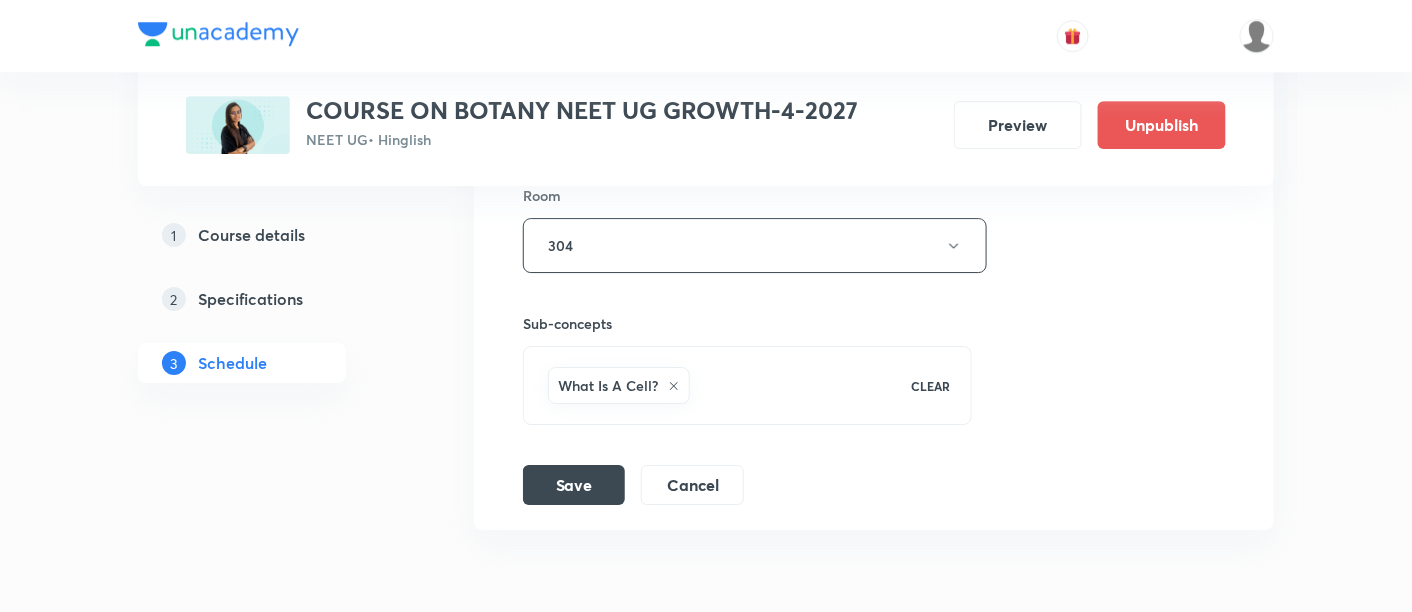 scroll, scrollTop: 4337, scrollLeft: 0, axis: vertical 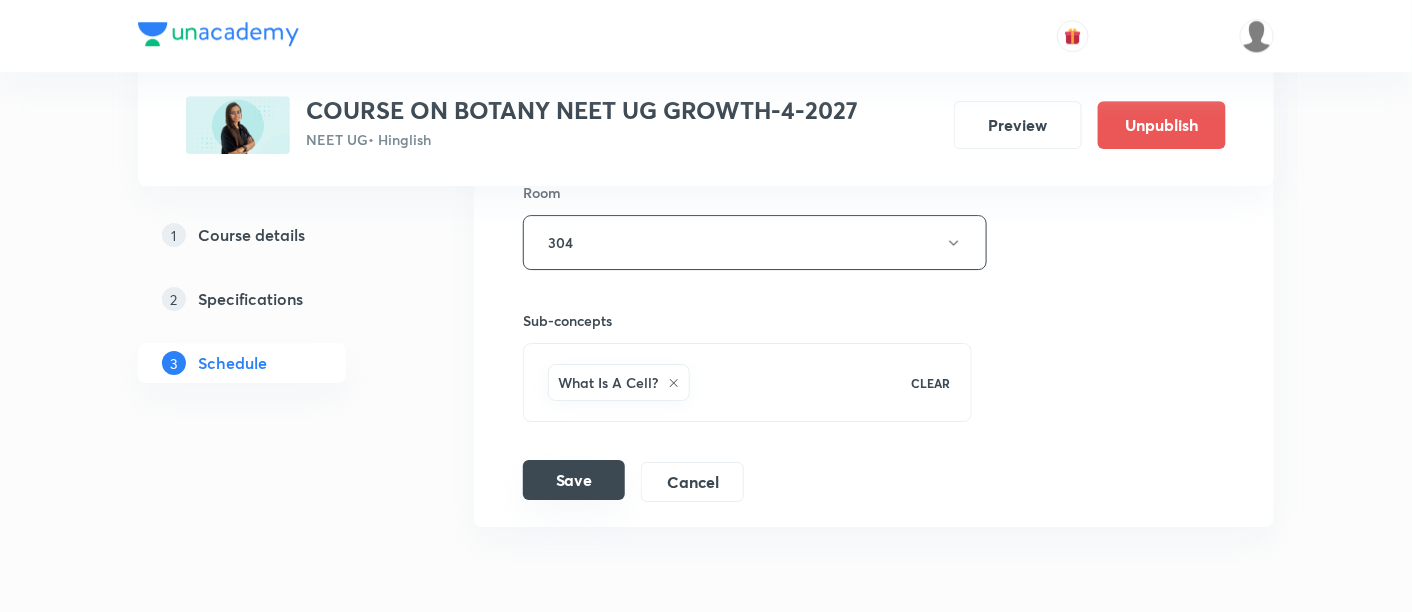 click on "Save" at bounding box center [574, 480] 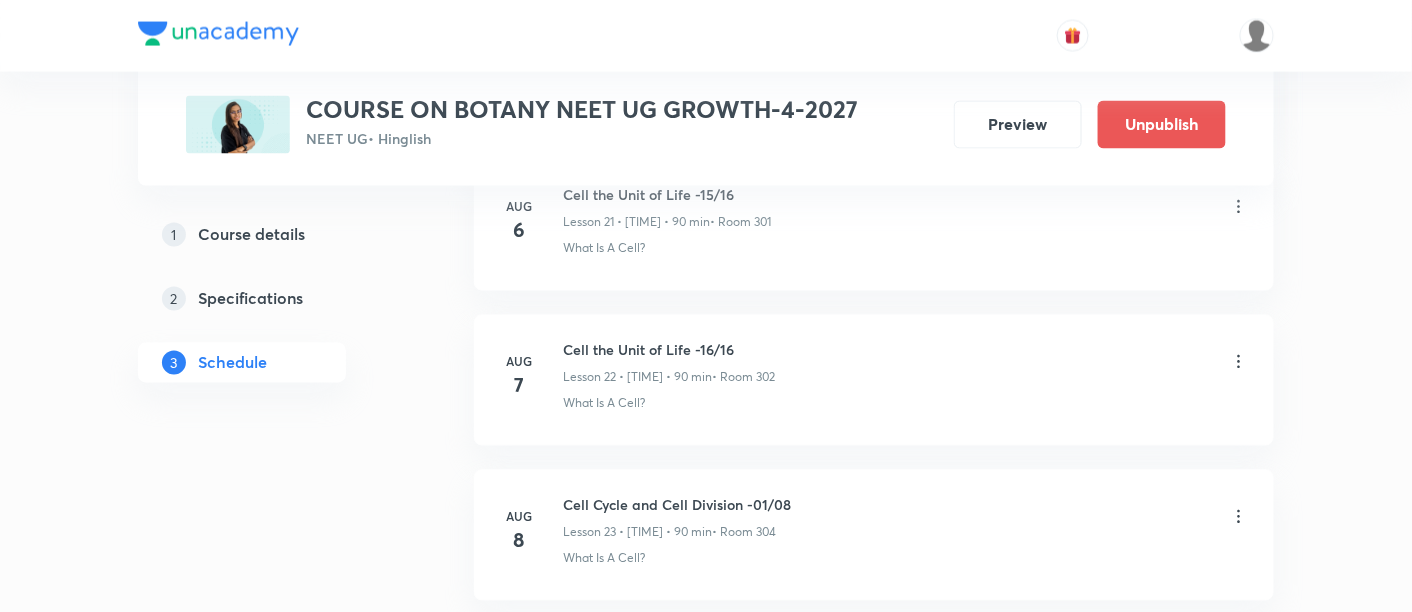 scroll, scrollTop: 3623, scrollLeft: 0, axis: vertical 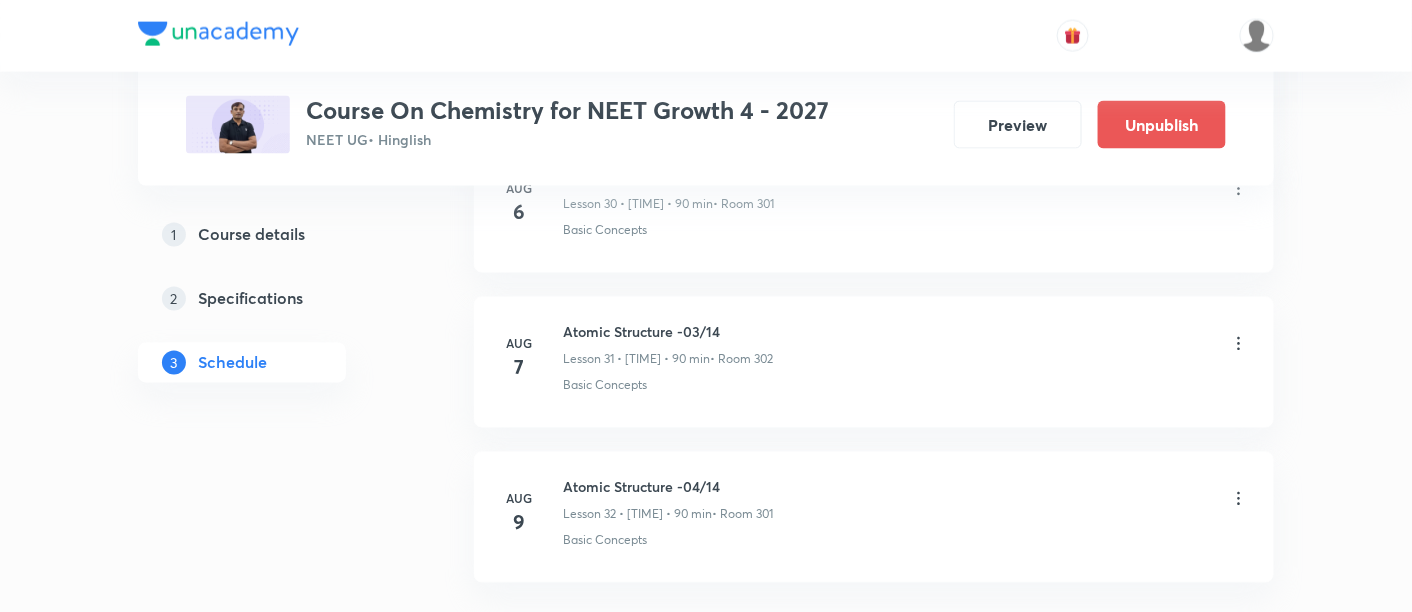 click 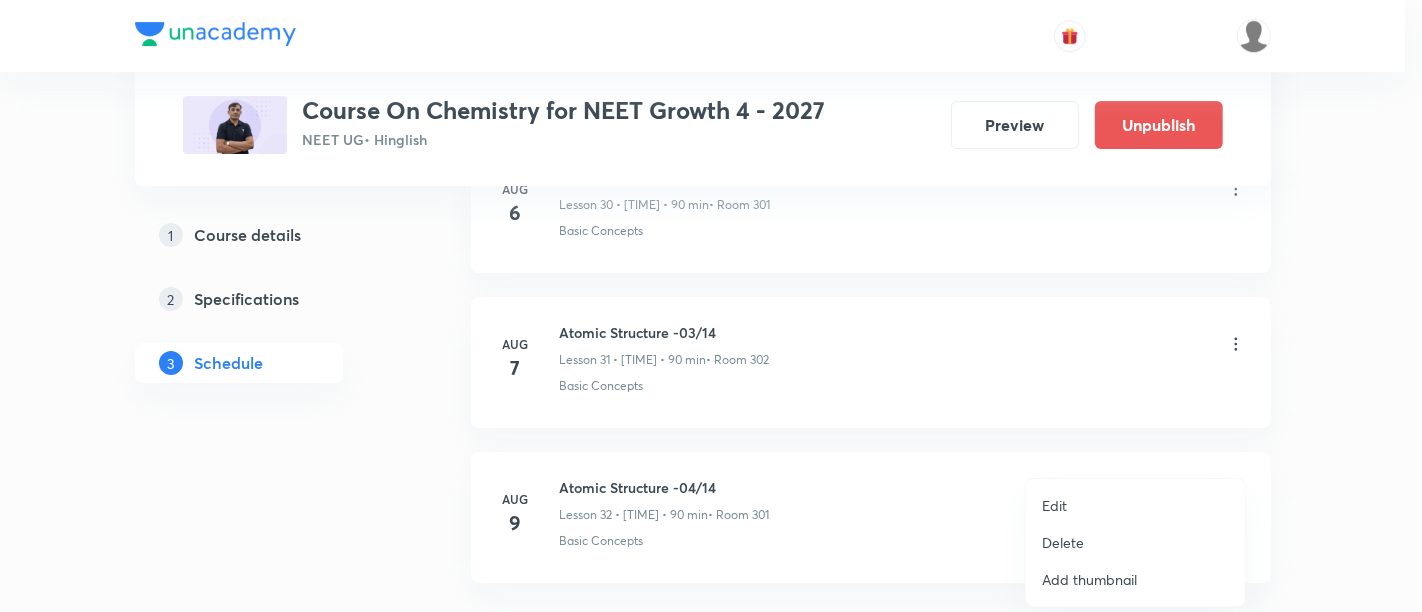 click on "Edit" at bounding box center (1054, 505) 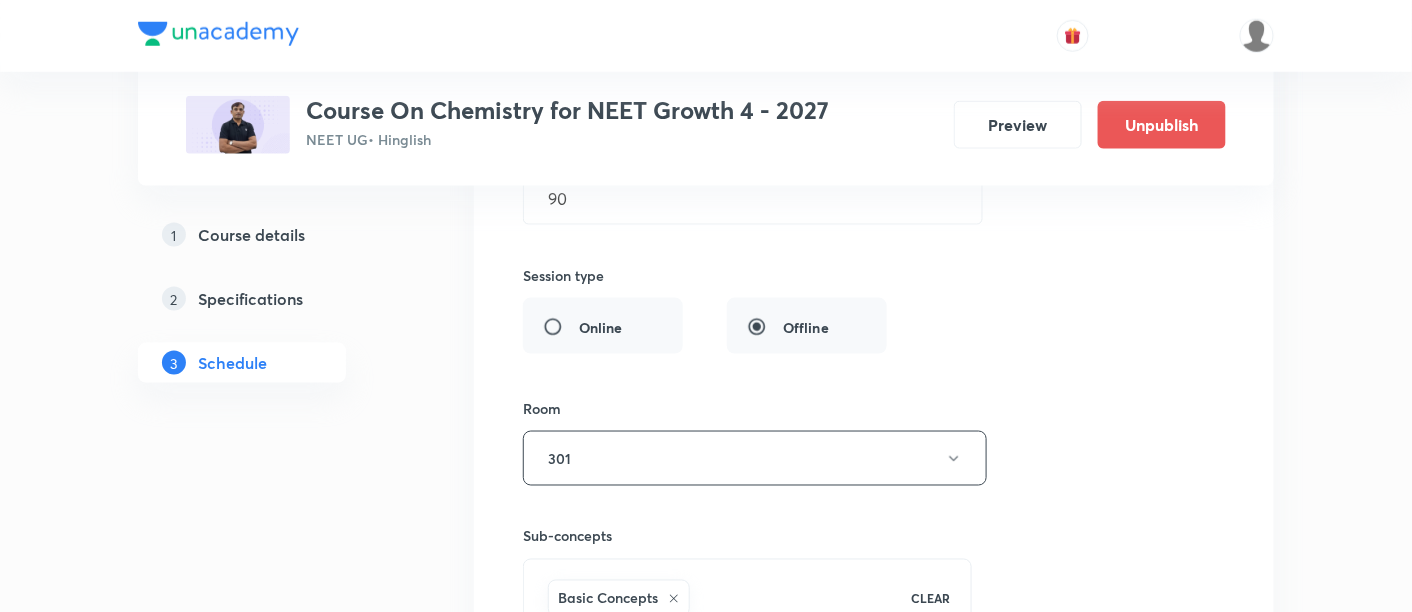scroll, scrollTop: 5486, scrollLeft: 0, axis: vertical 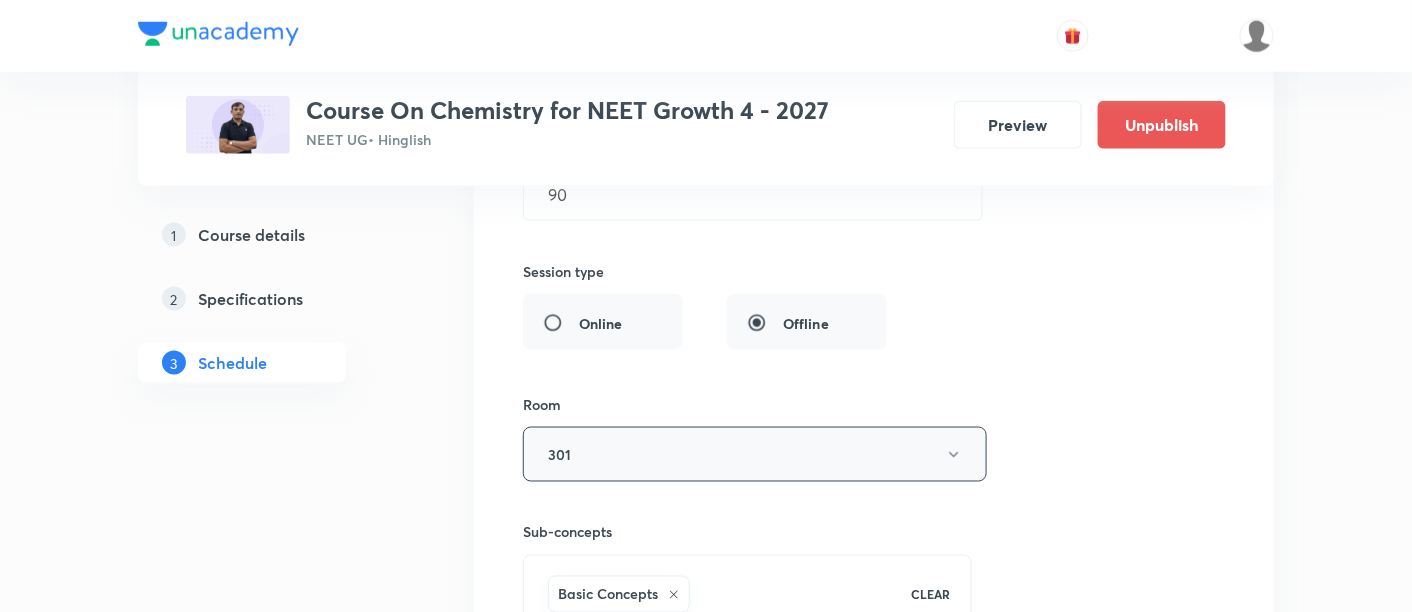 click 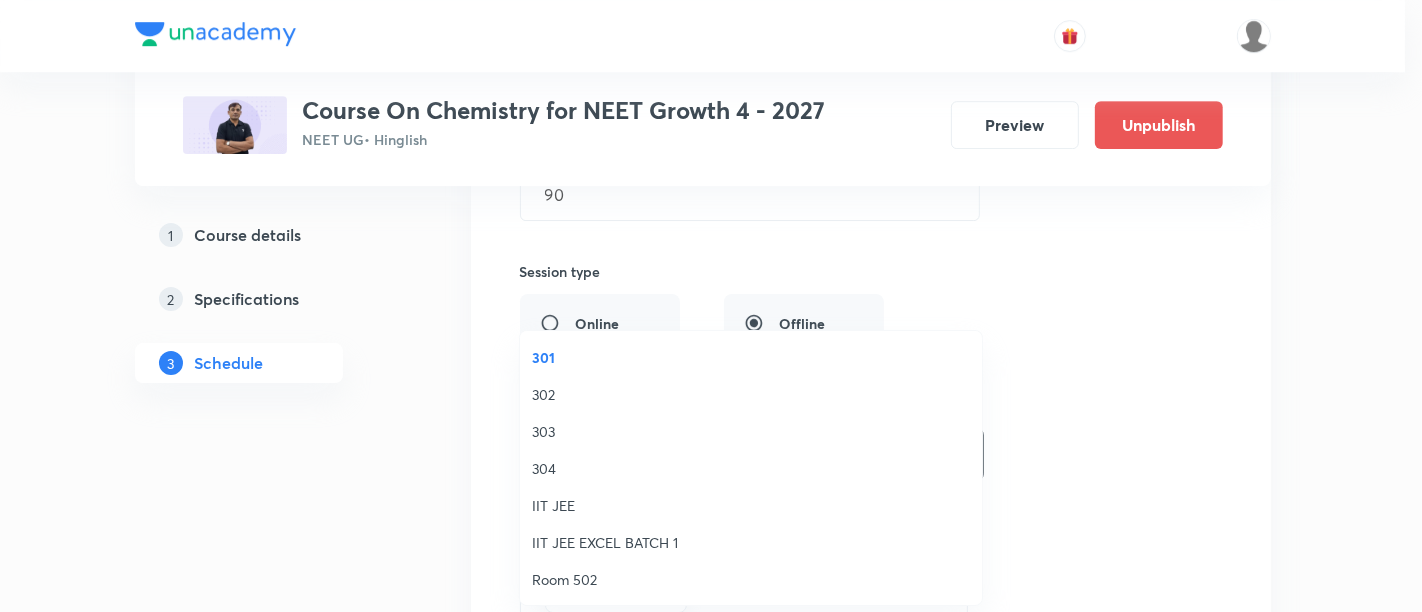 click on "304" at bounding box center (751, 468) 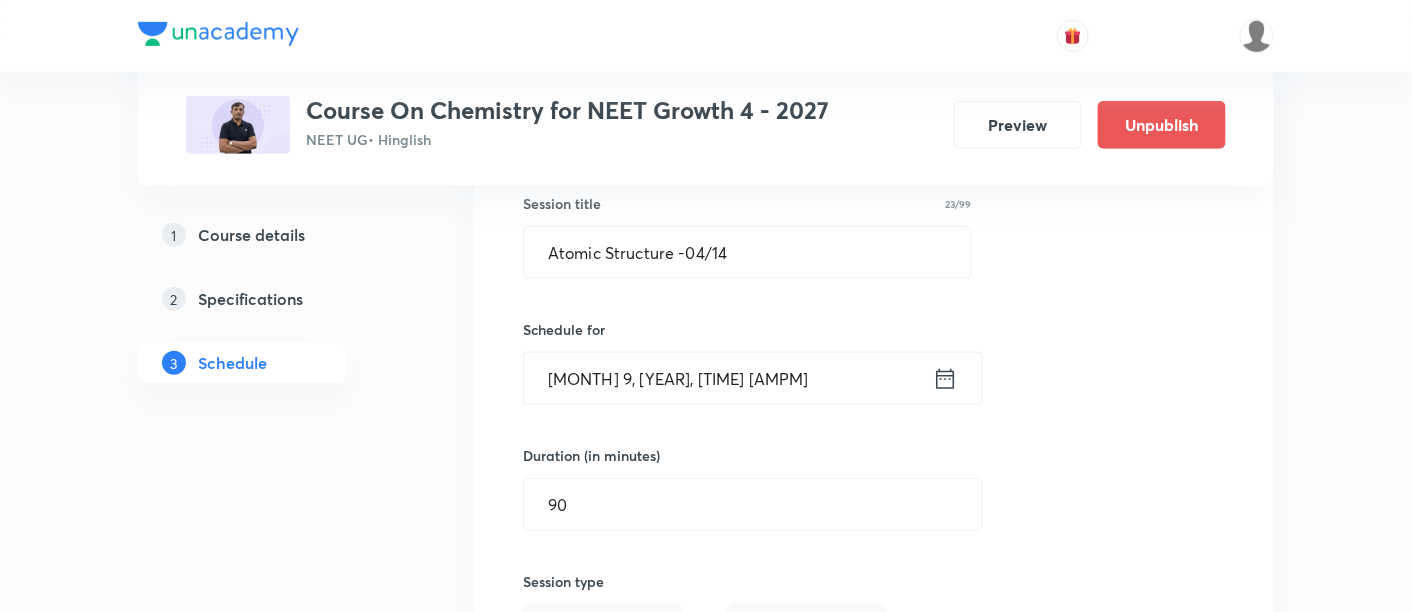 scroll, scrollTop: 5175, scrollLeft: 0, axis: vertical 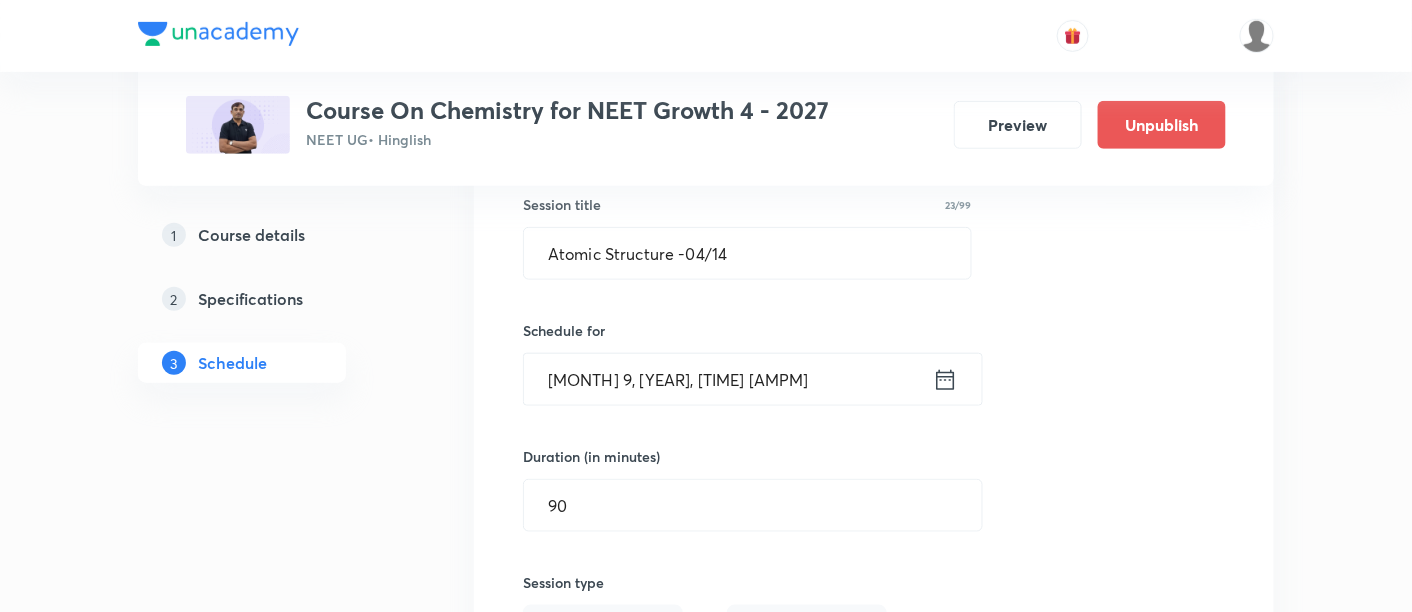 click 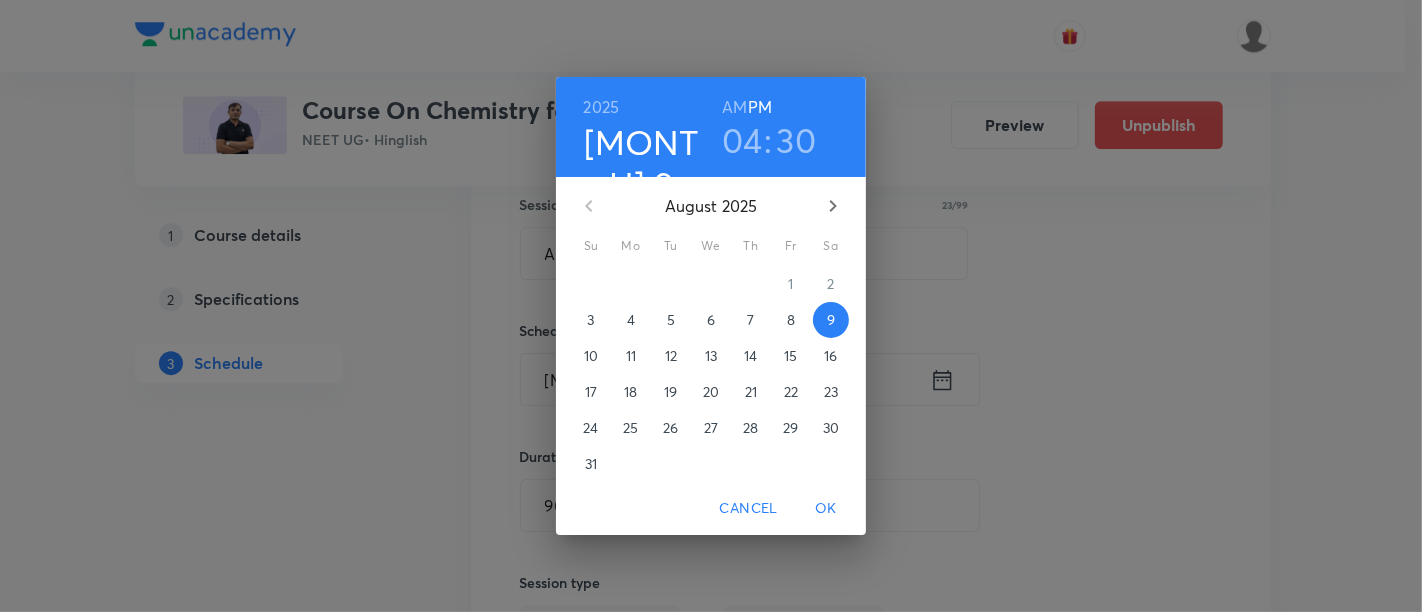 click on "8" at bounding box center [791, 320] 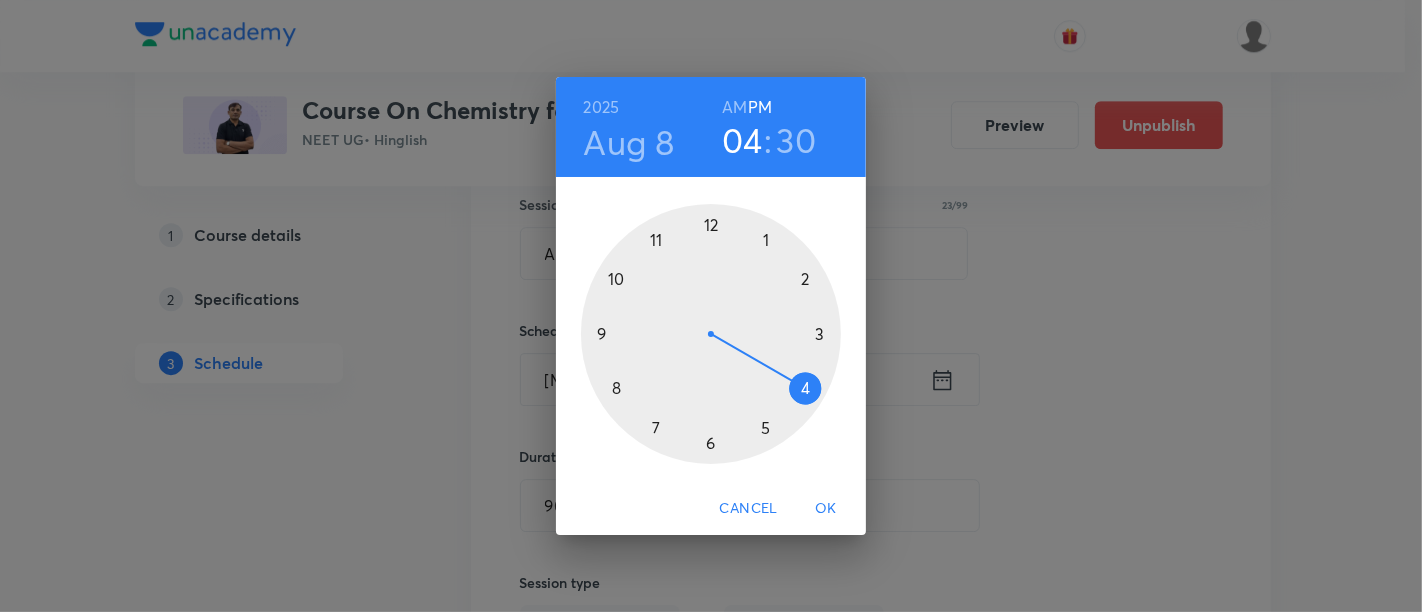 click at bounding box center (711, 334) 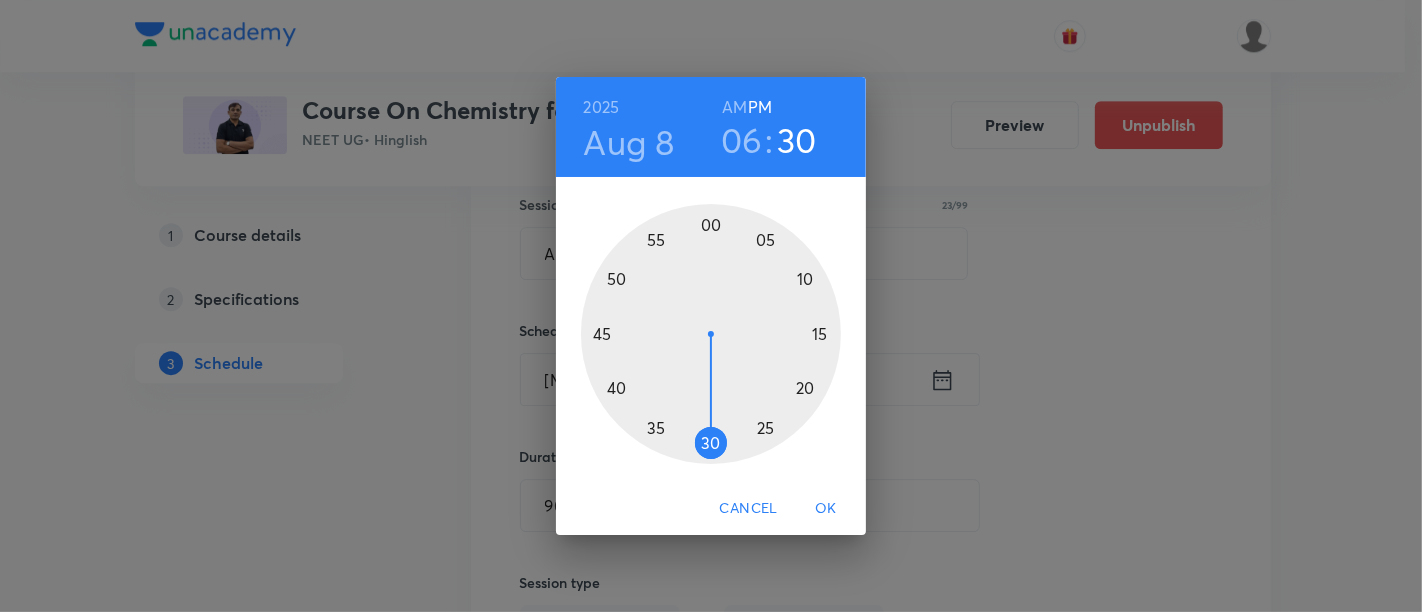 click at bounding box center [711, 334] 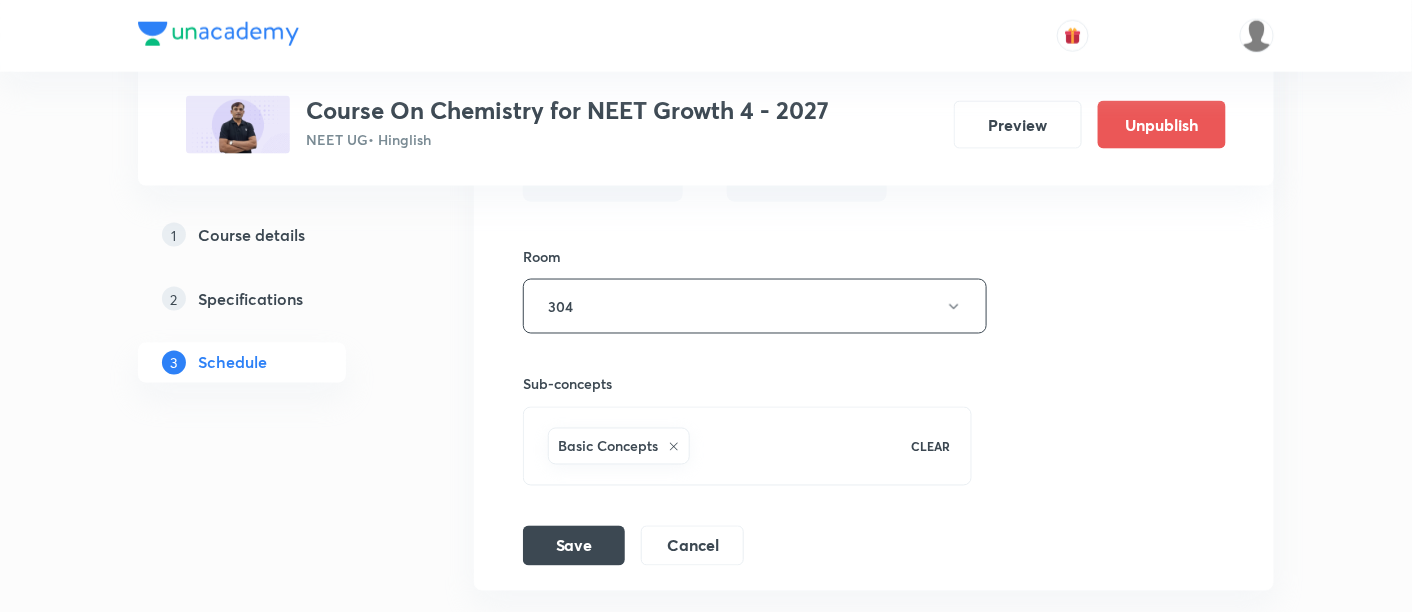 scroll, scrollTop: 5653, scrollLeft: 0, axis: vertical 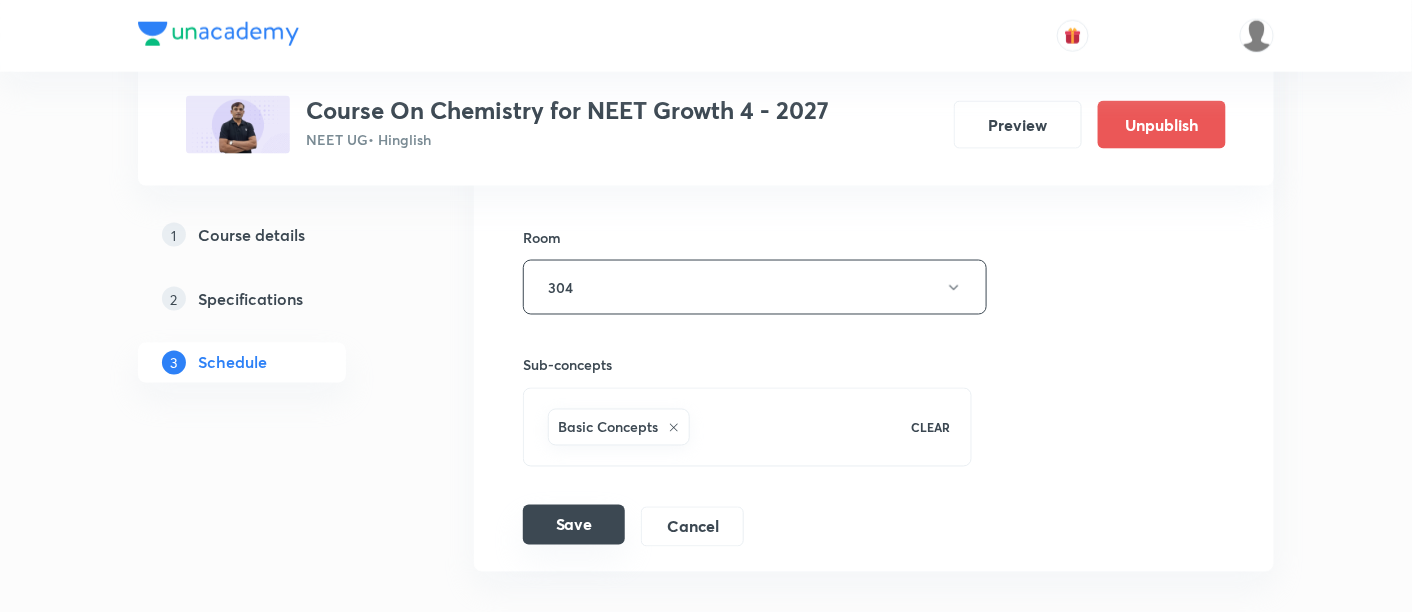 click on "Save" at bounding box center (574, 525) 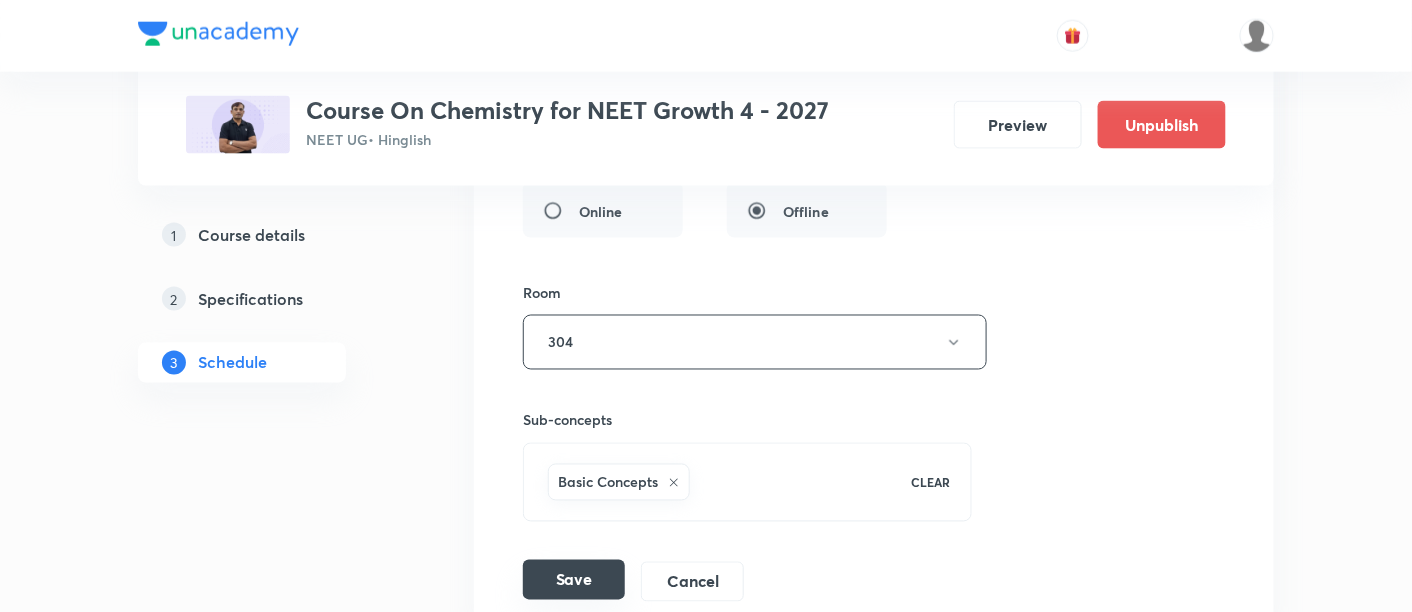 click on "Save" at bounding box center [574, 580] 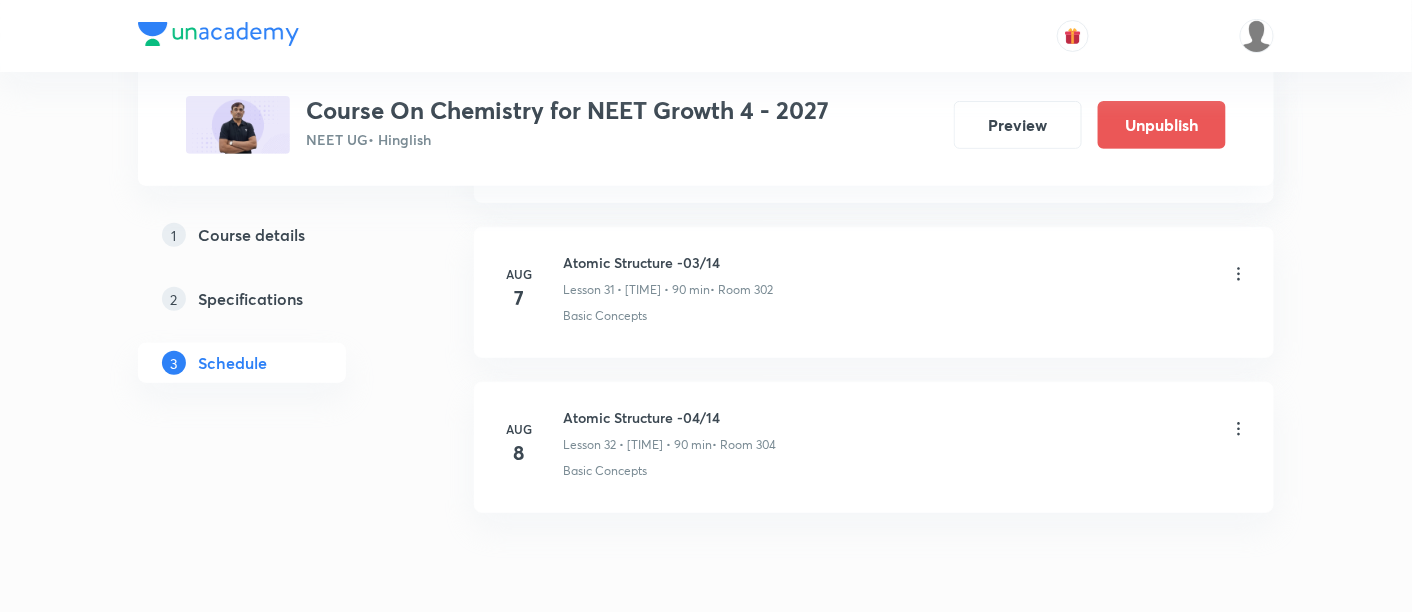 scroll, scrollTop: 4931, scrollLeft: 0, axis: vertical 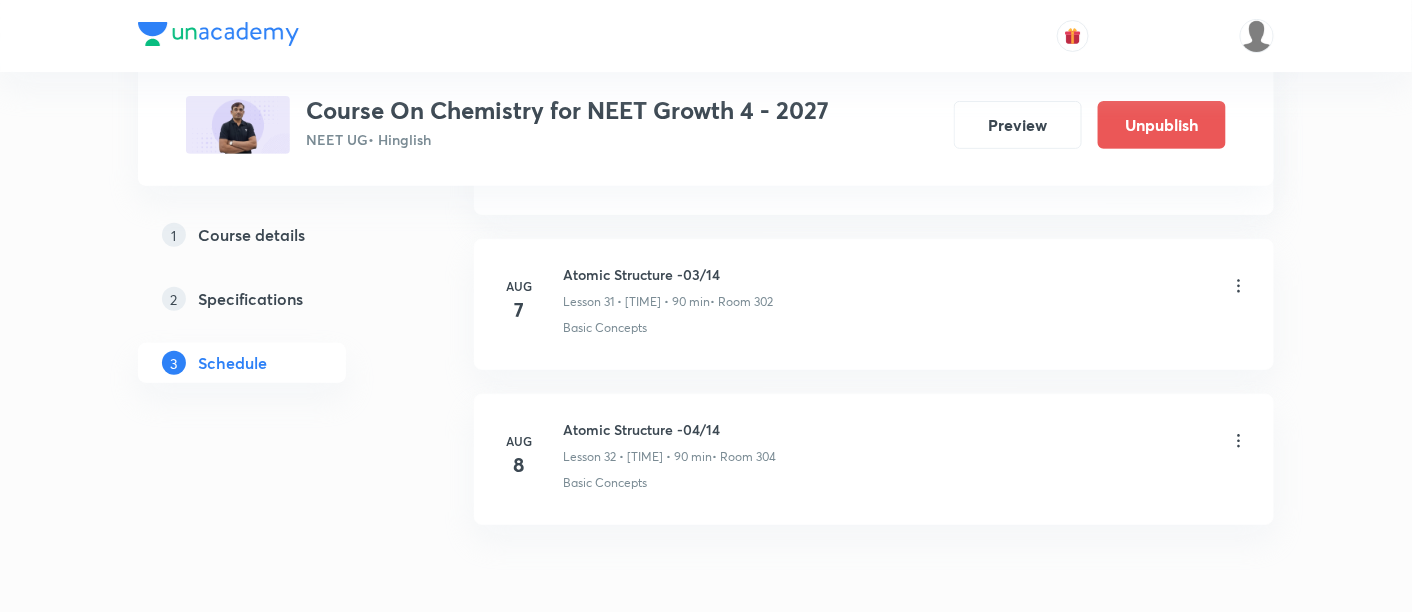 click 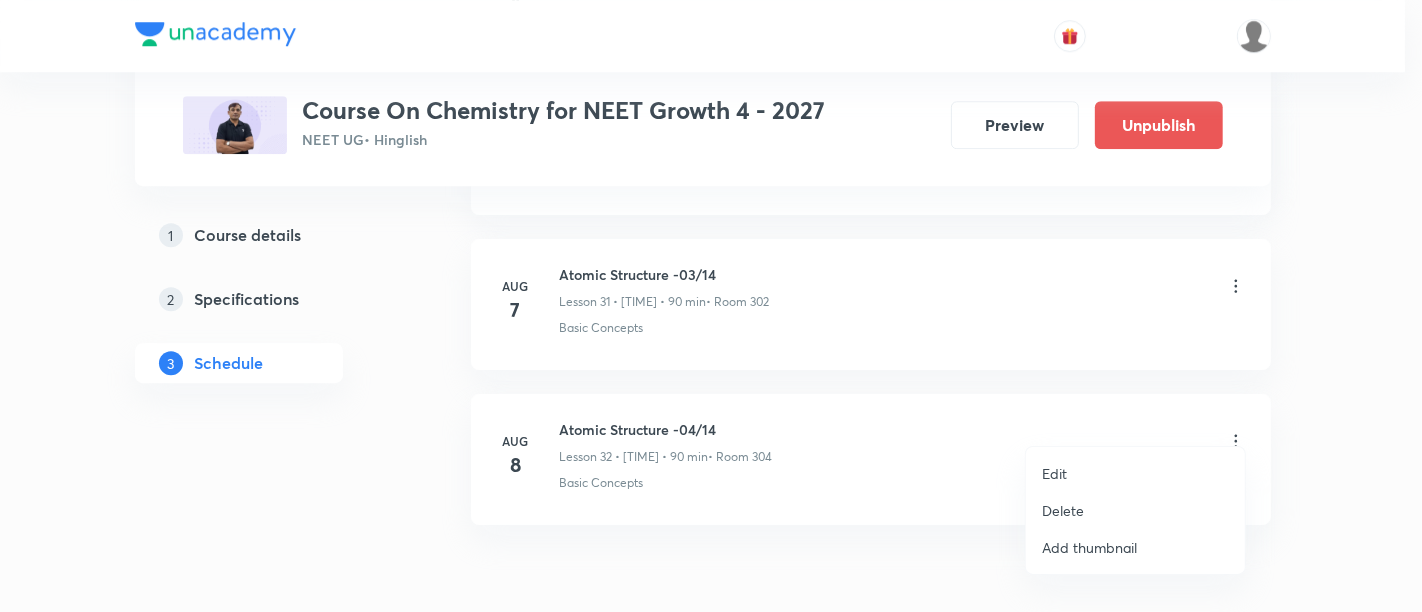 click on "Edit" at bounding box center (1054, 473) 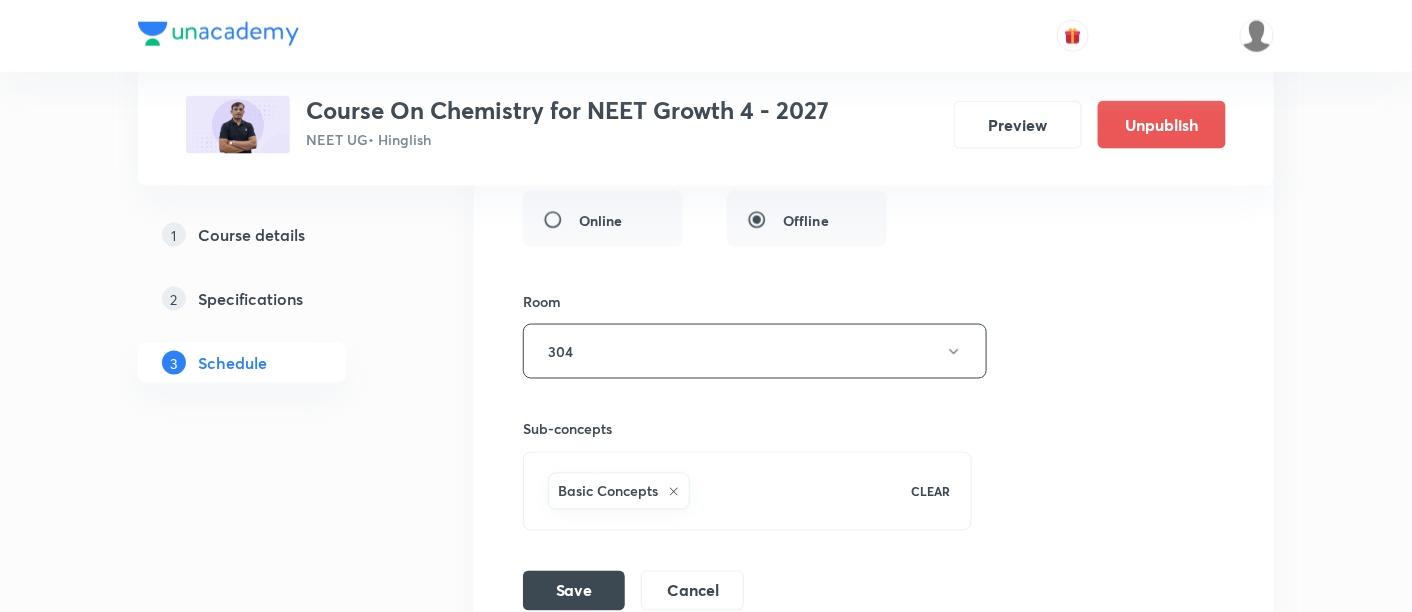 scroll, scrollTop: 5594, scrollLeft: 0, axis: vertical 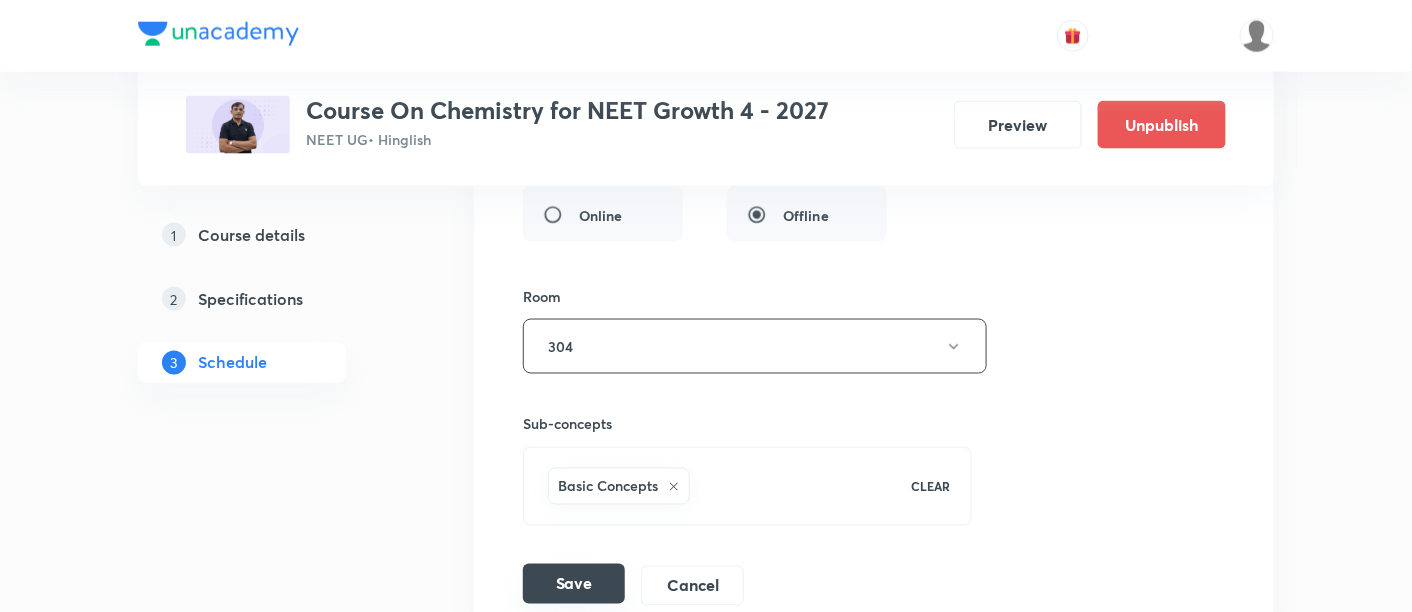 click on "Save" at bounding box center [574, 584] 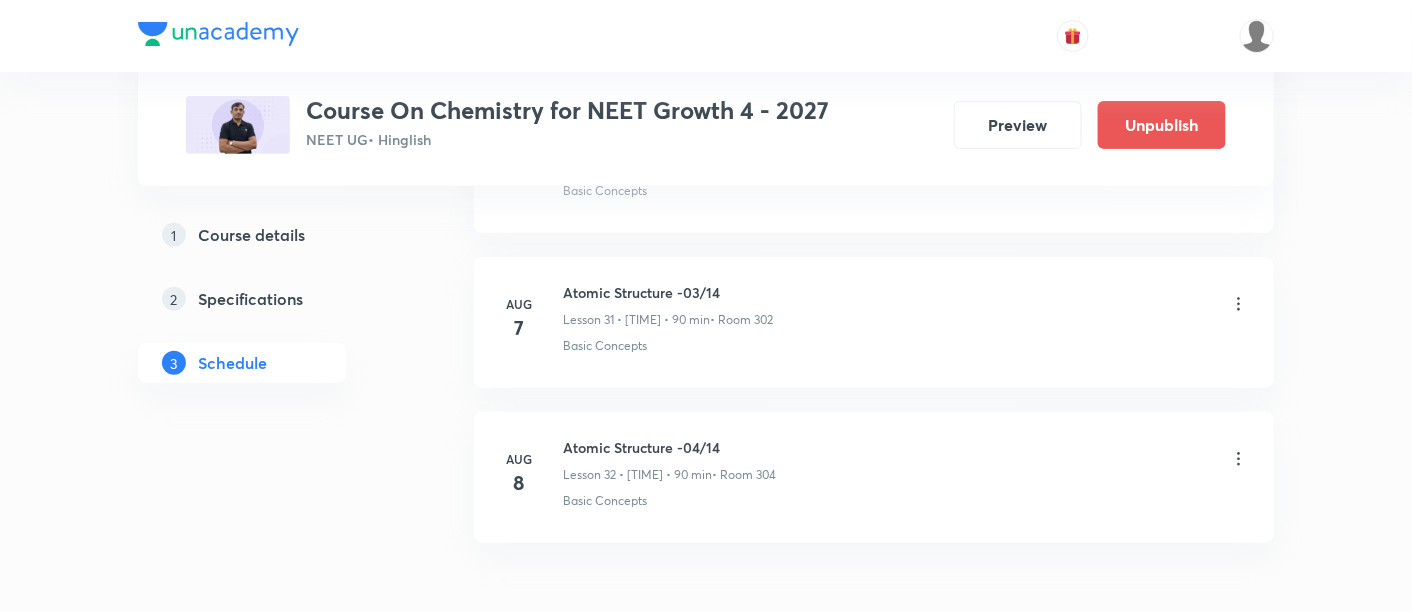 scroll, scrollTop: 4883, scrollLeft: 0, axis: vertical 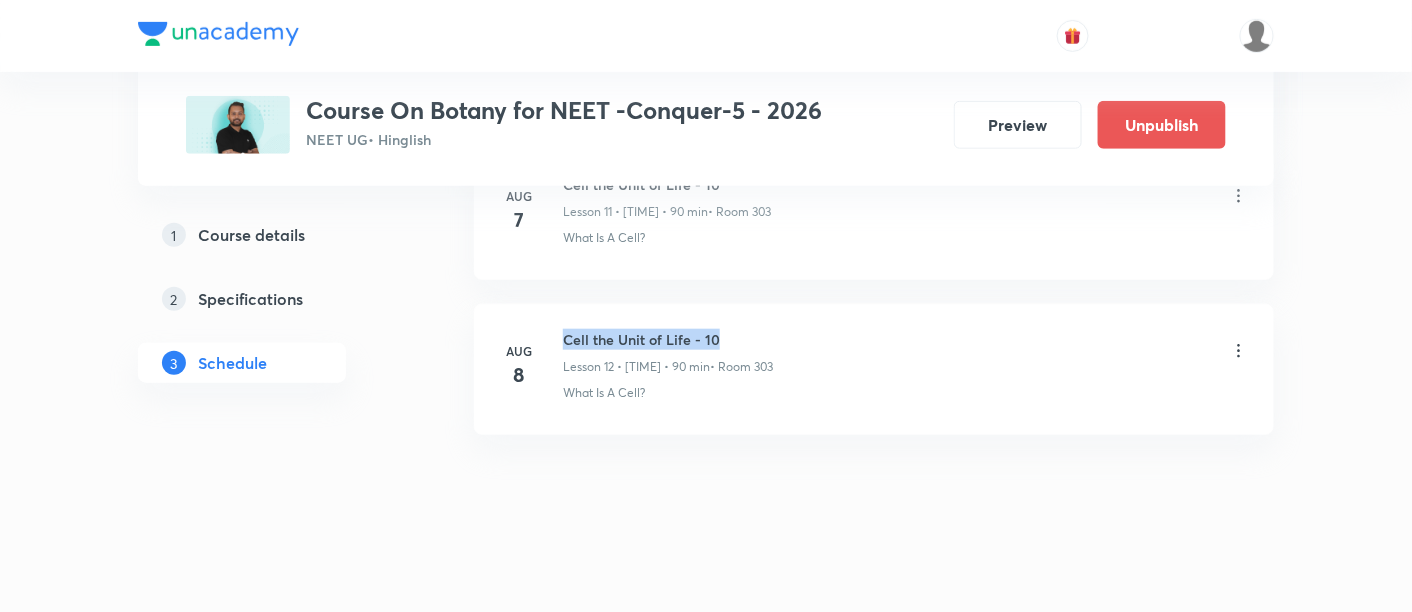 drag, startPoint x: 565, startPoint y: 327, endPoint x: 760, endPoint y: 324, distance: 195.02307 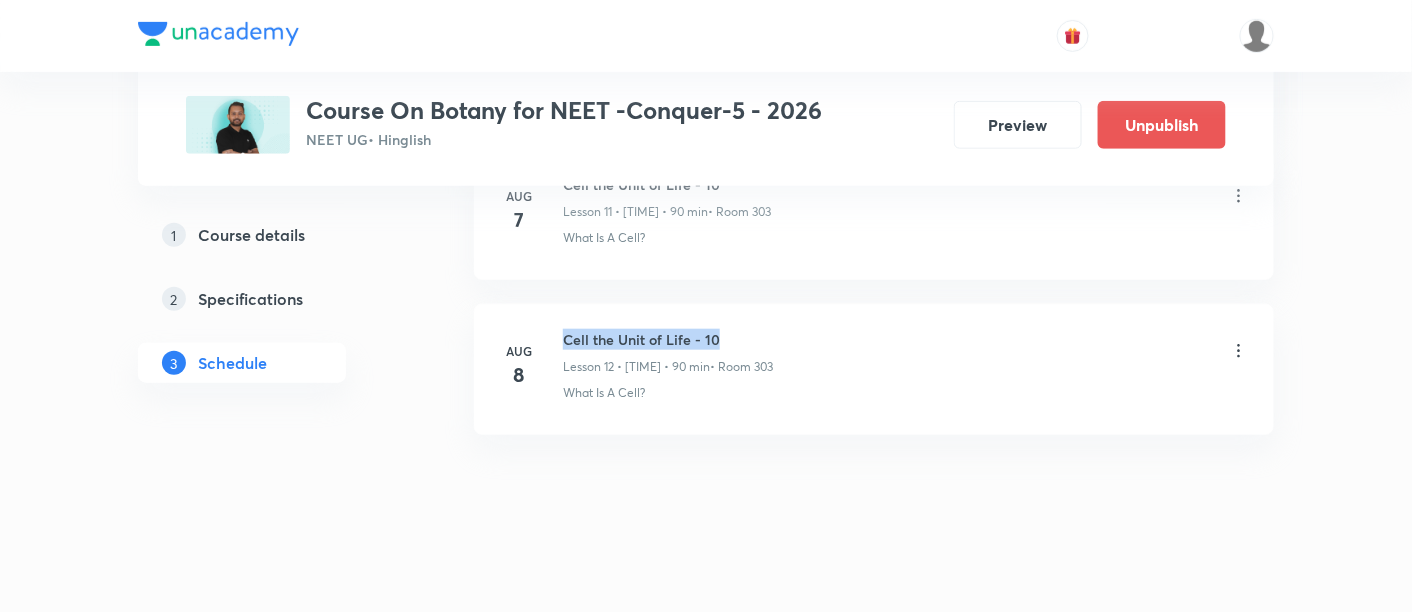 copy on "Cell the Unit of Life - 10" 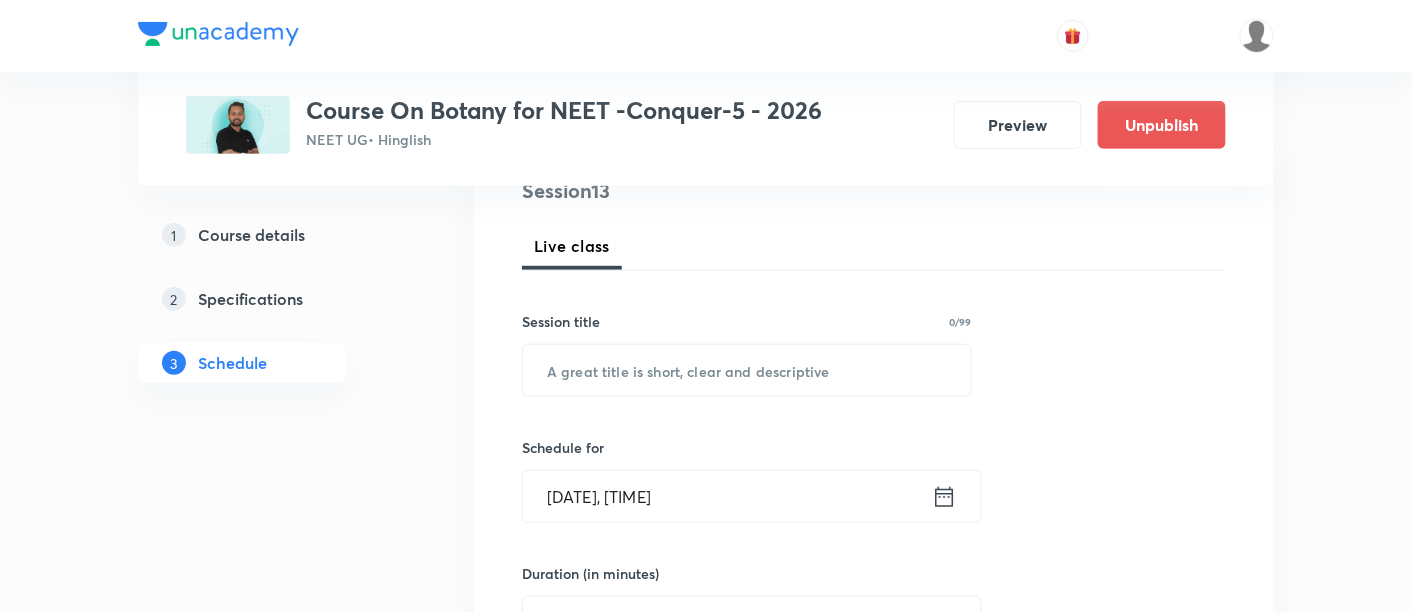 scroll, scrollTop: 259, scrollLeft: 0, axis: vertical 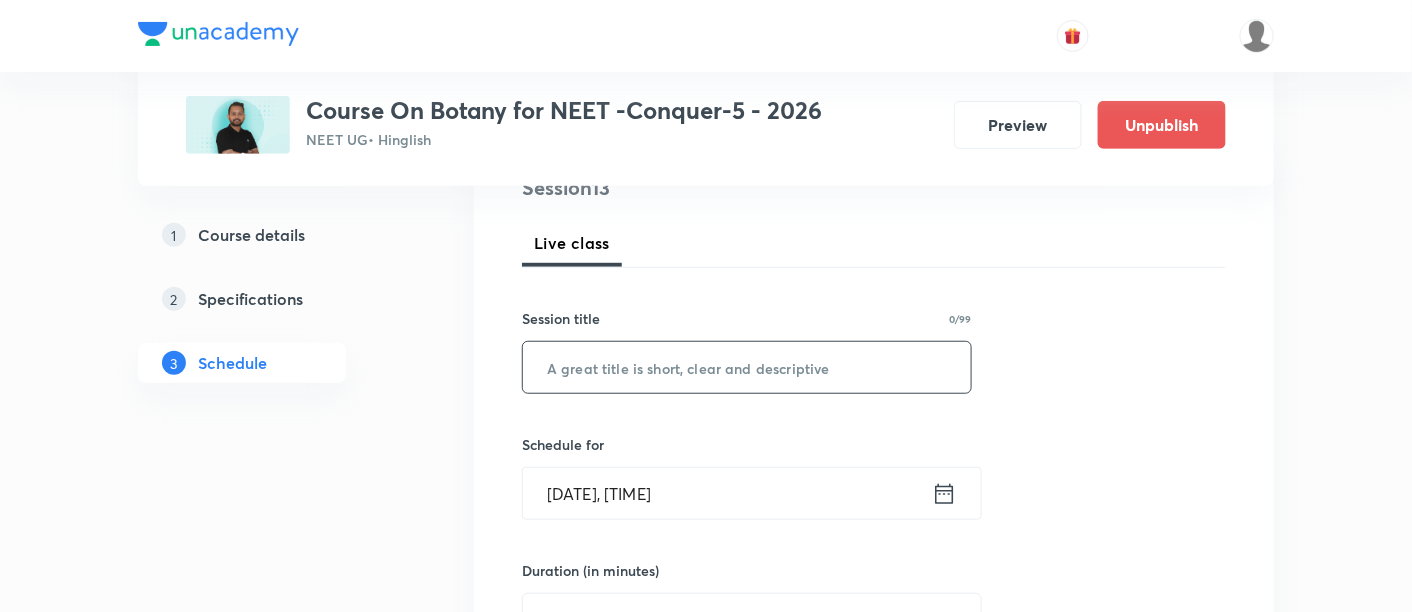 click at bounding box center (747, 367) 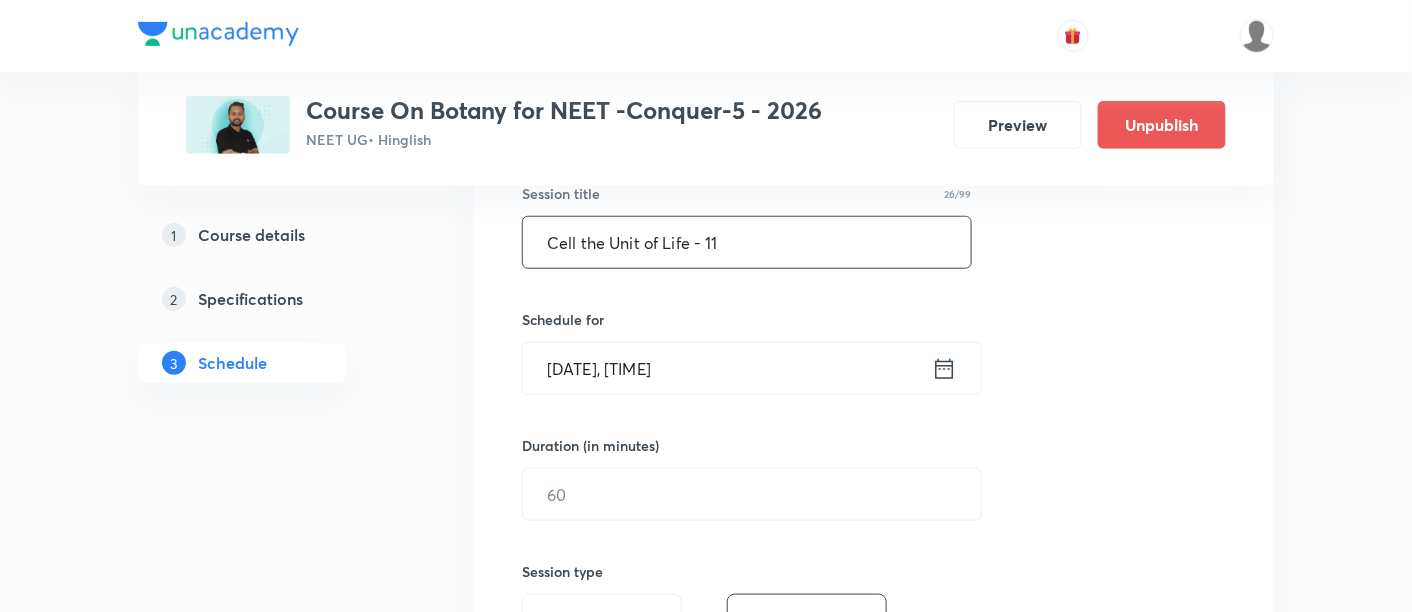 scroll, scrollTop: 388, scrollLeft: 0, axis: vertical 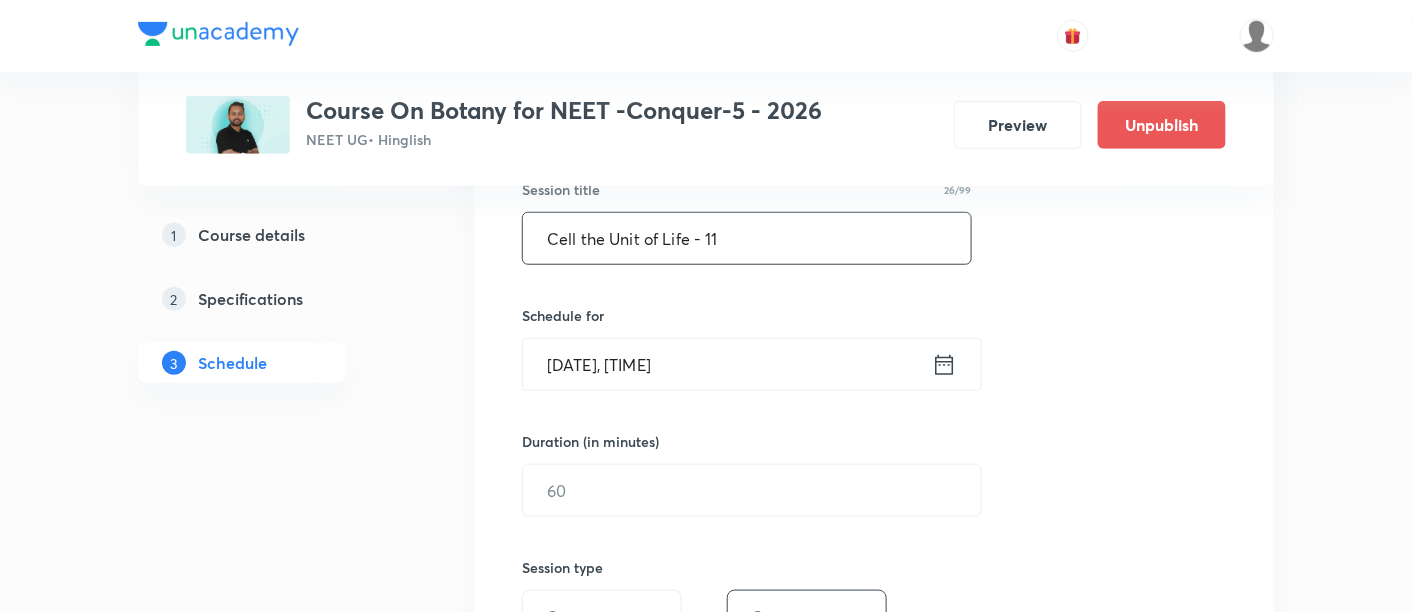 type on "Cell the Unit of Life - 11" 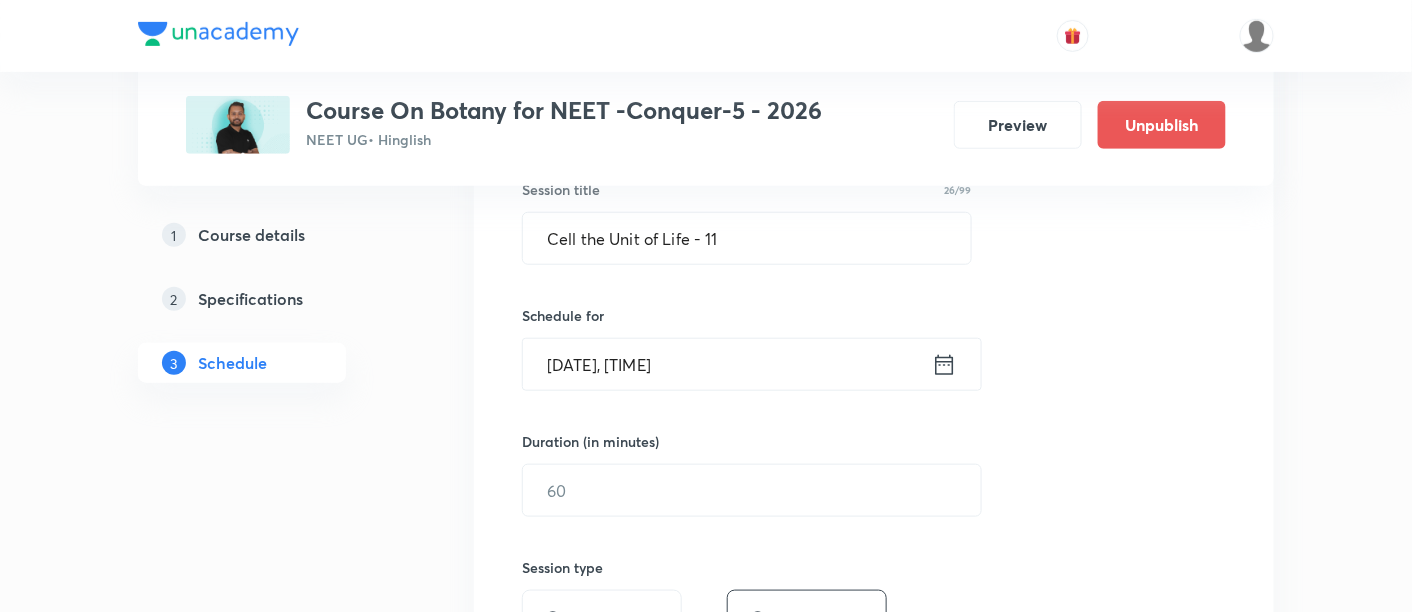 click 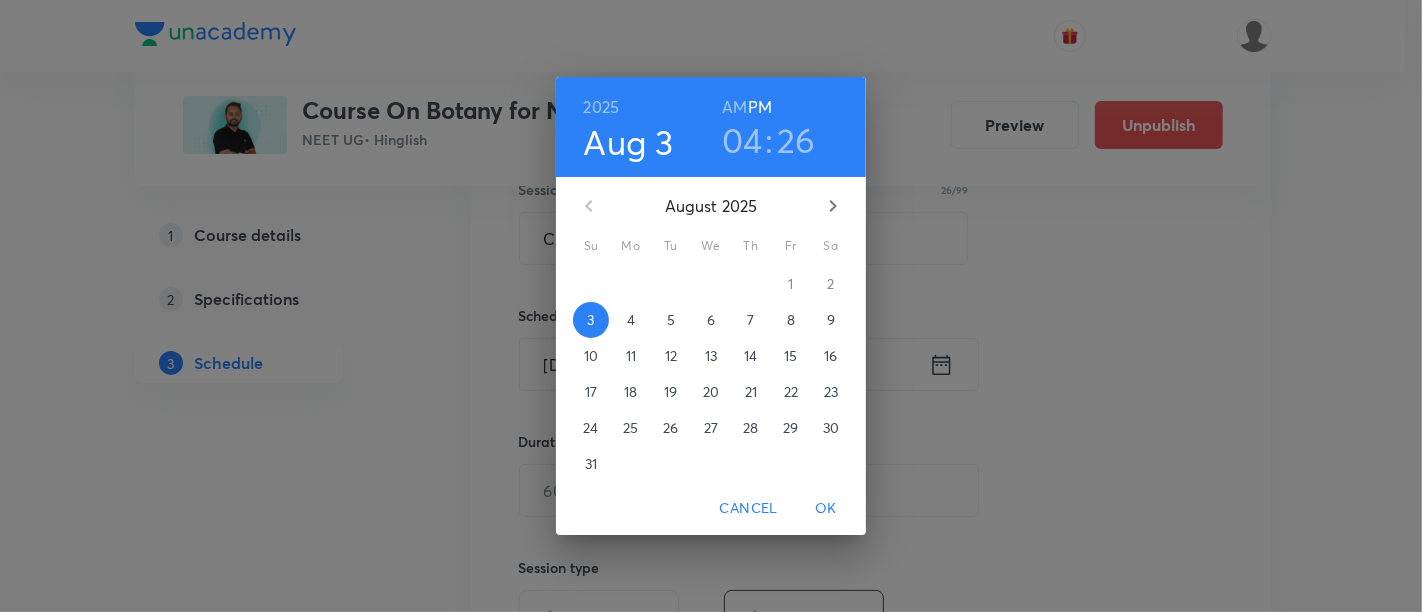 click on "9" at bounding box center (831, 320) 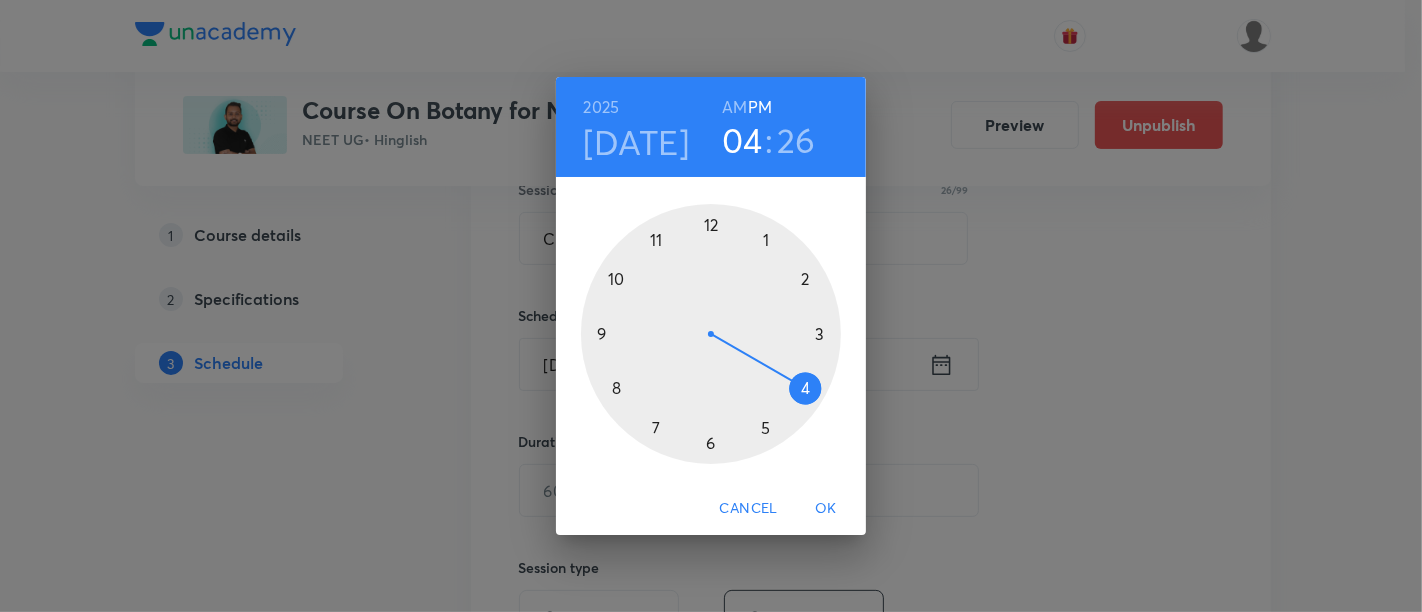 click at bounding box center (711, 334) 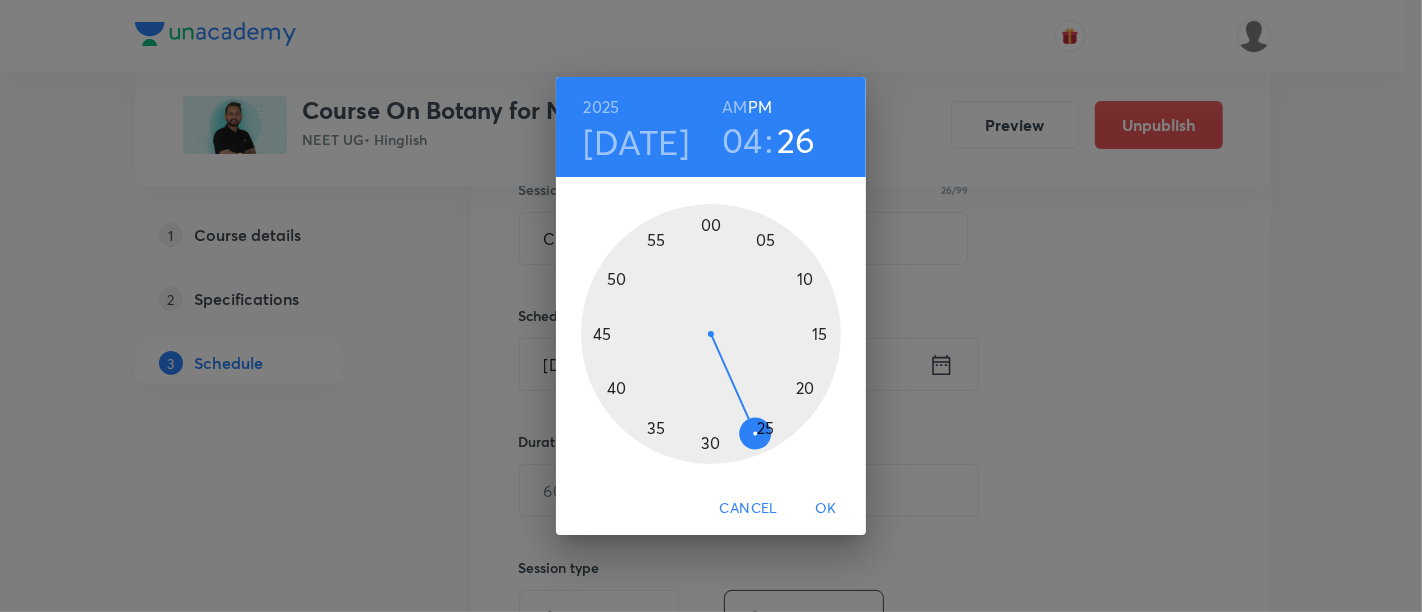 click at bounding box center (711, 334) 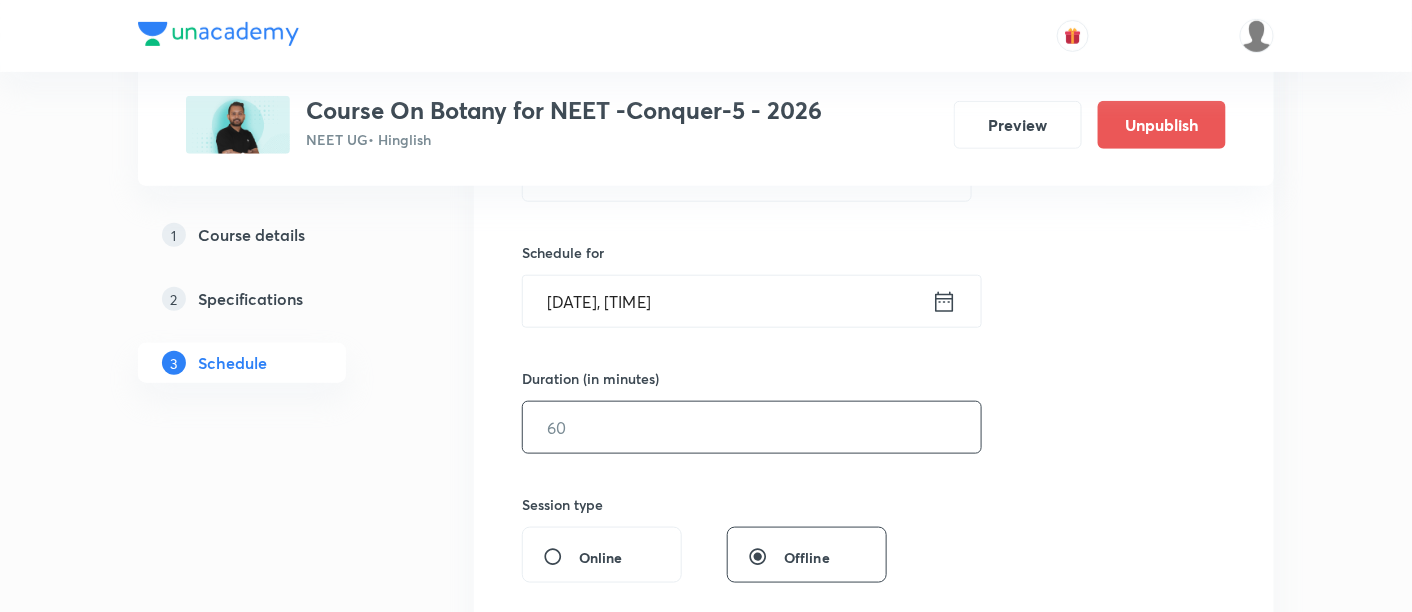 scroll, scrollTop: 459, scrollLeft: 0, axis: vertical 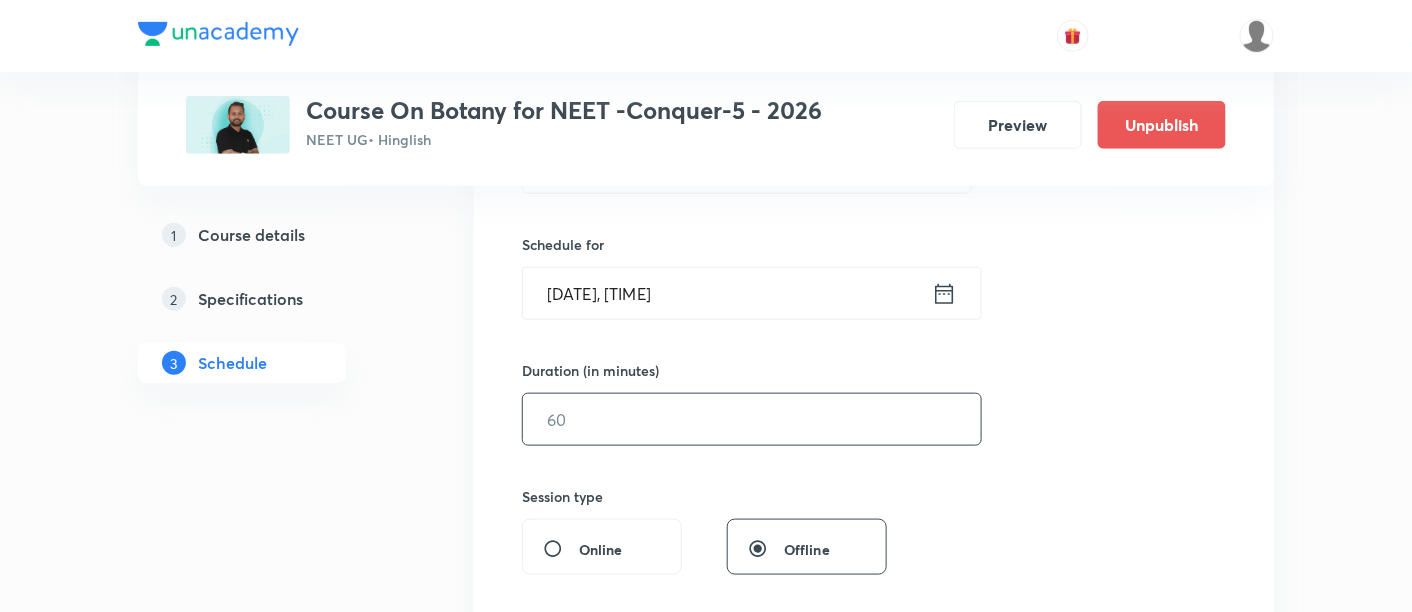 click at bounding box center [752, 419] 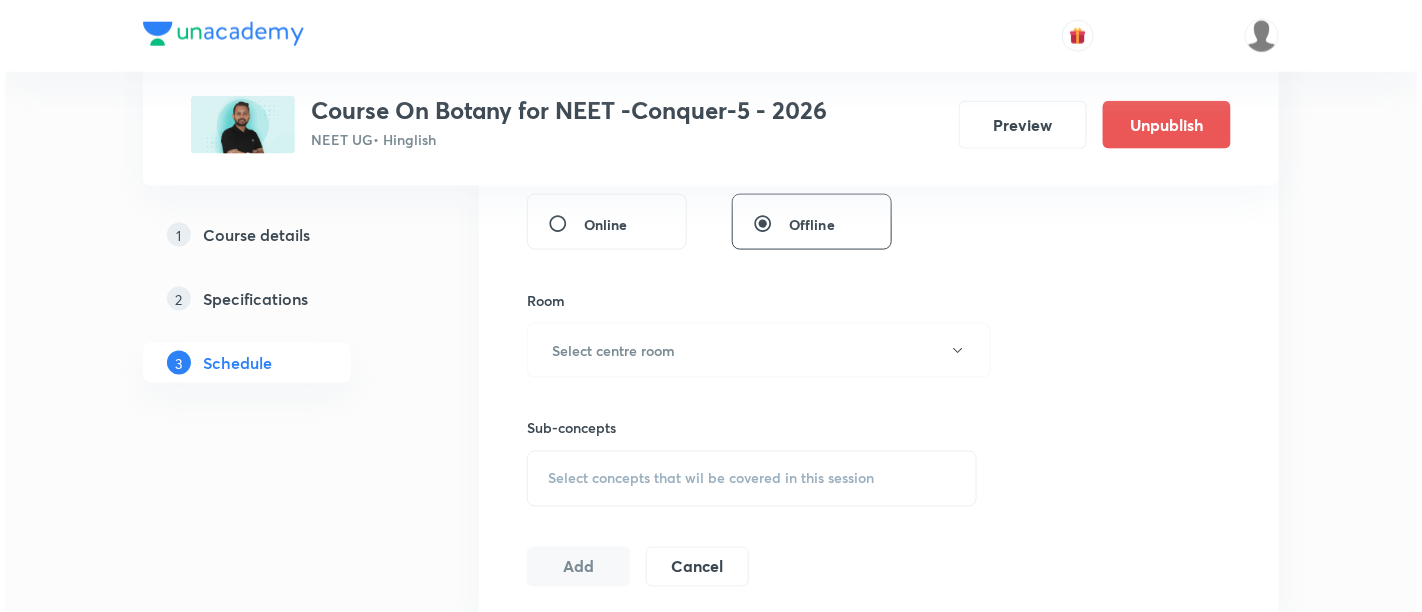 scroll, scrollTop: 785, scrollLeft: 0, axis: vertical 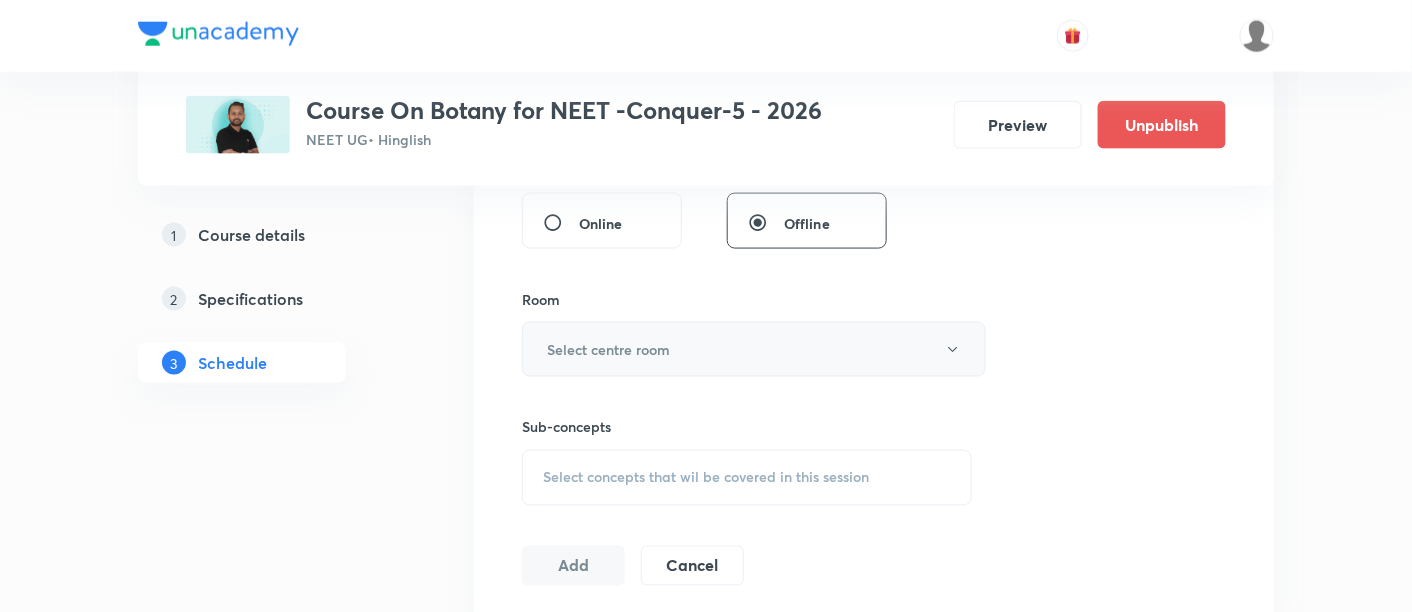 type on "90" 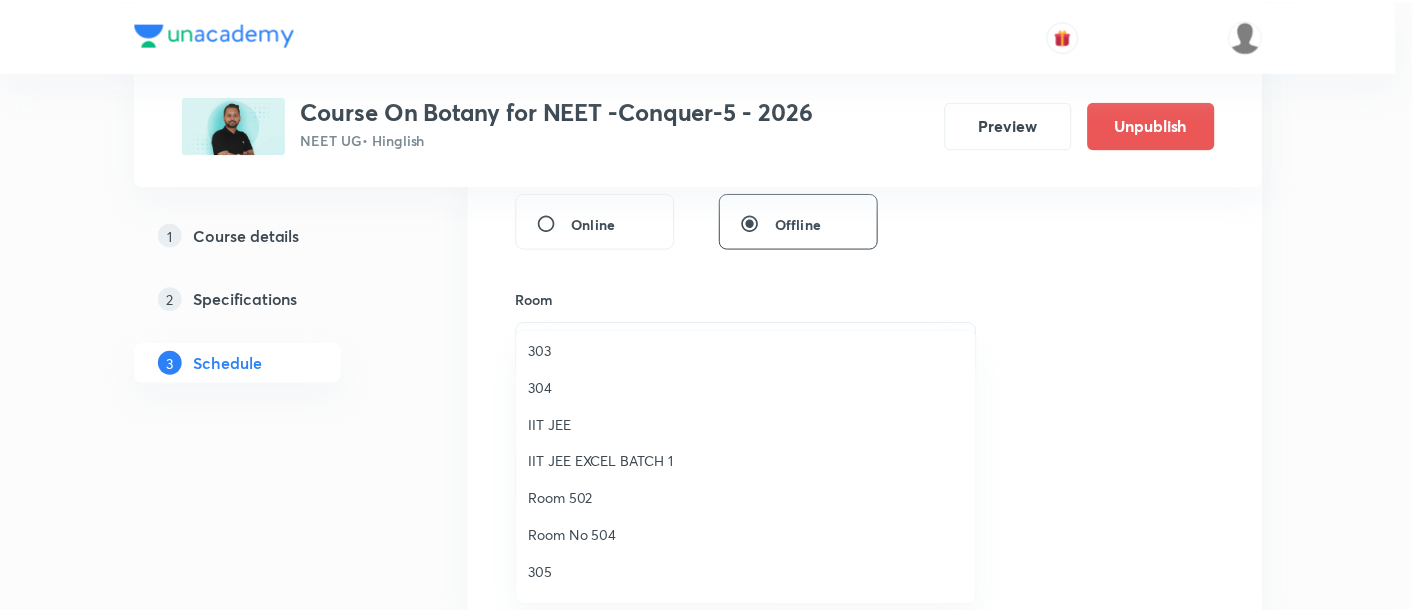 scroll, scrollTop: 92, scrollLeft: 0, axis: vertical 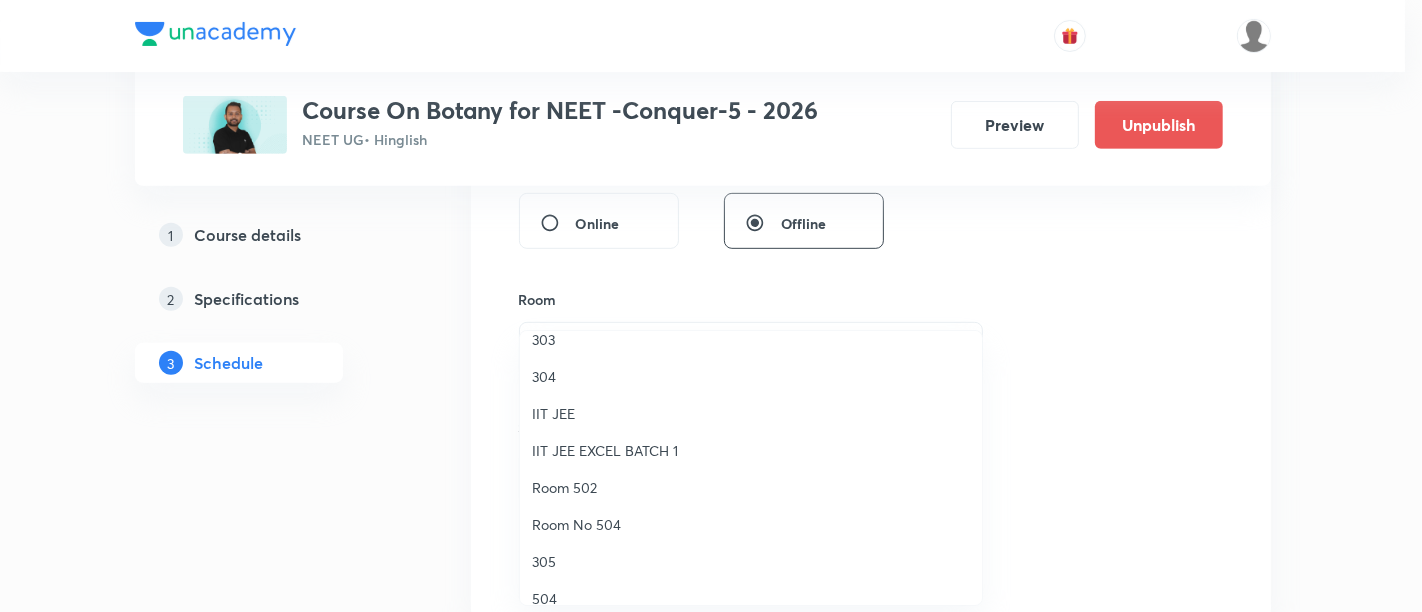 click on "Room 502" at bounding box center [751, 487] 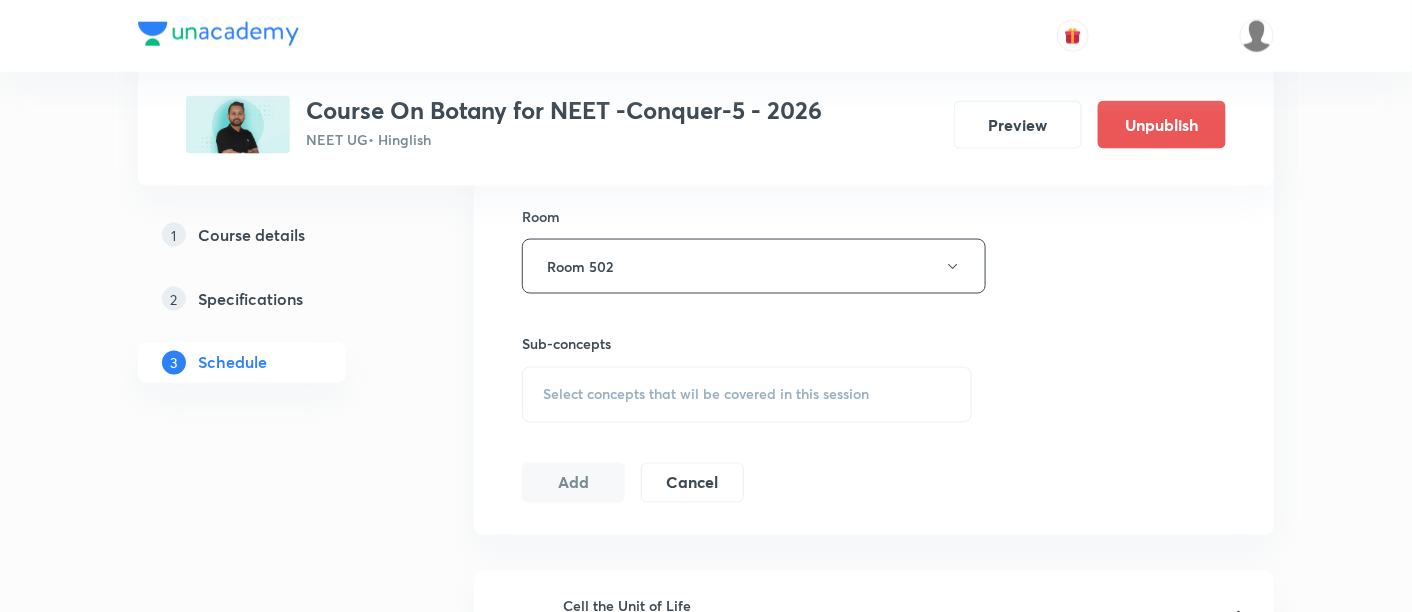 scroll, scrollTop: 877, scrollLeft: 0, axis: vertical 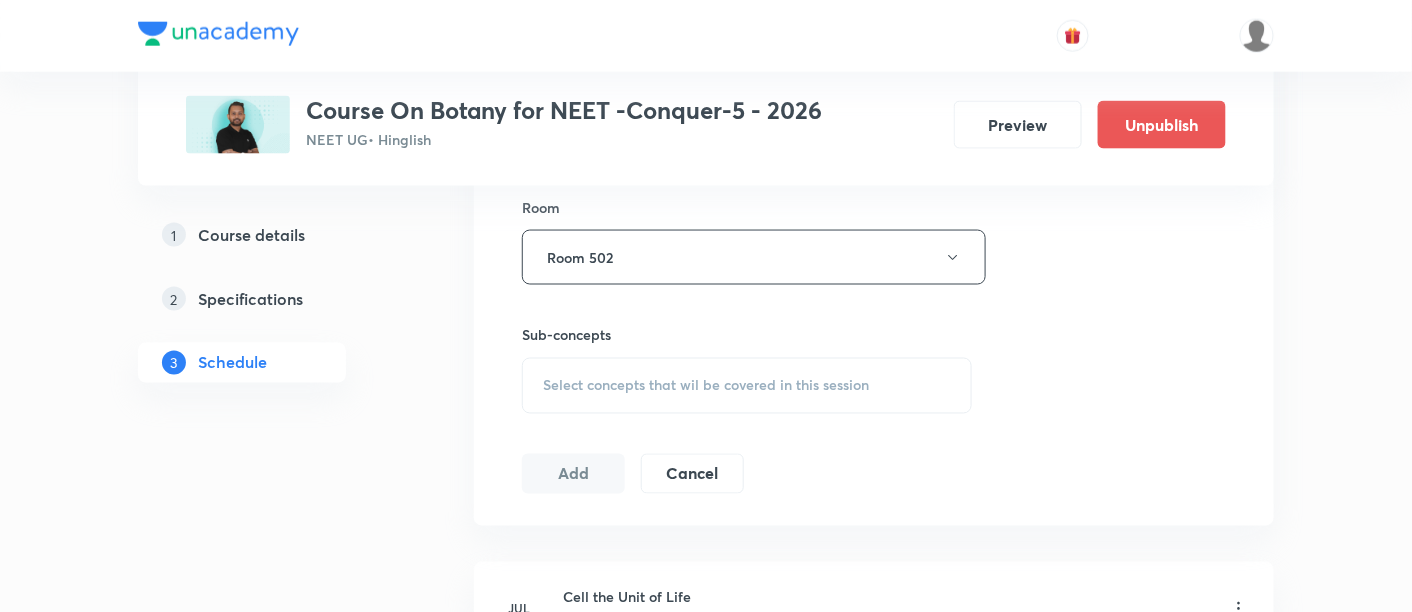 click on "Select concepts that wil be covered in this session" at bounding box center (706, 386) 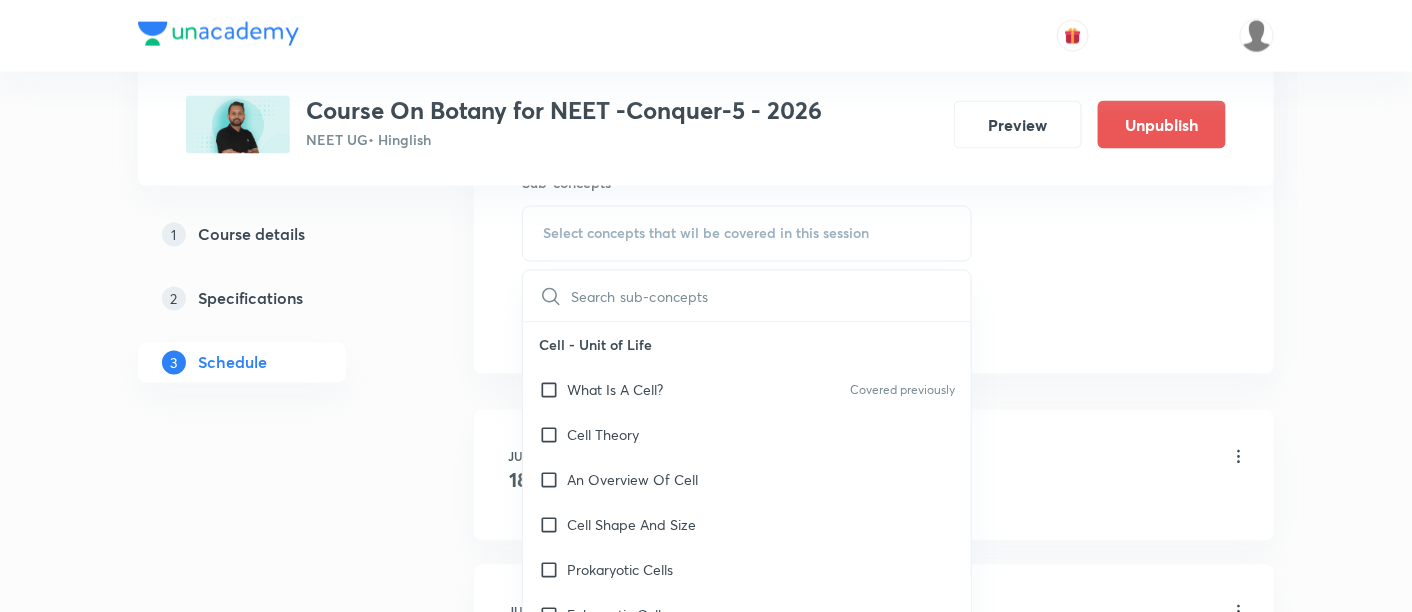 scroll, scrollTop: 1085, scrollLeft: 0, axis: vertical 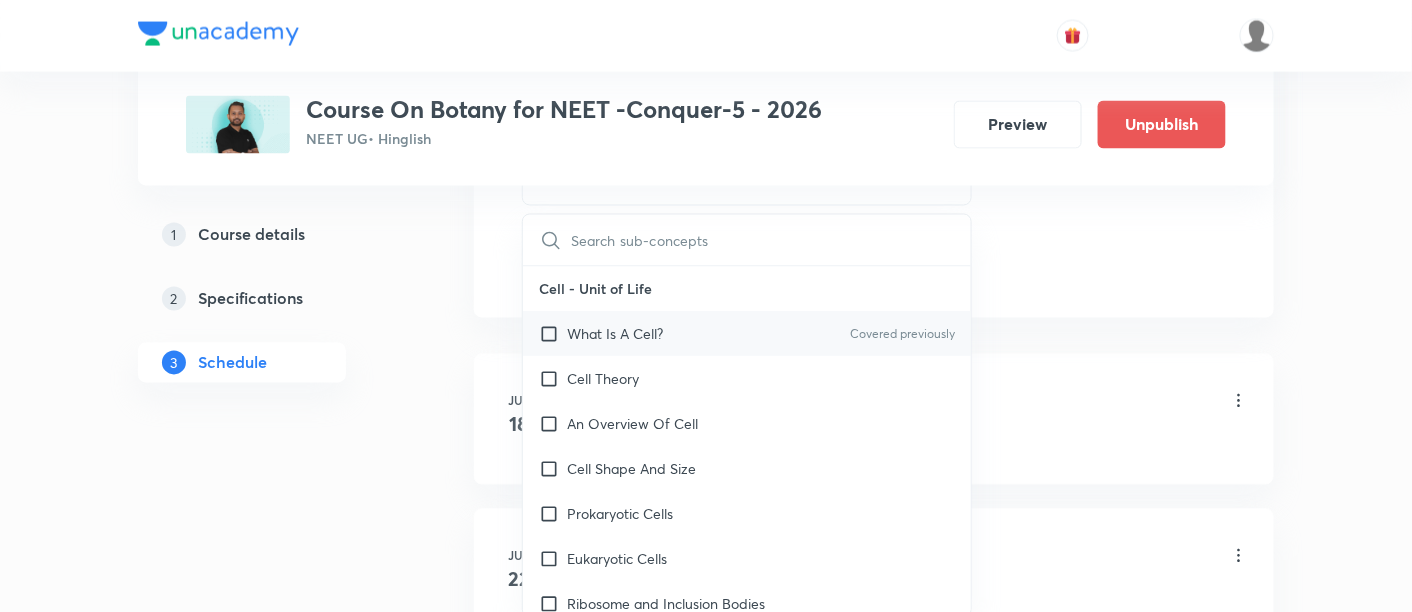 click on "What Is A Cell?" at bounding box center [615, 334] 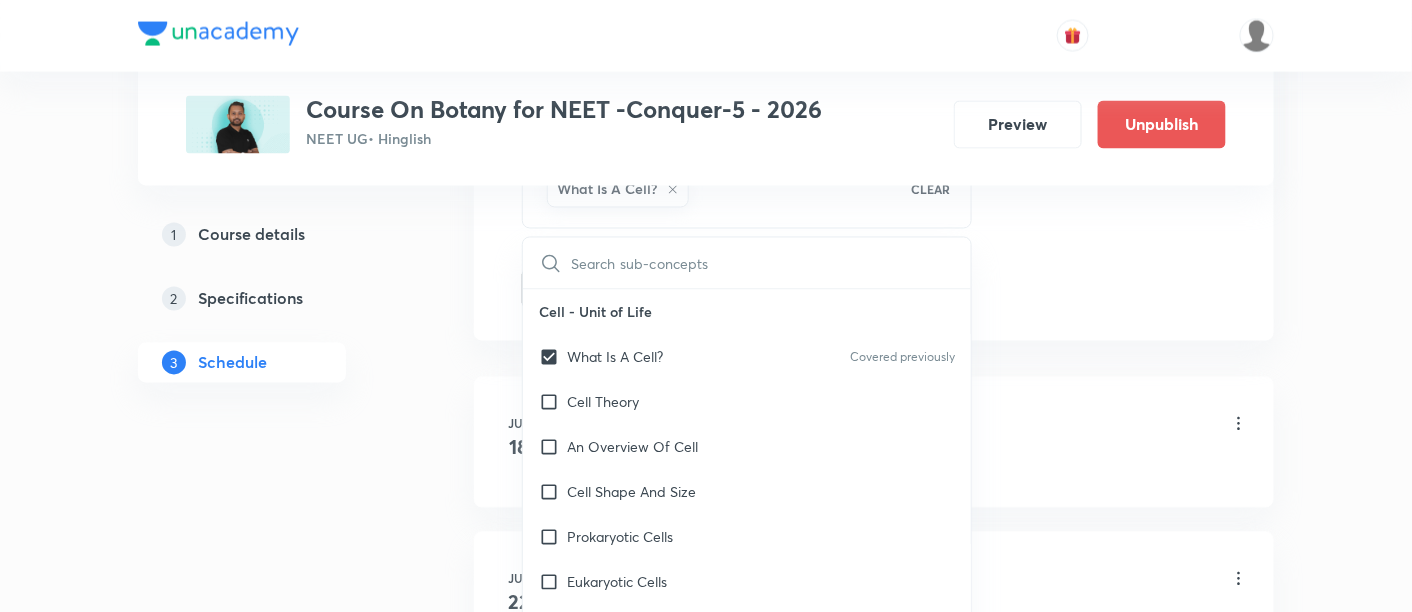 click on "Session  13 Live class Session title 26/99 Cell the Unit of Life - 11 ​ Schedule for [DATE], [TIME] ​ Duration (in minutes) 90 ​   Session type Online Offline Room Room 502 Sub-concepts What Is A Cell? CLEAR ​ Cell - Unit of Life What Is A Cell? Covered previously Cell Theory An Overview Of Cell Cell Shape And Size Prokaryotic Cells Eukaryotic Cells Ribosome and Inclusion Bodies Cell - Unit of Life Biomolecules How To Analyse Chemical Composition? Primary And Secondary Metabolites Biomacromolecules Proteins and Amino acids Polysaccharides / Carbohydrates Lipids Nucleic Acids Structure Of Proteins Nature Of Bond Linking Monomers In A Polymer Dynamic State Of Body Constituents - Concept Of Metabolism Metabolic Basis For Living Living State Enzymes Structure of Ribose, Glucose, Disaccharides Structure of Compound Lipids Nitrogen Bases Saturated and Unsaturated Fatty Acids Classification of Amino Acids Enzyme Classification Enzymes: Chemical Reactions Enzymes: Nature Of Enzyme Action Nucleotides ER" at bounding box center (874, -172) 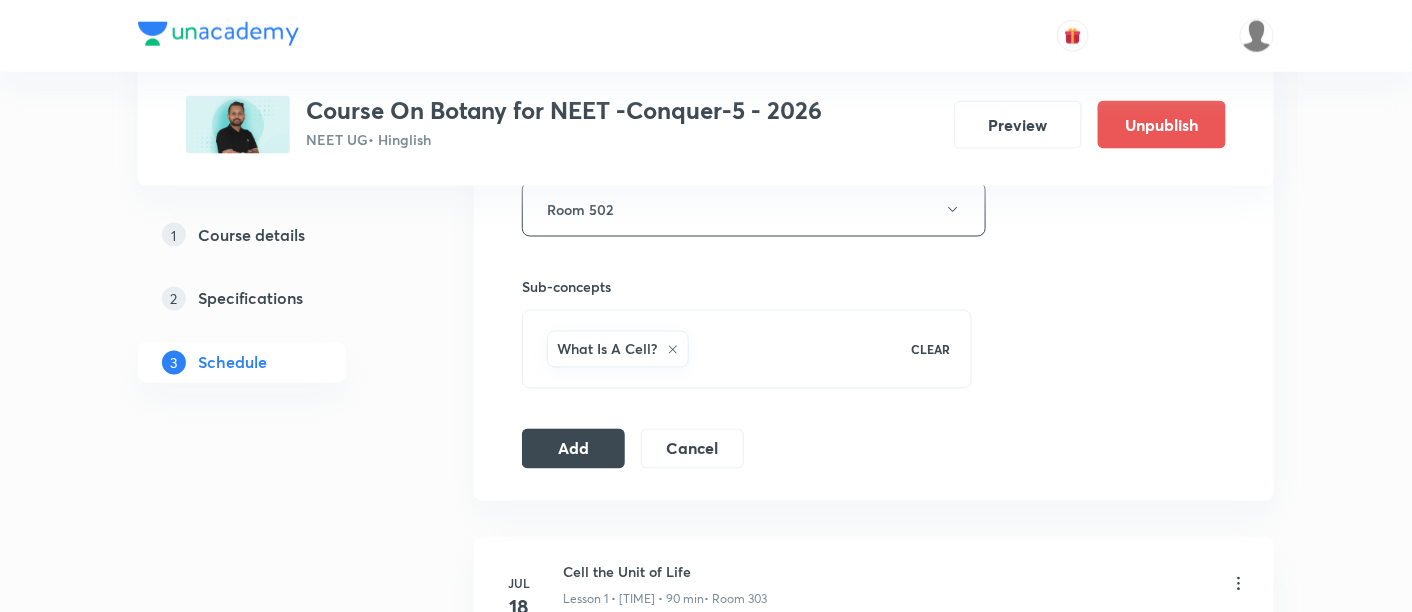 scroll, scrollTop: 925, scrollLeft: 0, axis: vertical 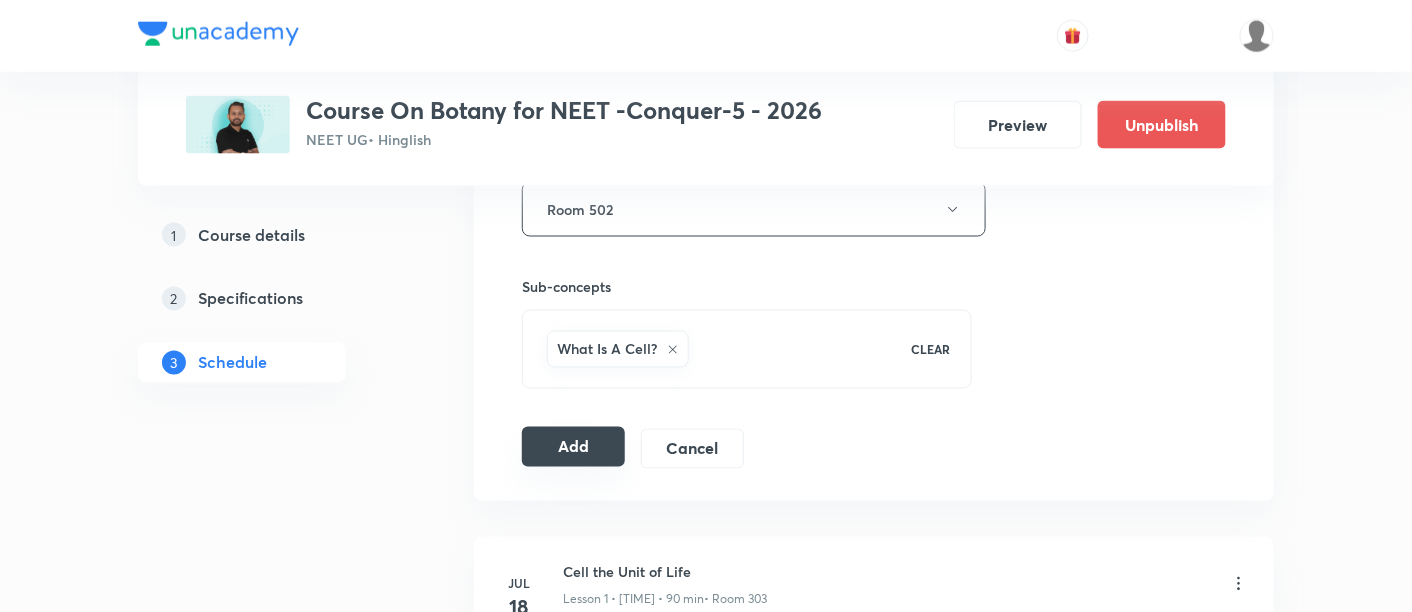 click on "Add" at bounding box center [573, 447] 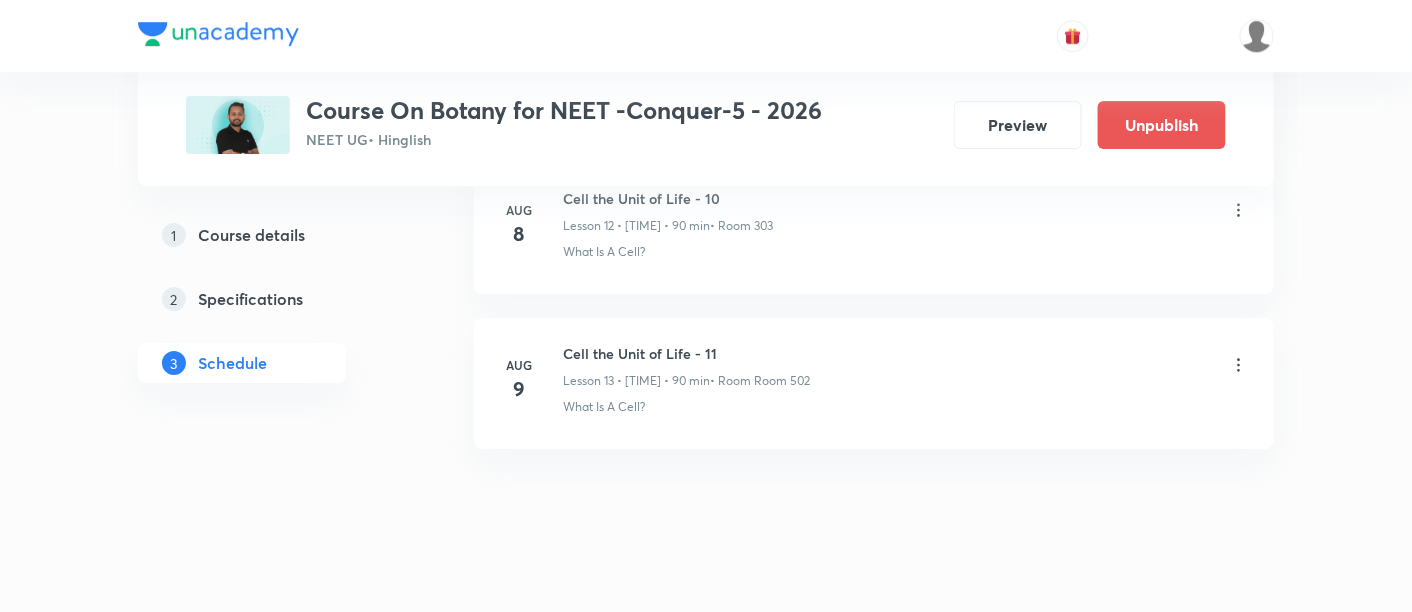 scroll, scrollTop: 2079, scrollLeft: 0, axis: vertical 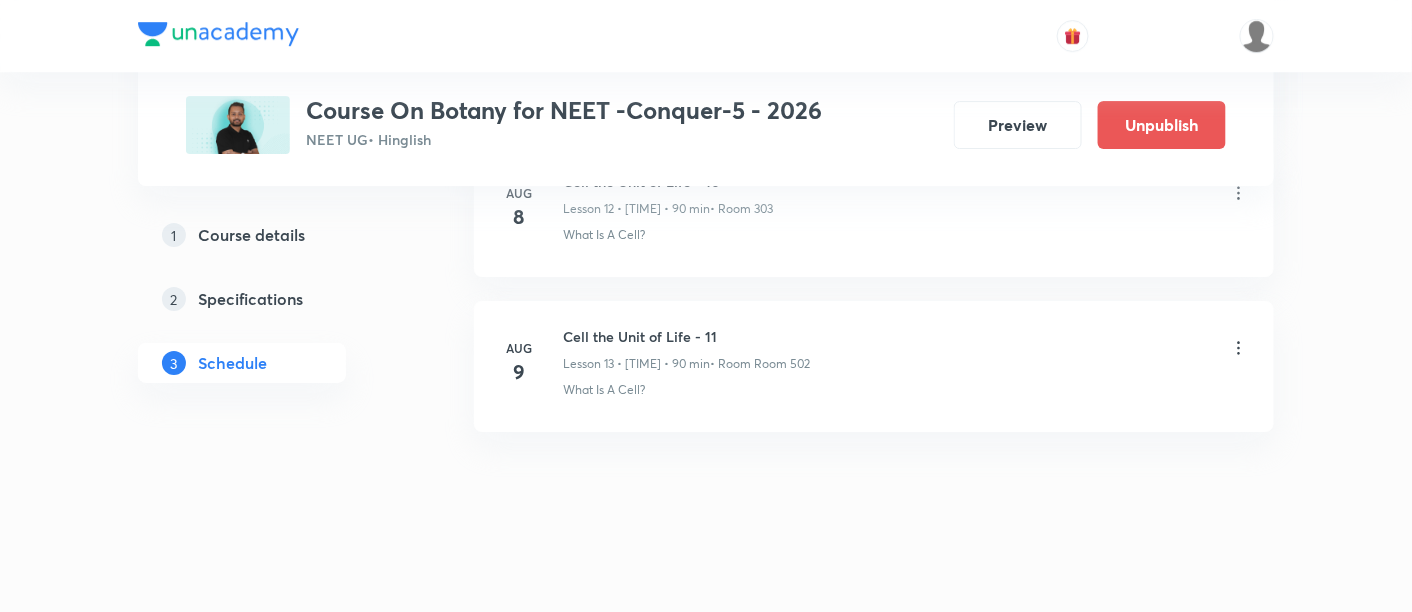 click 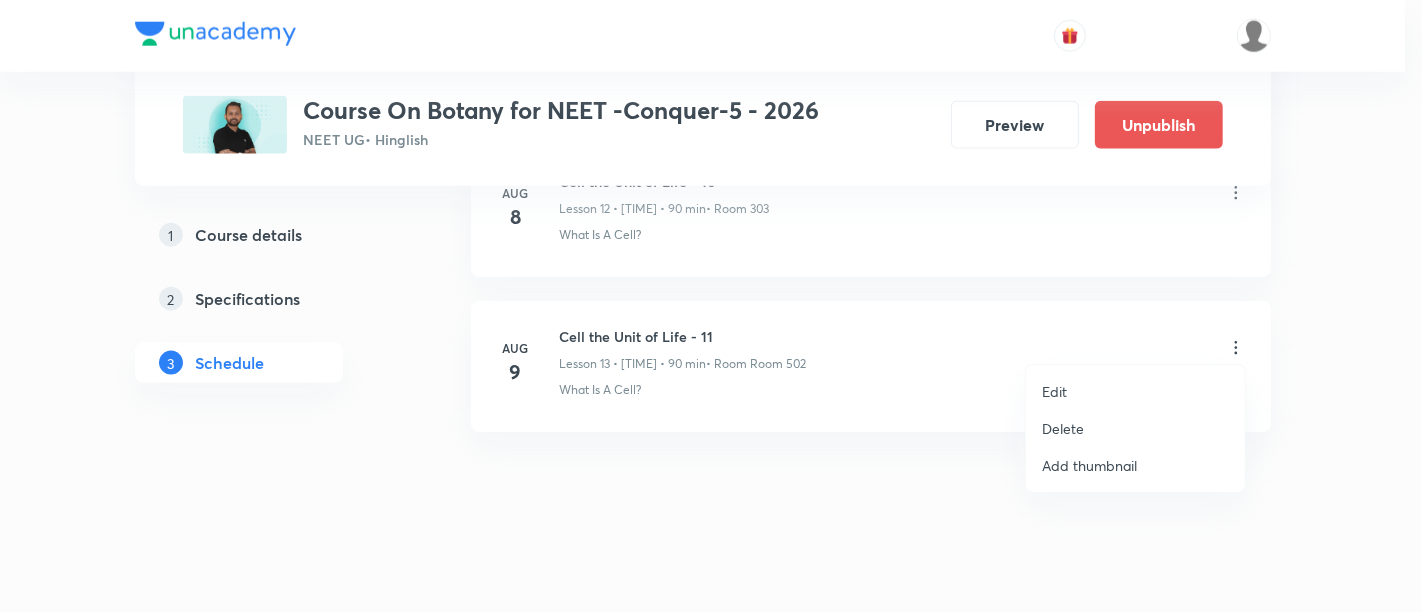 click on "Edit" at bounding box center (1054, 391) 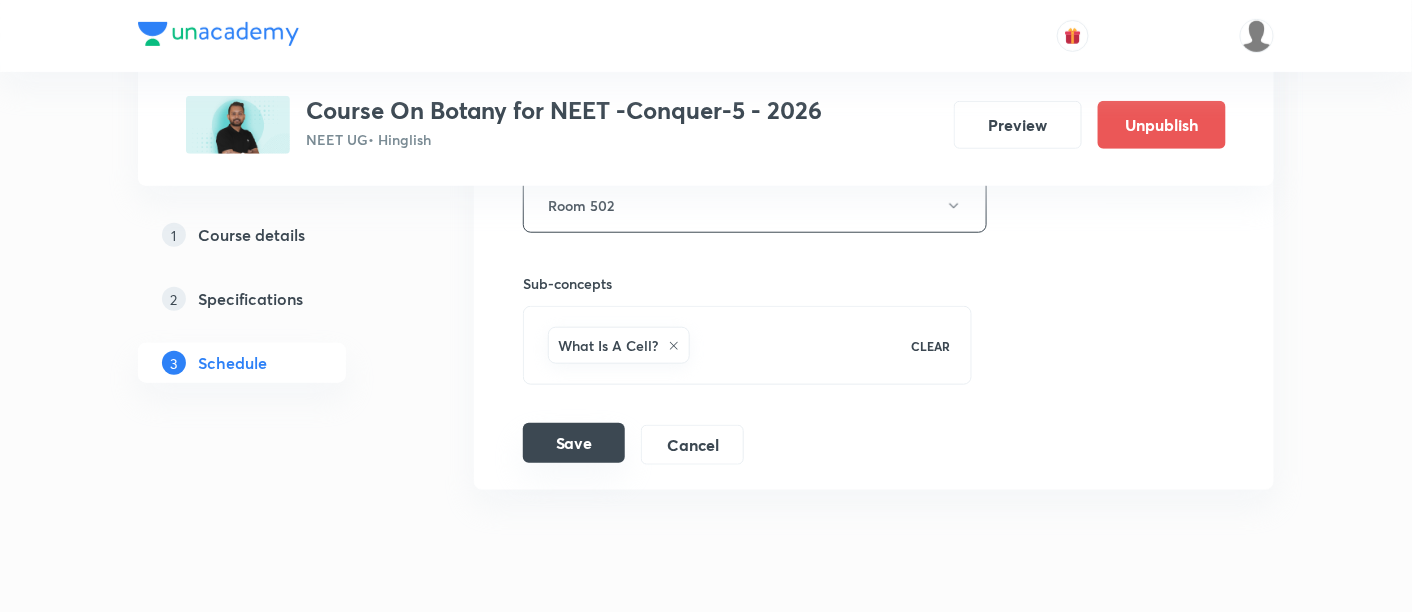 scroll, scrollTop: 2794, scrollLeft: 0, axis: vertical 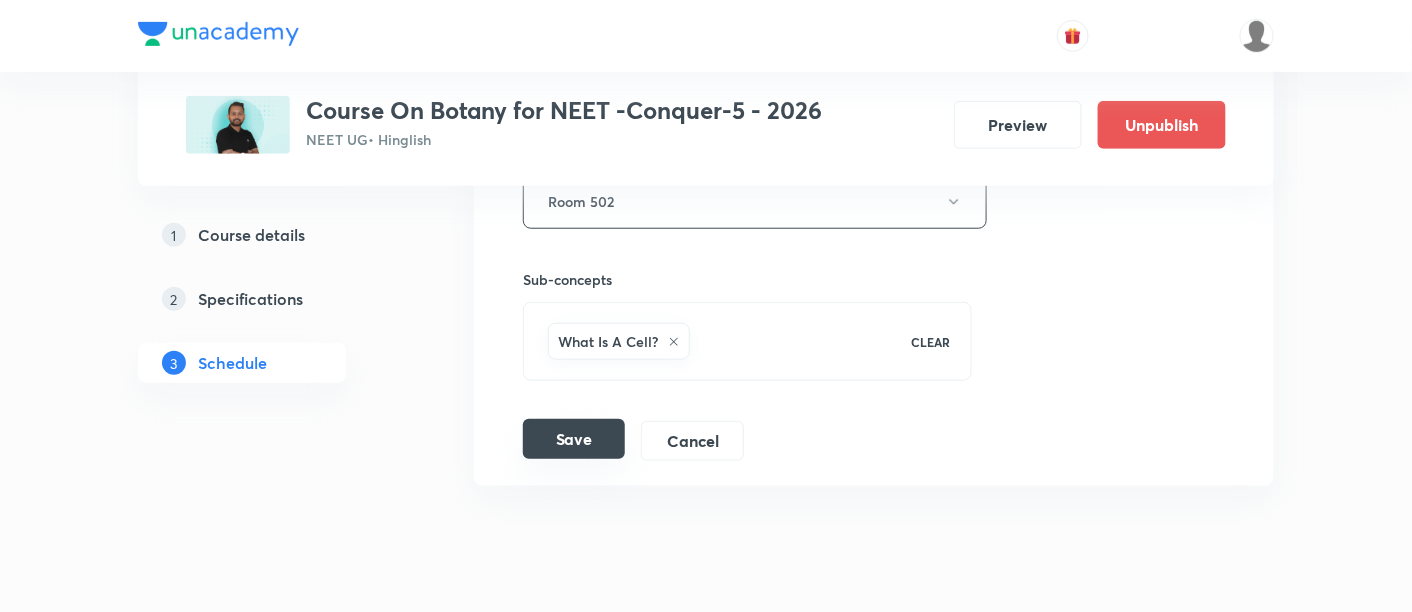 click on "Save" at bounding box center [574, 439] 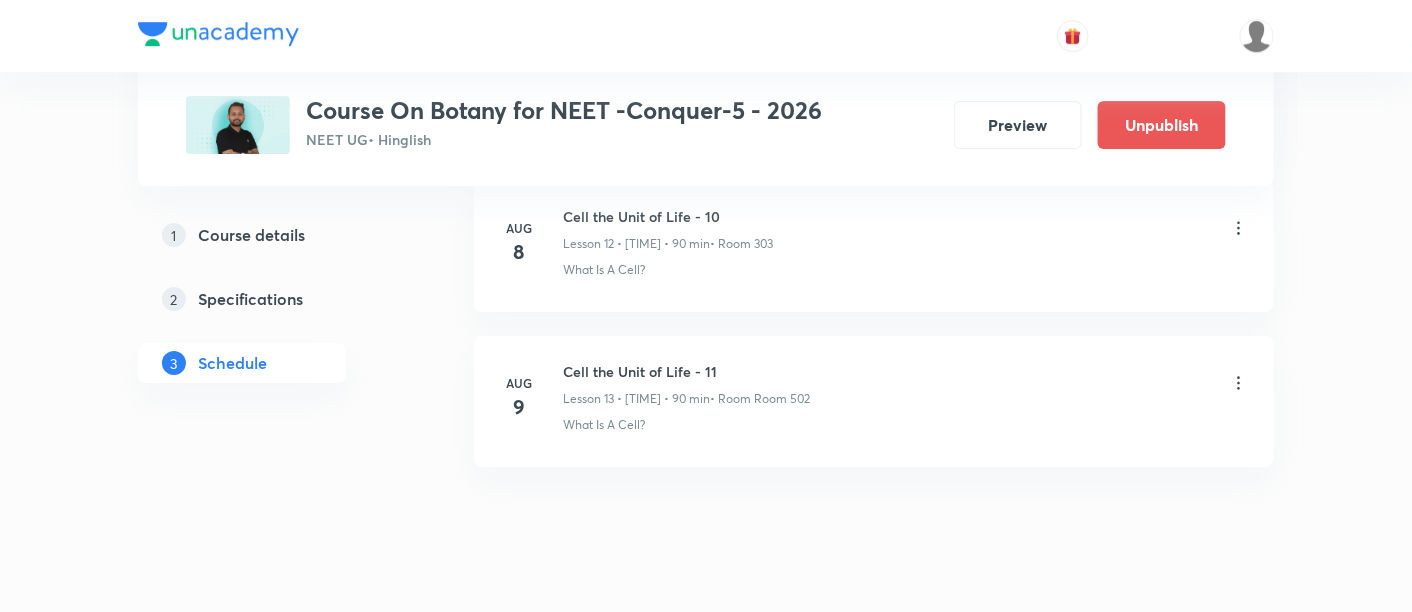 scroll, scrollTop: 2038, scrollLeft: 0, axis: vertical 